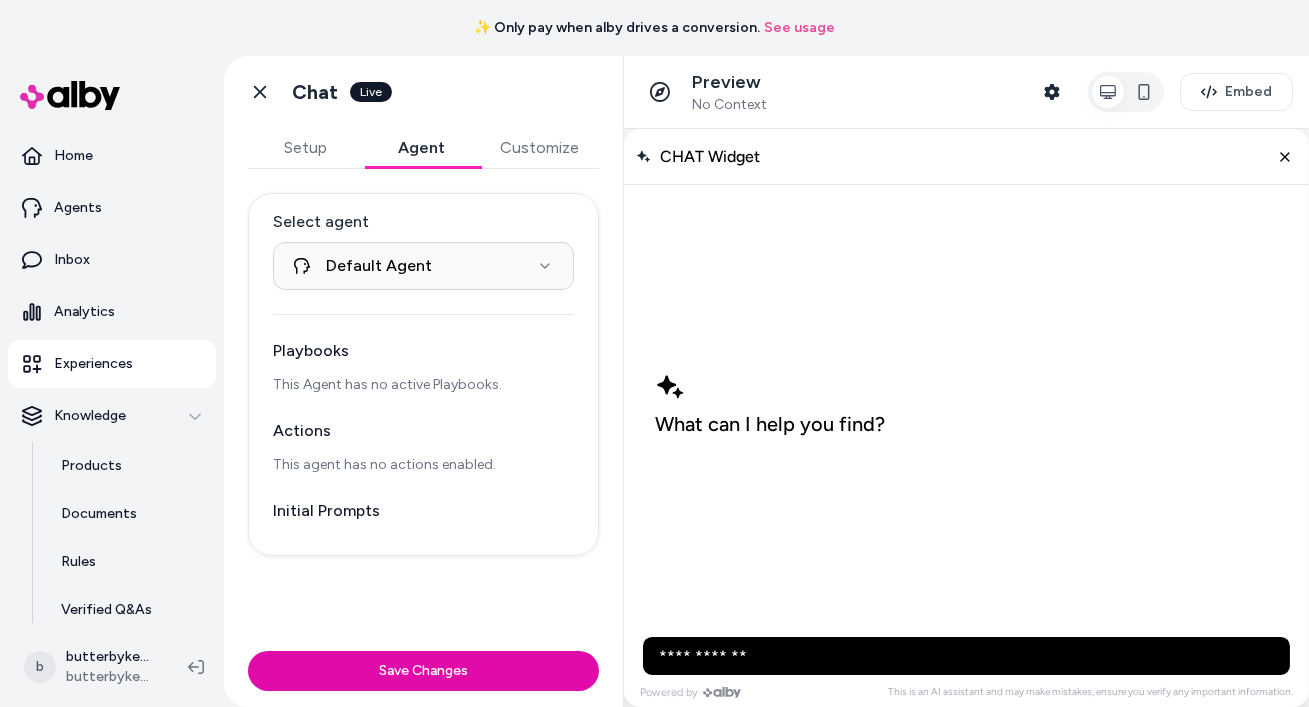 scroll, scrollTop: 0, scrollLeft: 0, axis: both 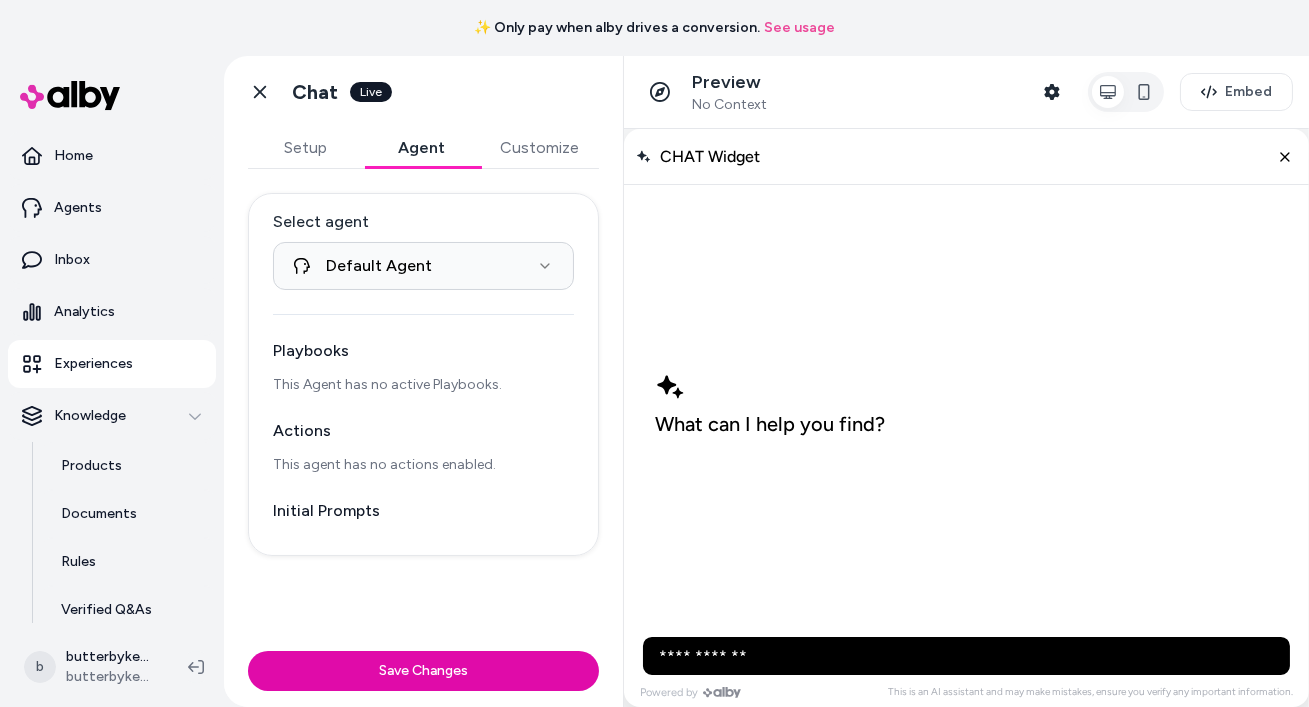click on "Initial Prompts" at bounding box center [423, 511] 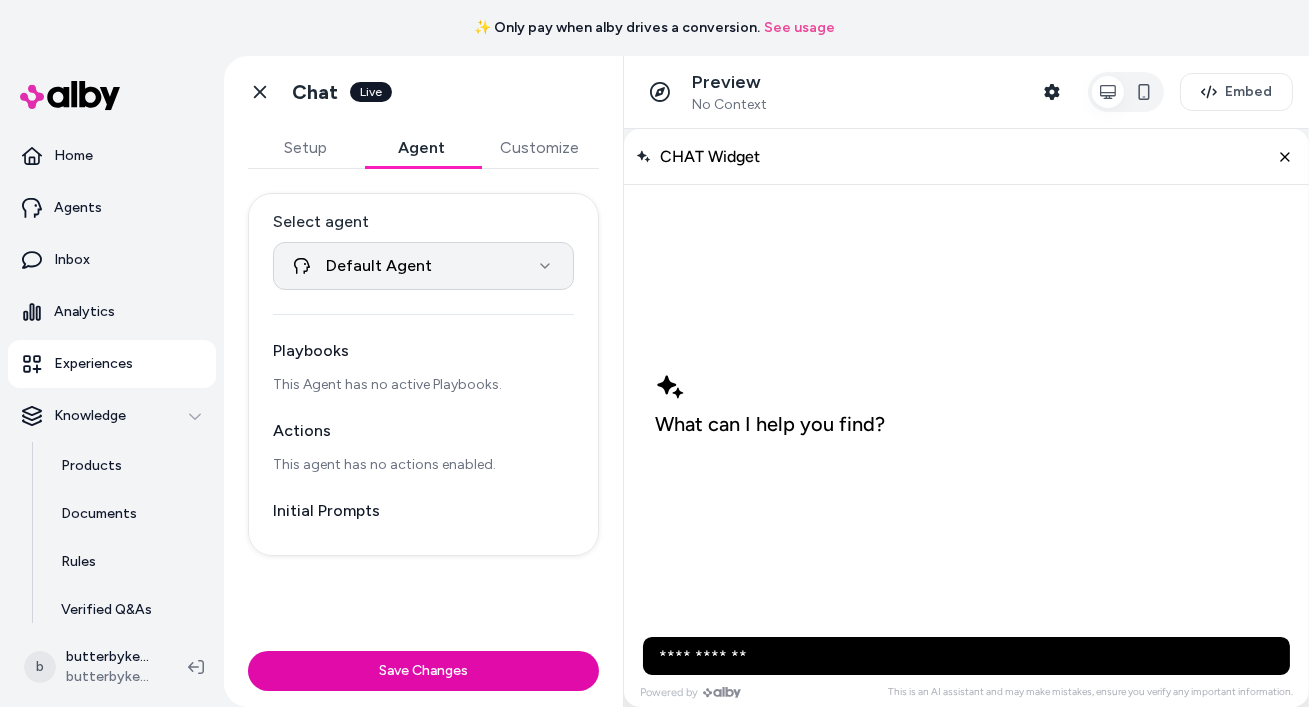 click on "**********" at bounding box center [654, 353] 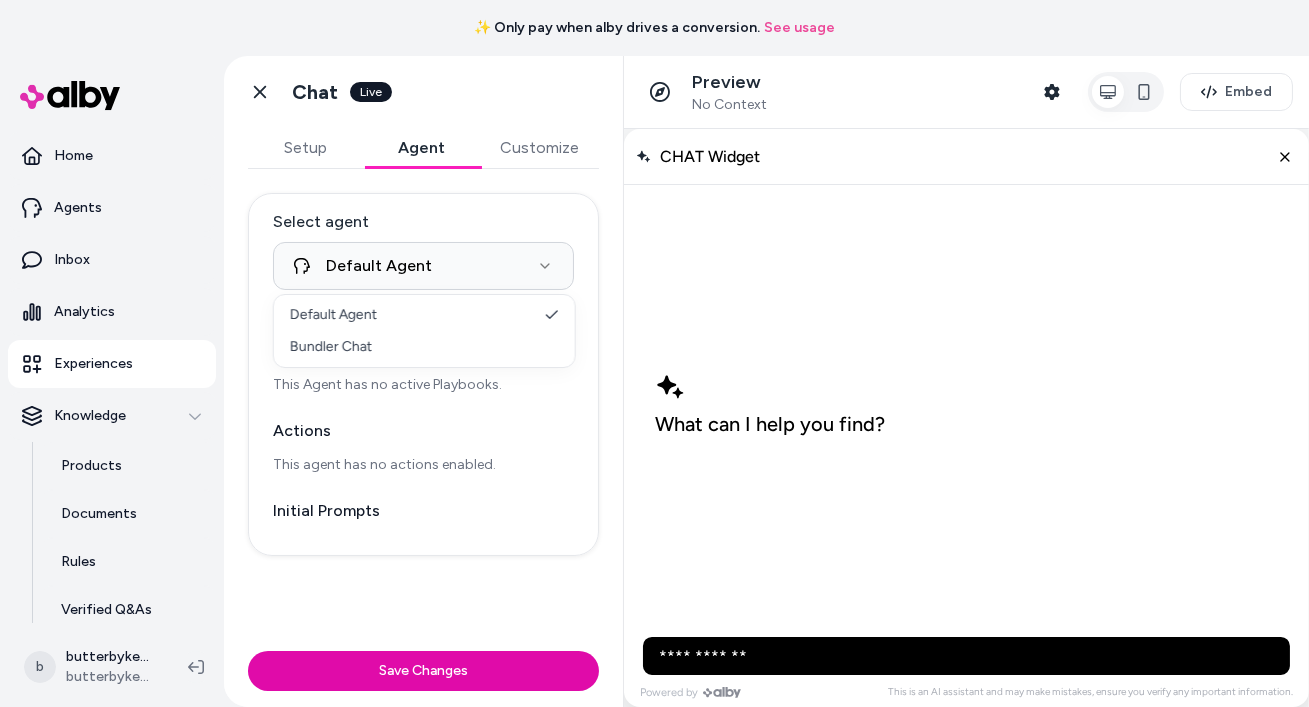select on "**********" 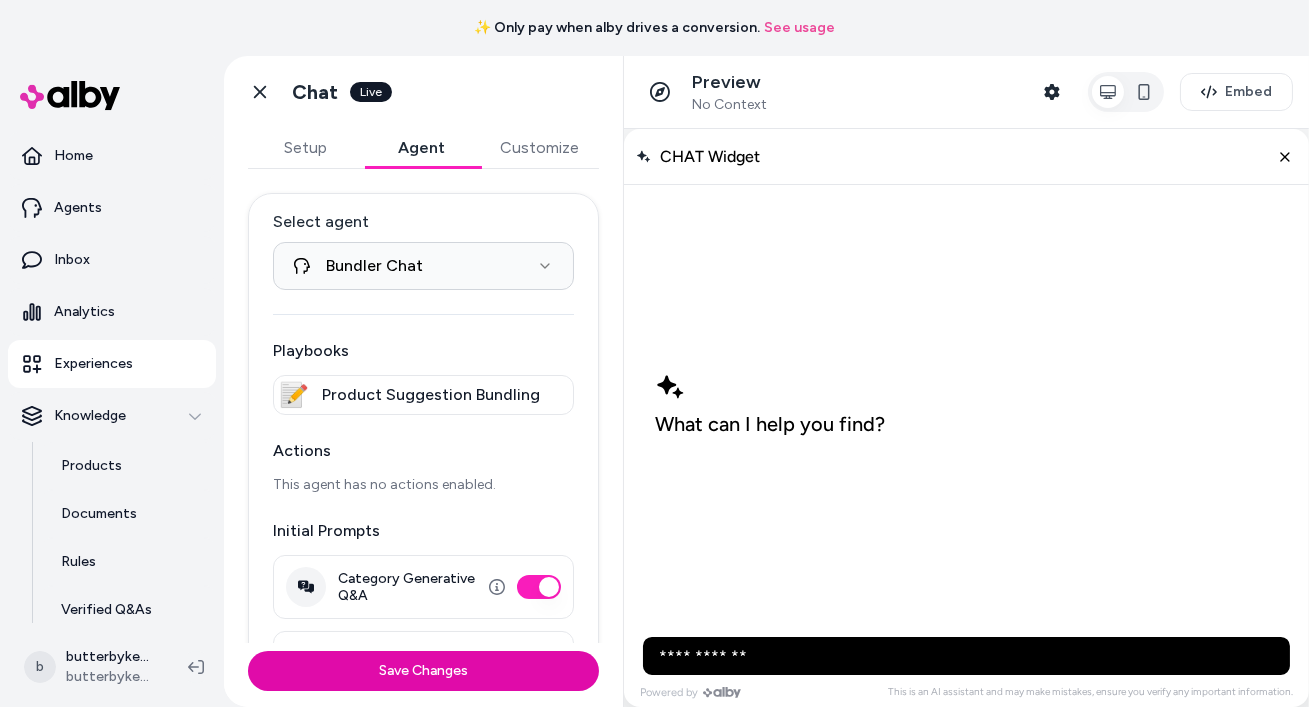 scroll, scrollTop: 72, scrollLeft: 0, axis: vertical 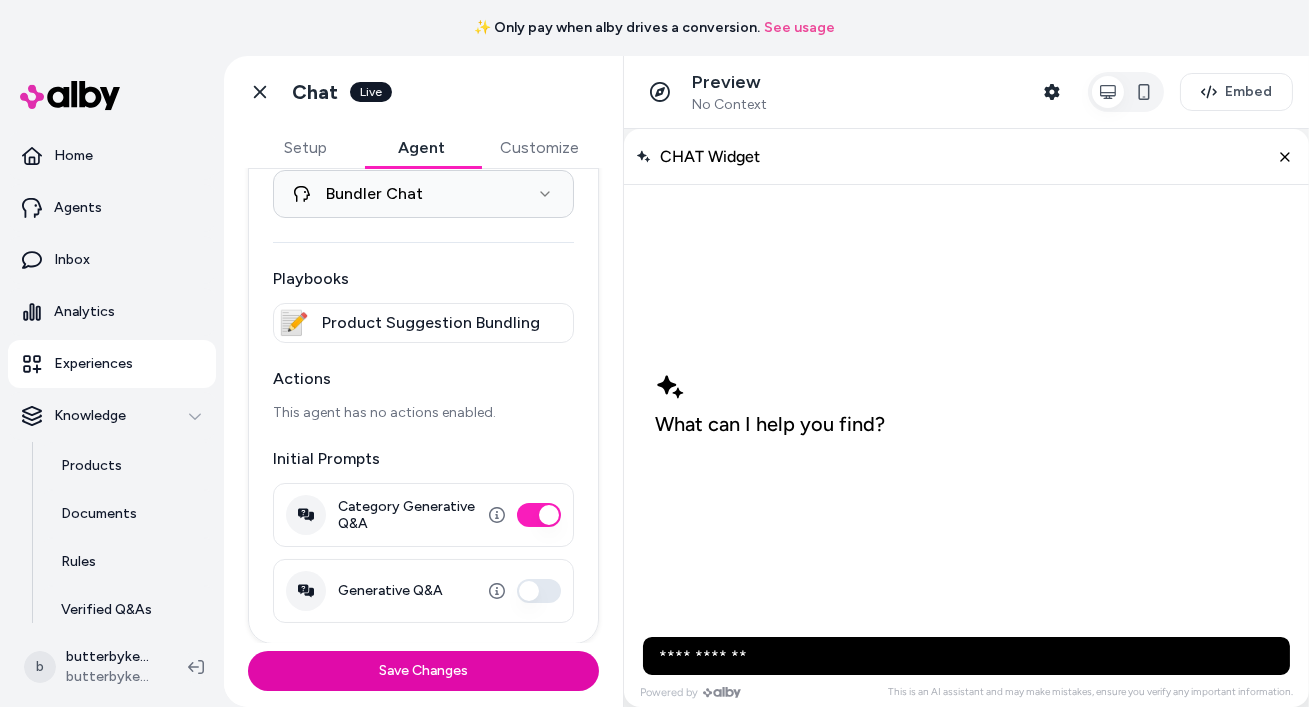 click on "Generative Q&A" at bounding box center [539, 591] 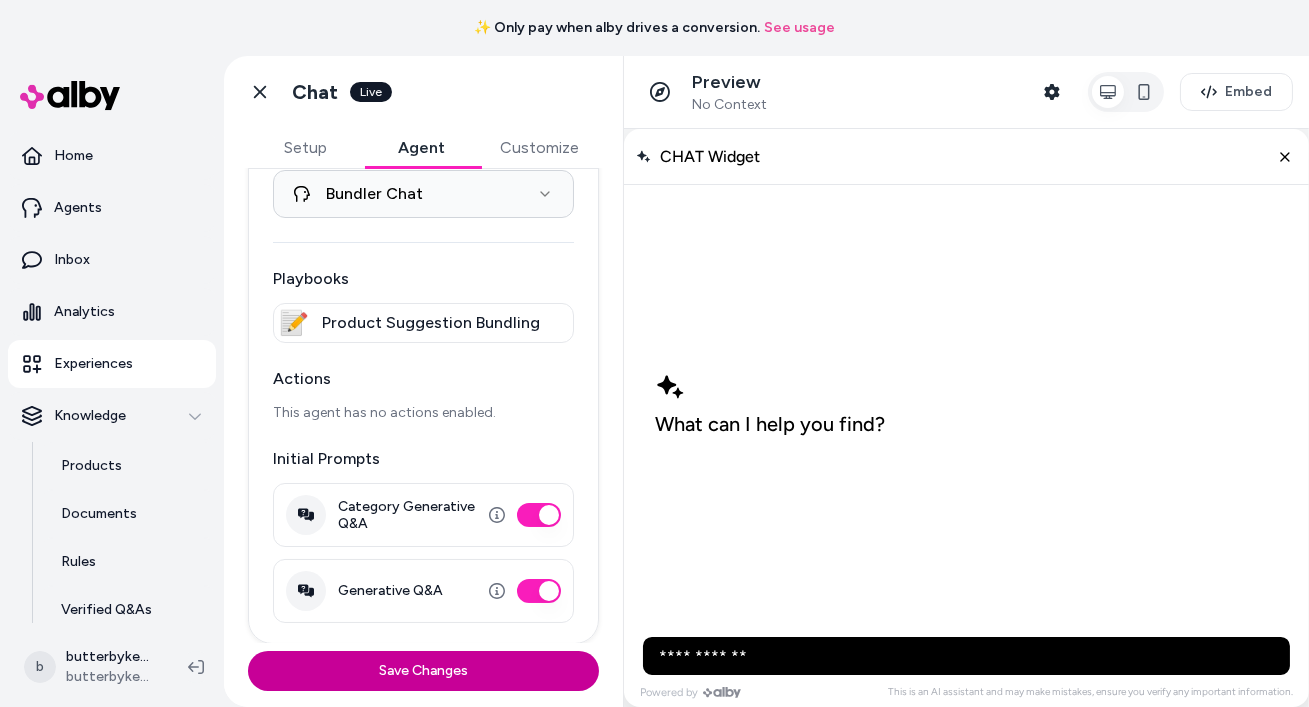 click on "Save Changes" at bounding box center (423, 671) 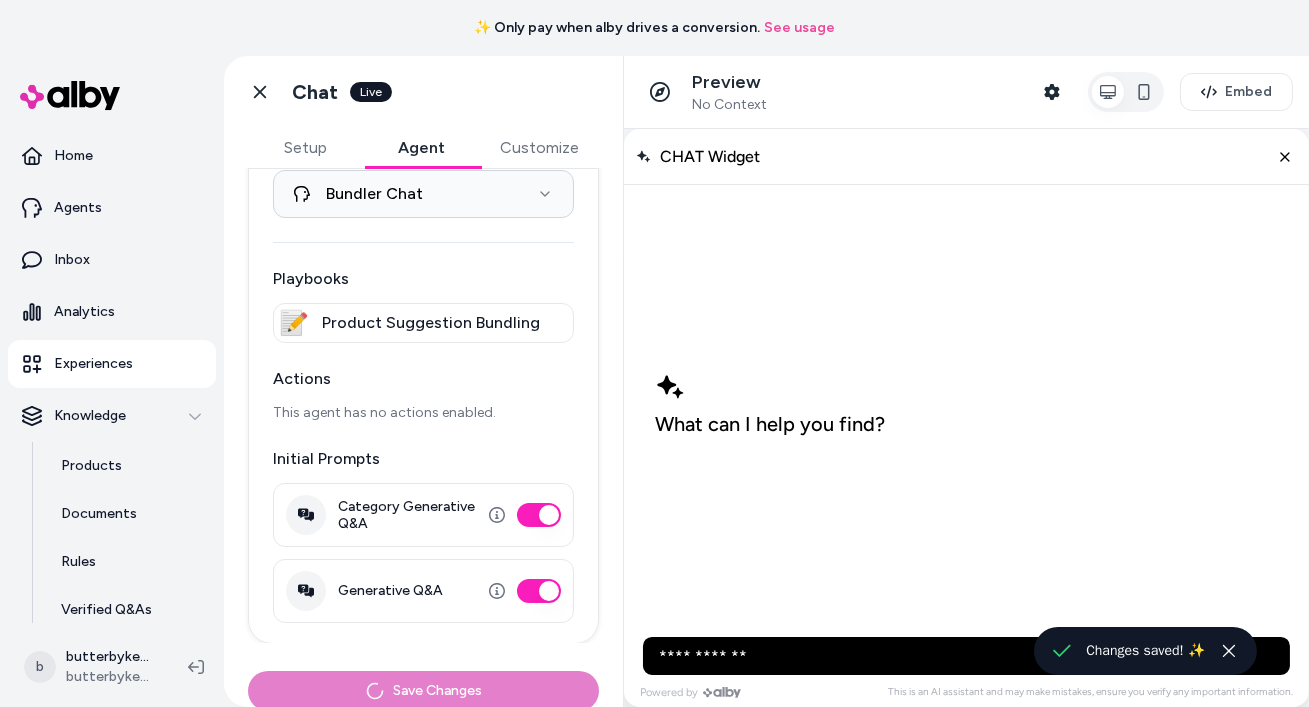 scroll, scrollTop: 32, scrollLeft: 0, axis: vertical 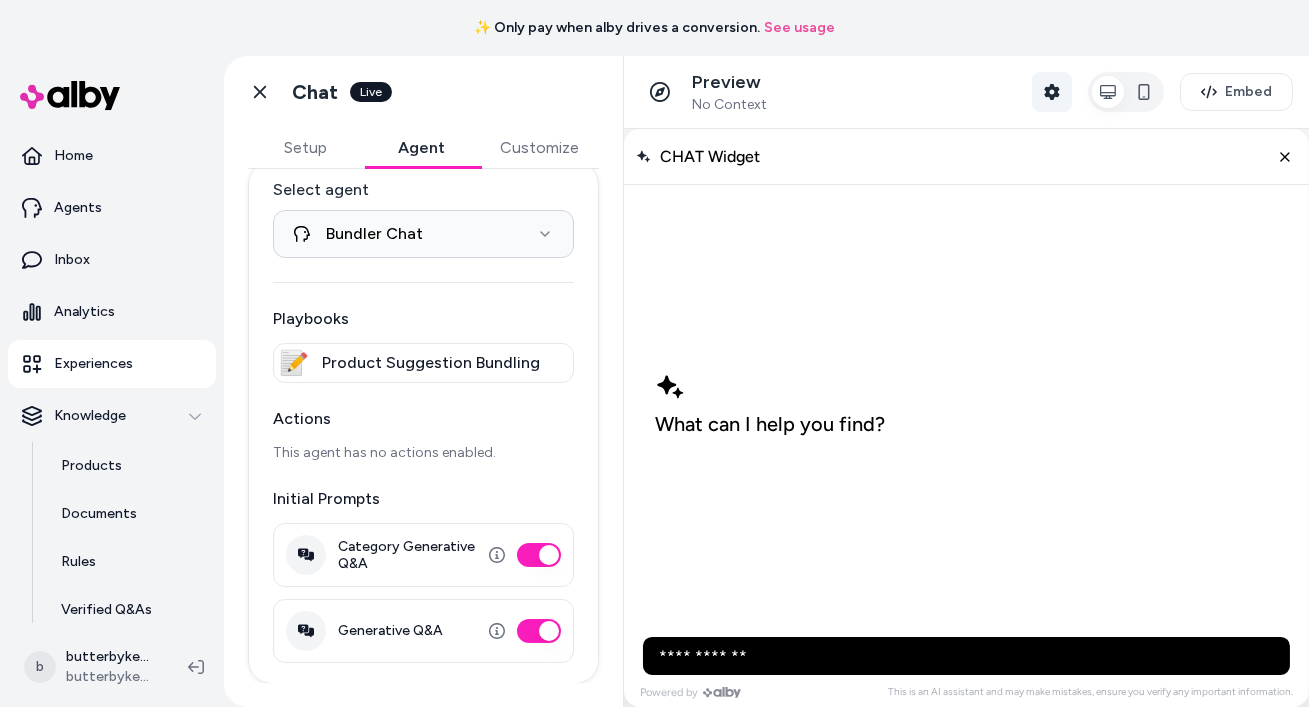 click 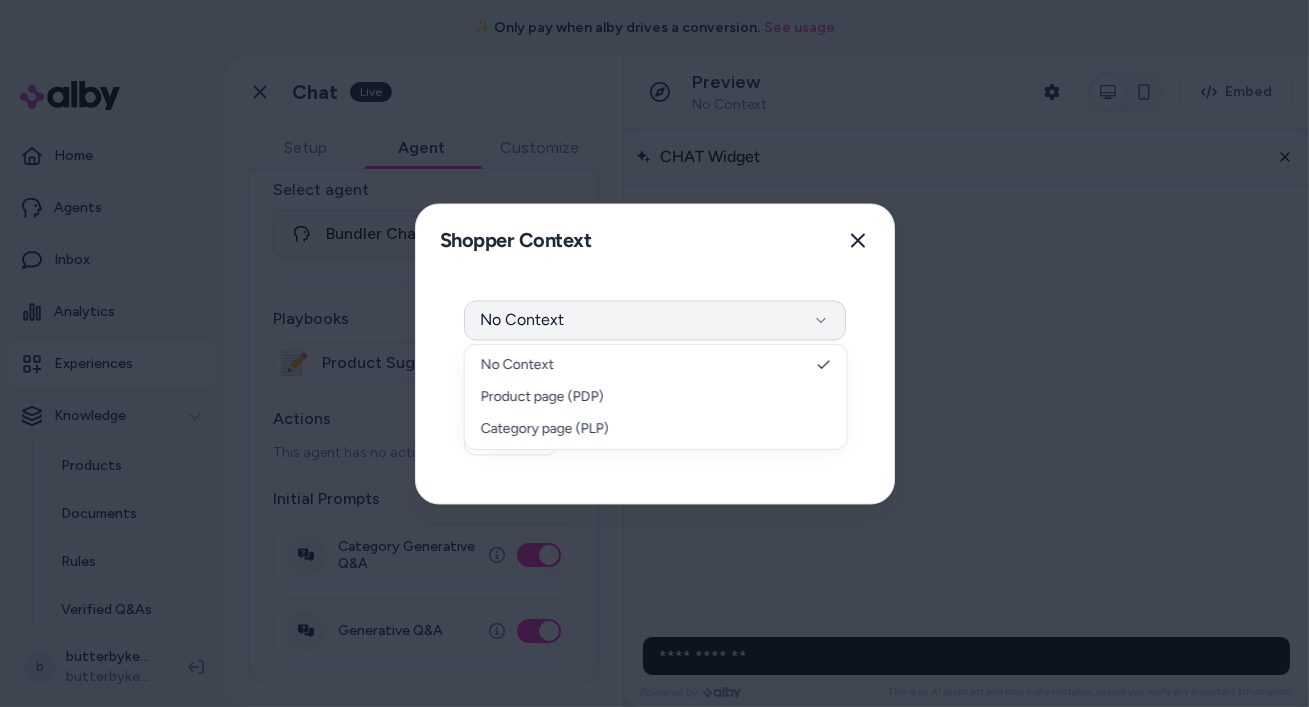 click 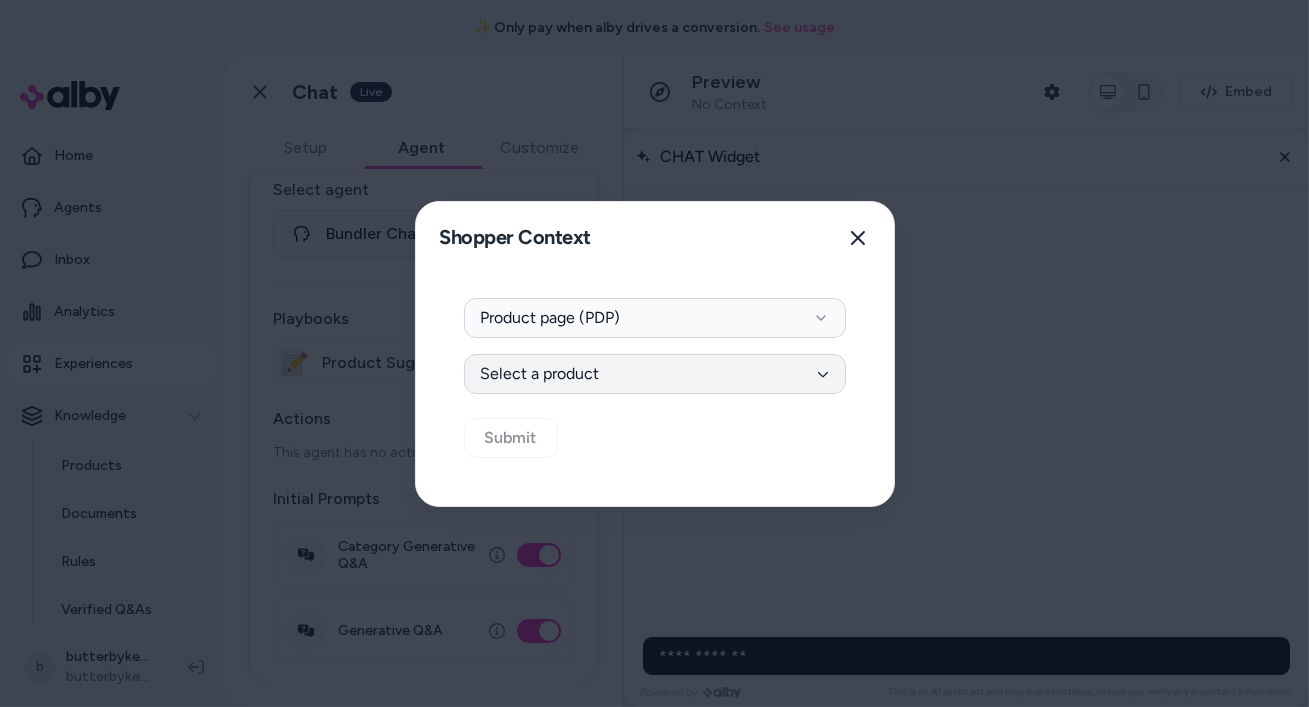 click on "Select a product" at bounding box center (655, 374) 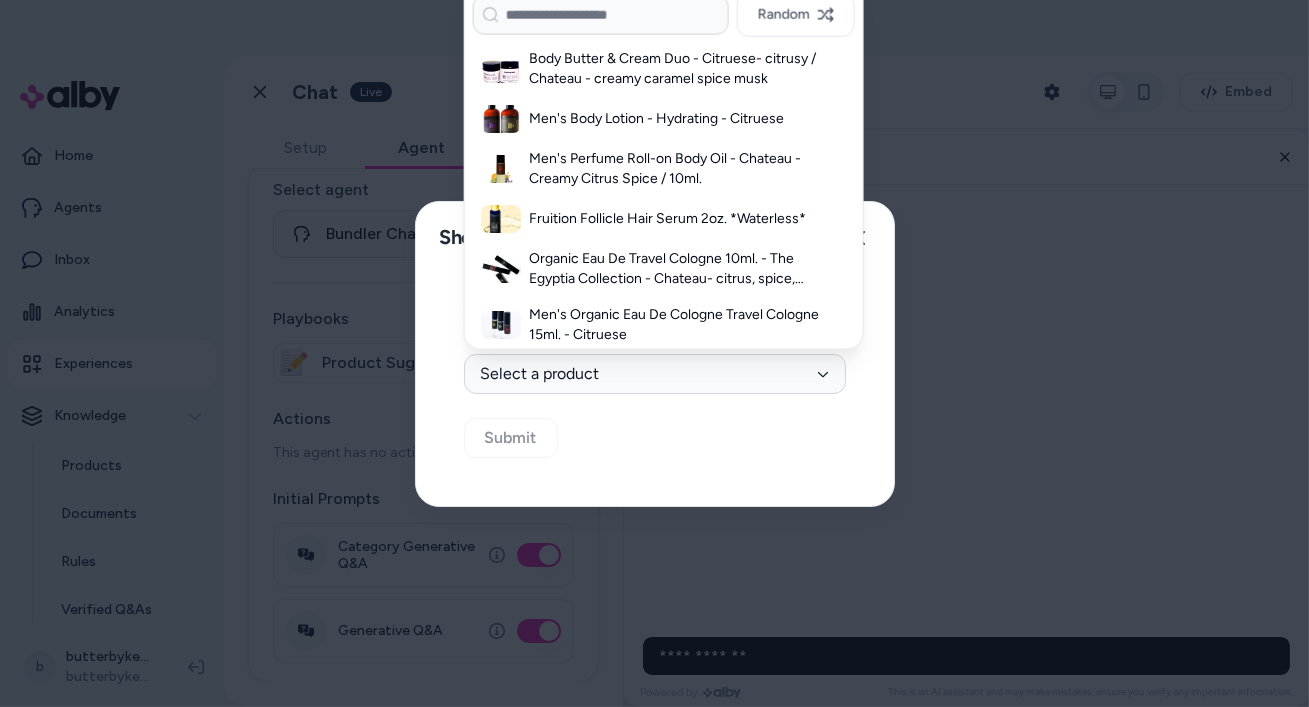 click on "Context Type Product page (PDP) Select Product Select a product Submit" at bounding box center (655, 390) 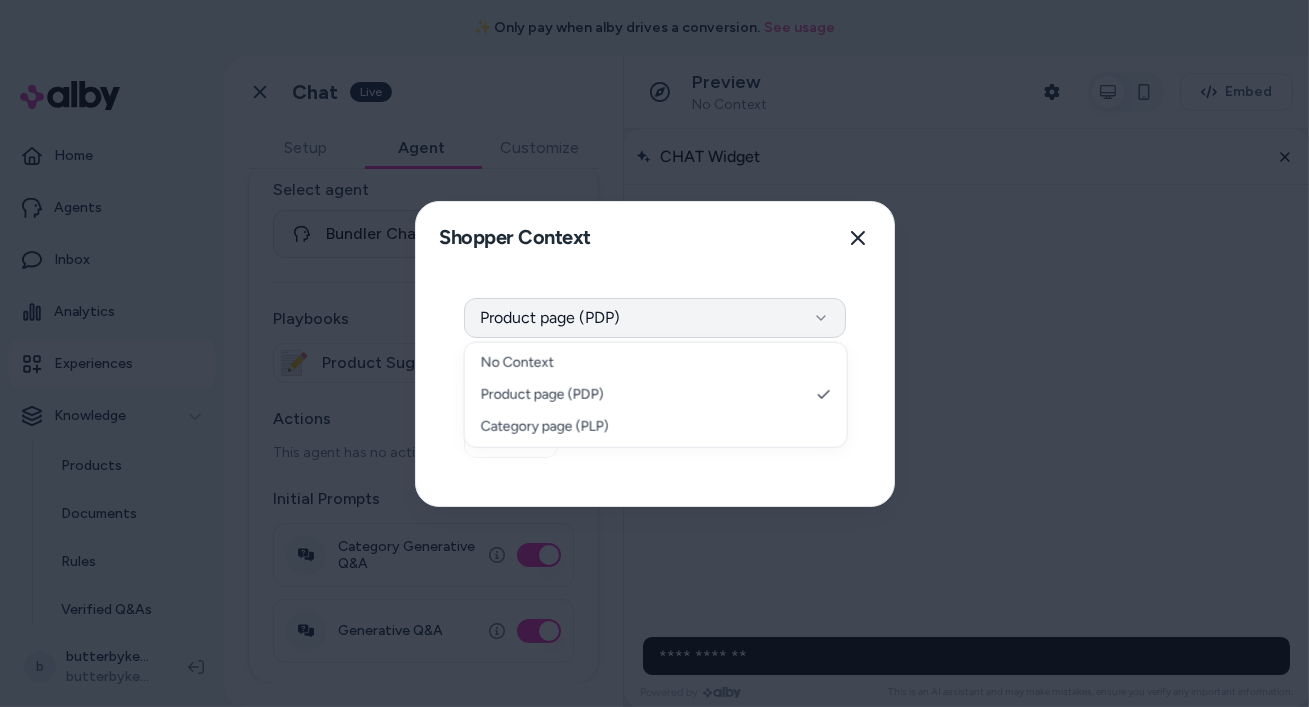 click on "Product page (PDP)" at bounding box center [655, 318] 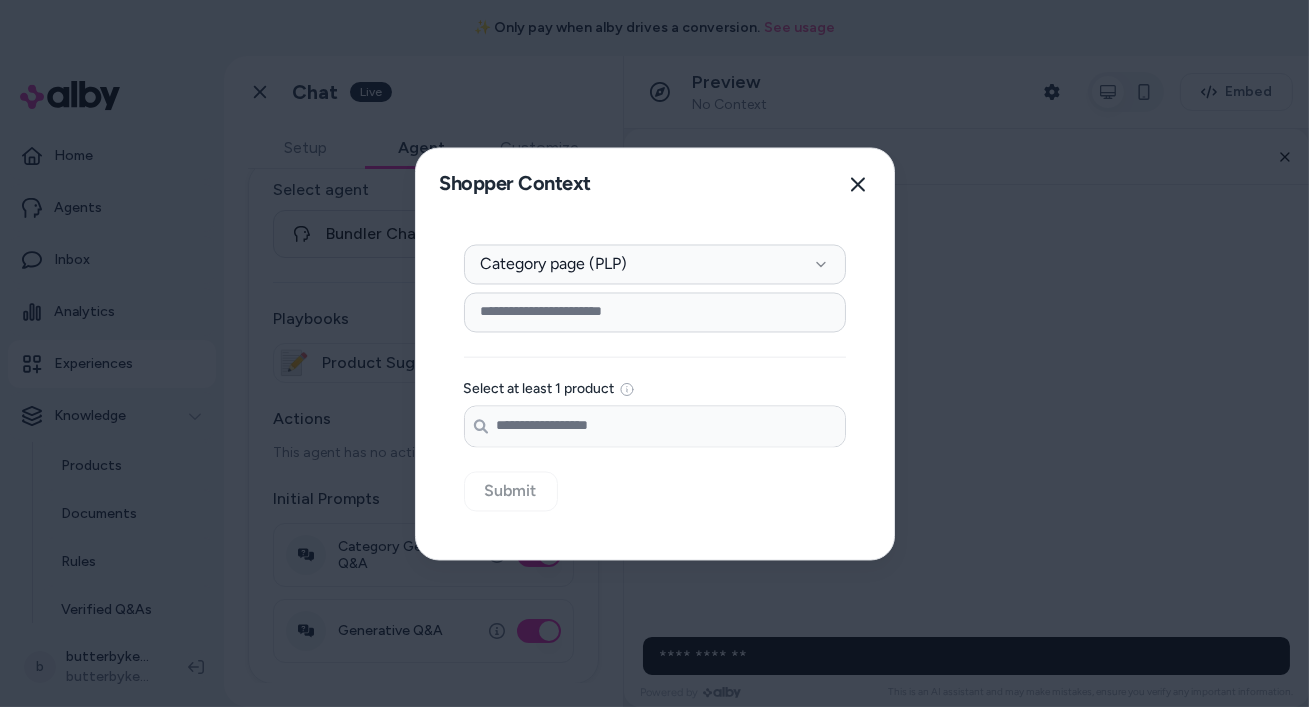 click at bounding box center (655, 312) 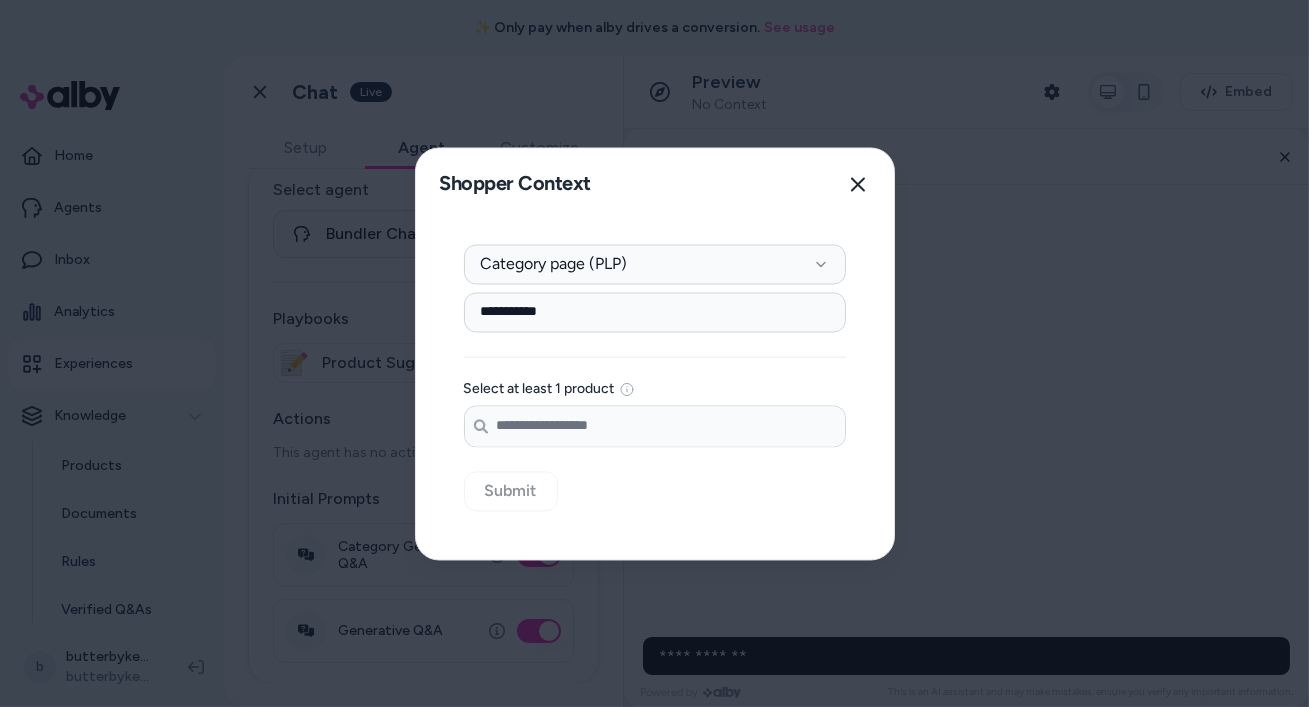 type on "**********" 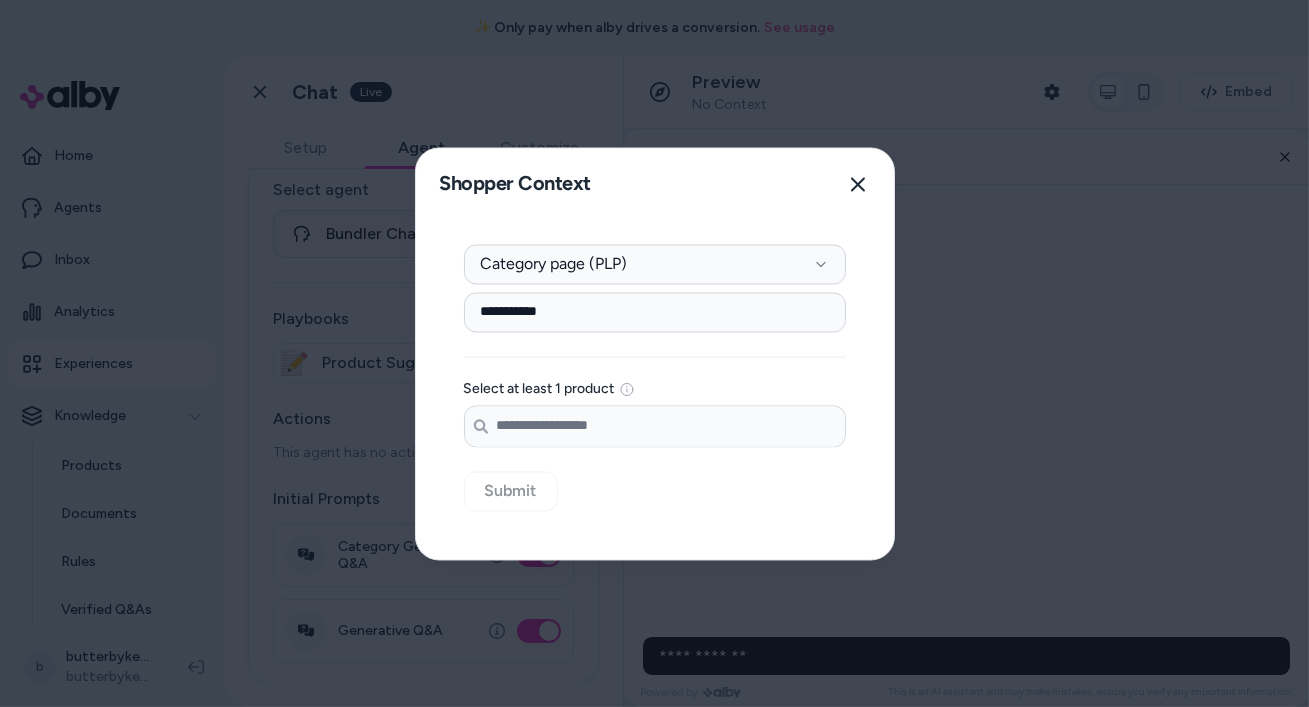 click on "**********" at bounding box center (655, 312) 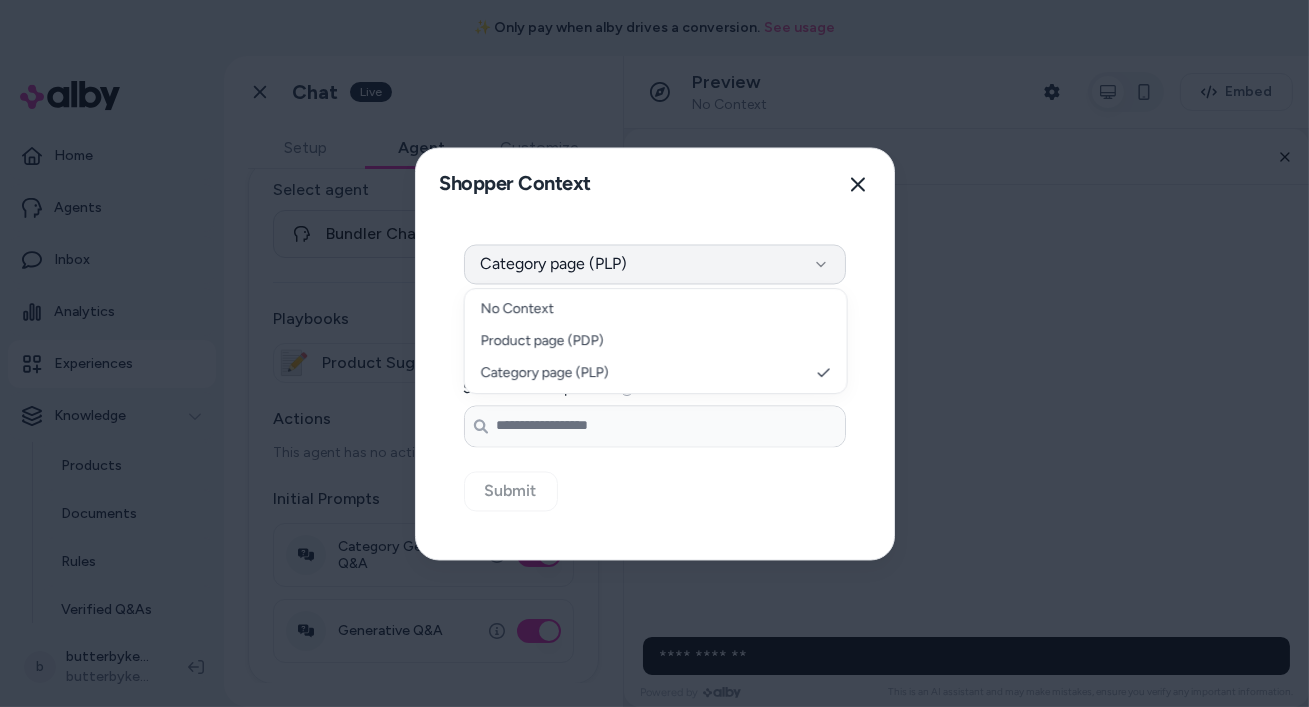 click on "Category page (PLP)" at bounding box center (655, 264) 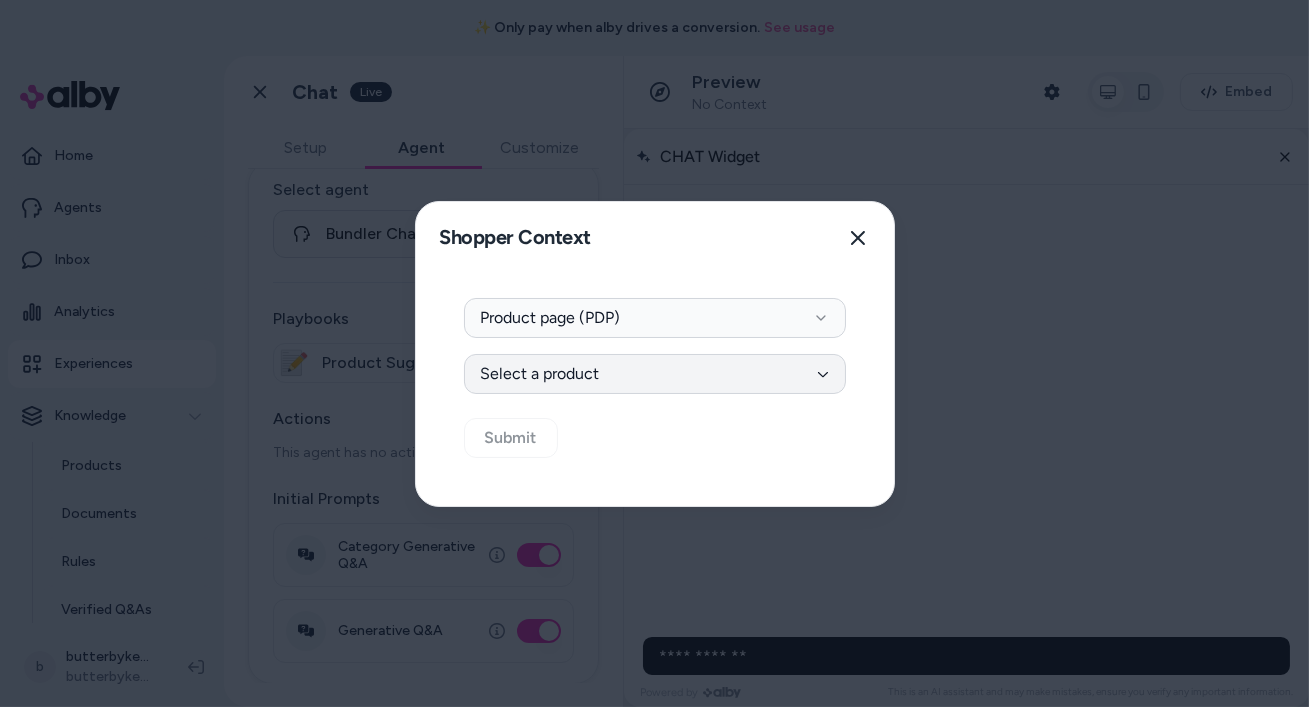 click on "Select a product" at bounding box center (655, 374) 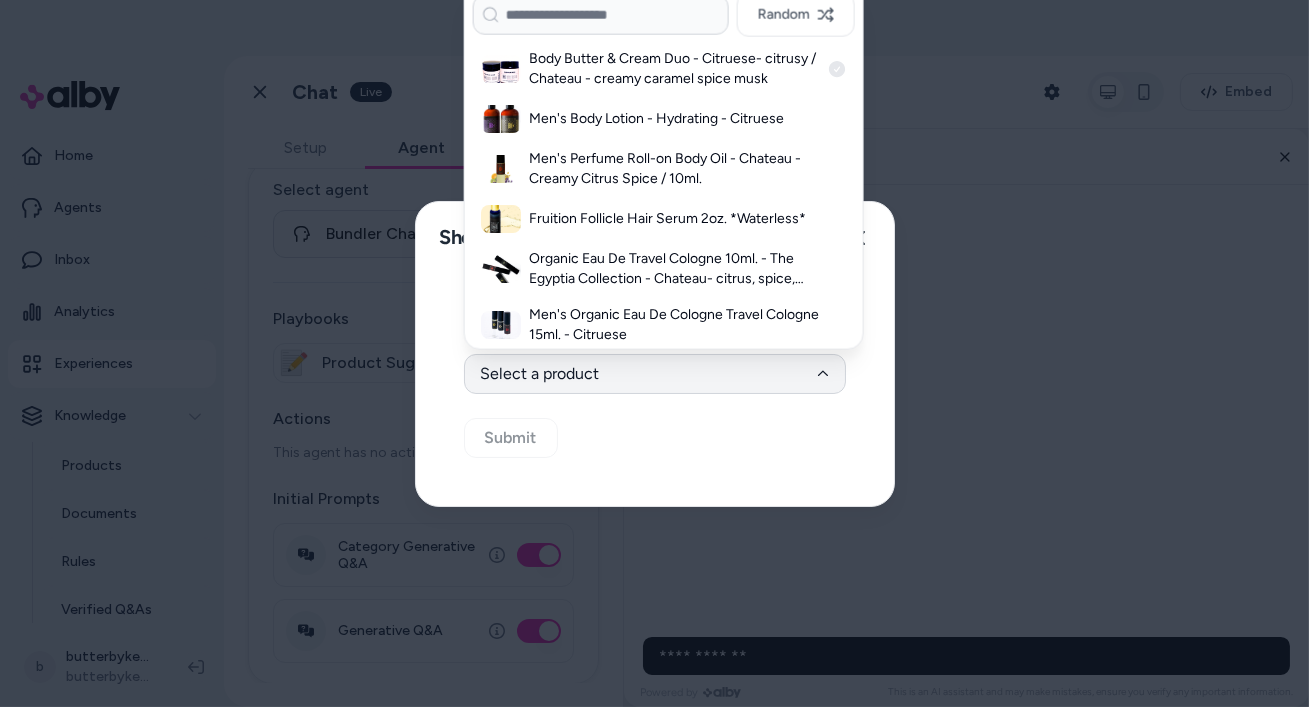 click on "Body Butter & Cream Duo - Citruese- citrusy / Chateau - creamy caramel spice musk" at bounding box center (674, 69) 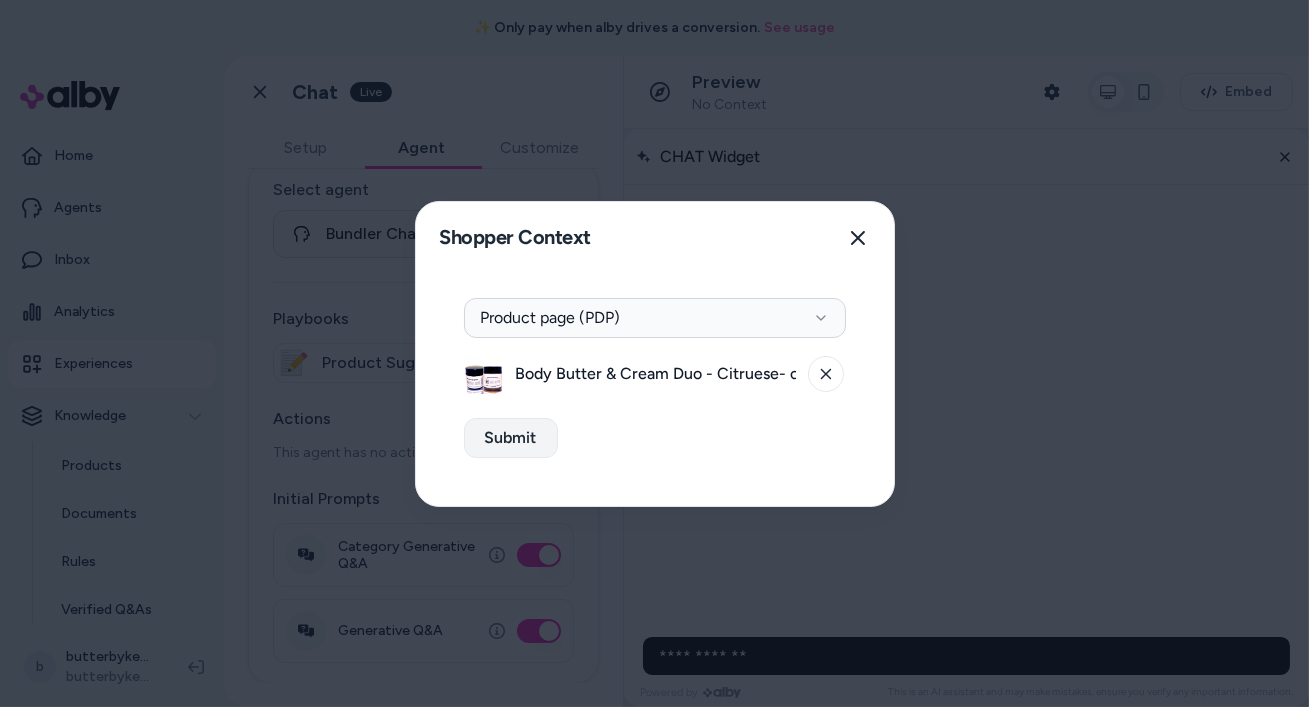 click on "Submit" at bounding box center (511, 438) 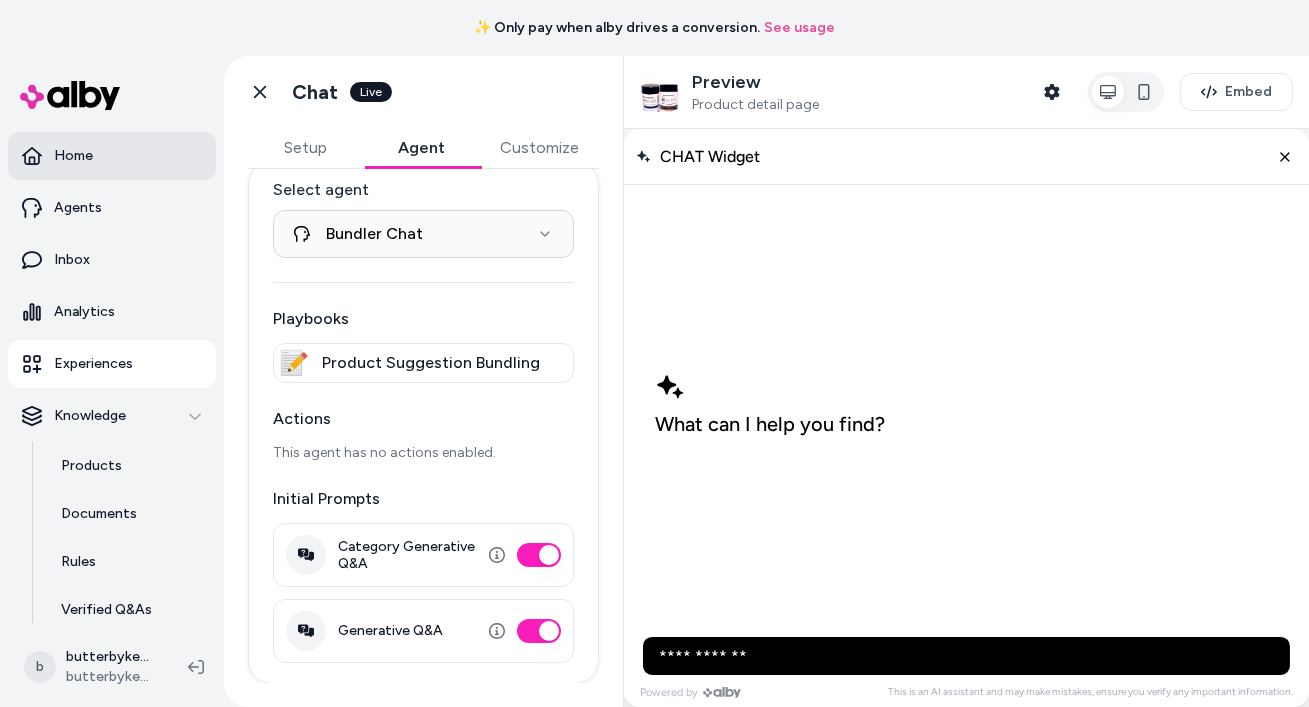 click on "Home" at bounding box center [112, 156] 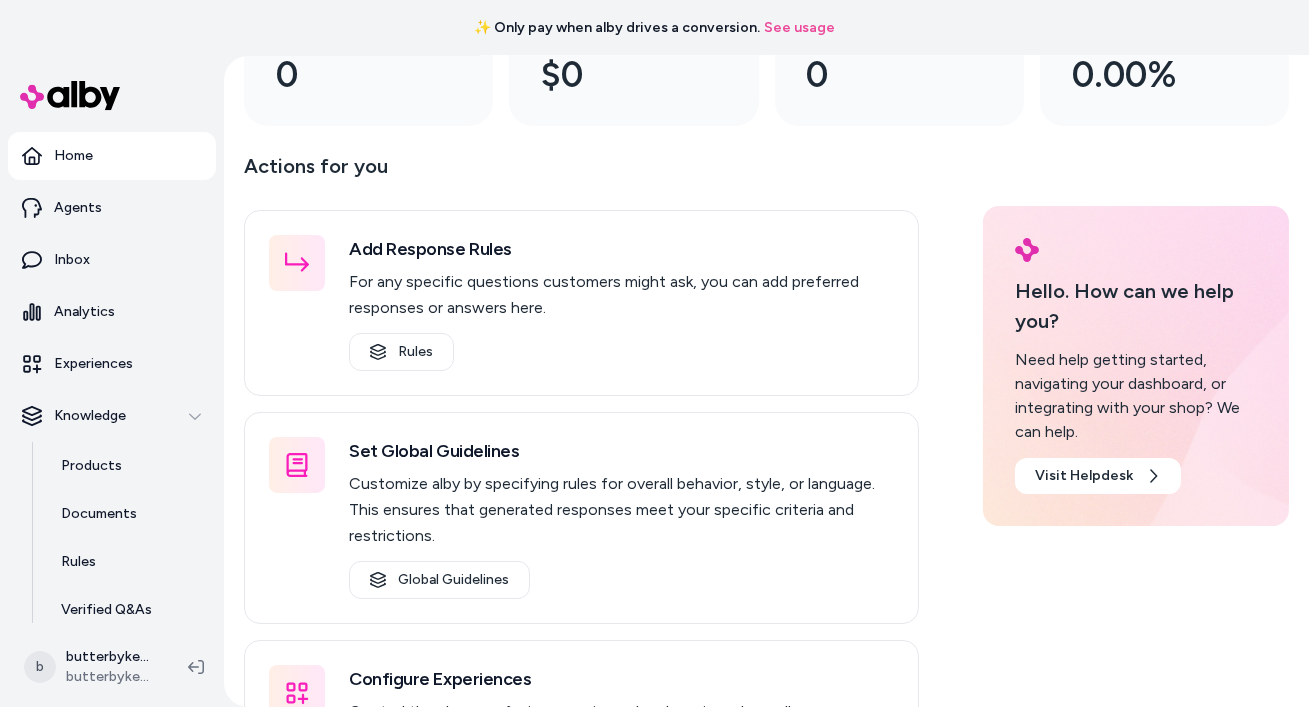 scroll, scrollTop: 243, scrollLeft: 0, axis: vertical 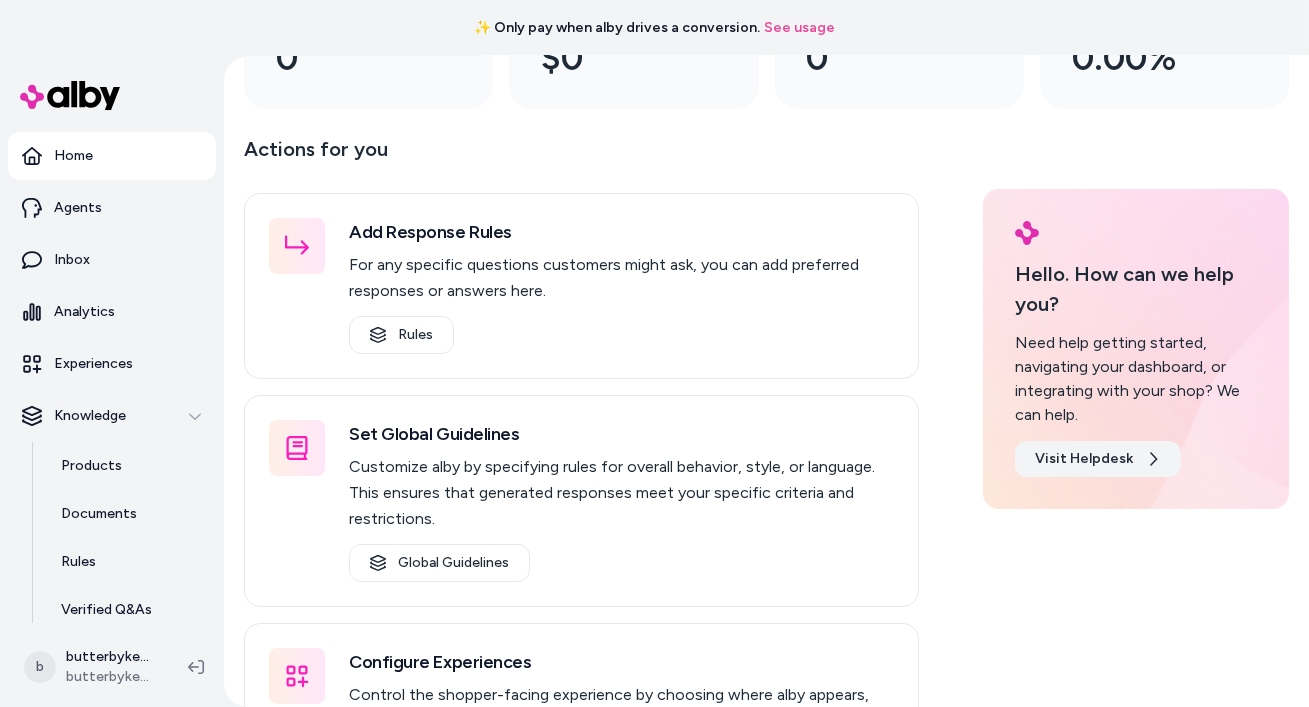 click on "Visit Helpdesk" at bounding box center [1098, 459] 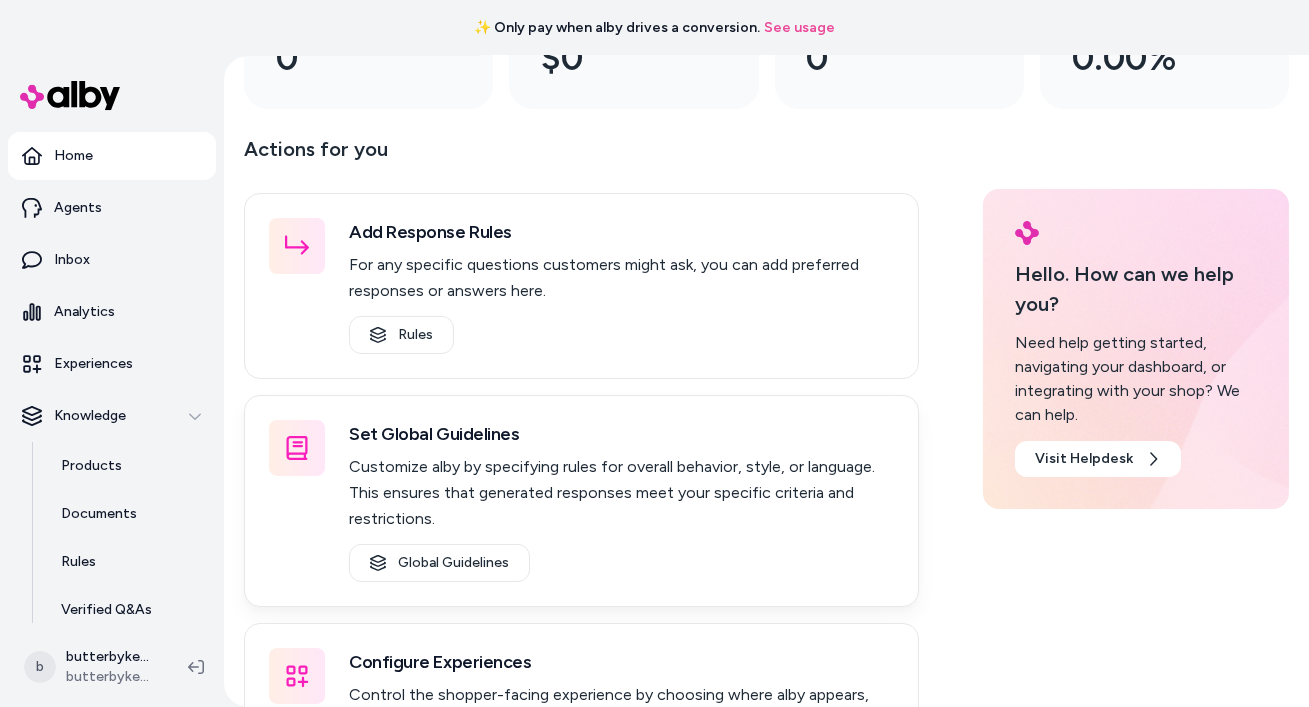 scroll, scrollTop: 389, scrollLeft: 0, axis: vertical 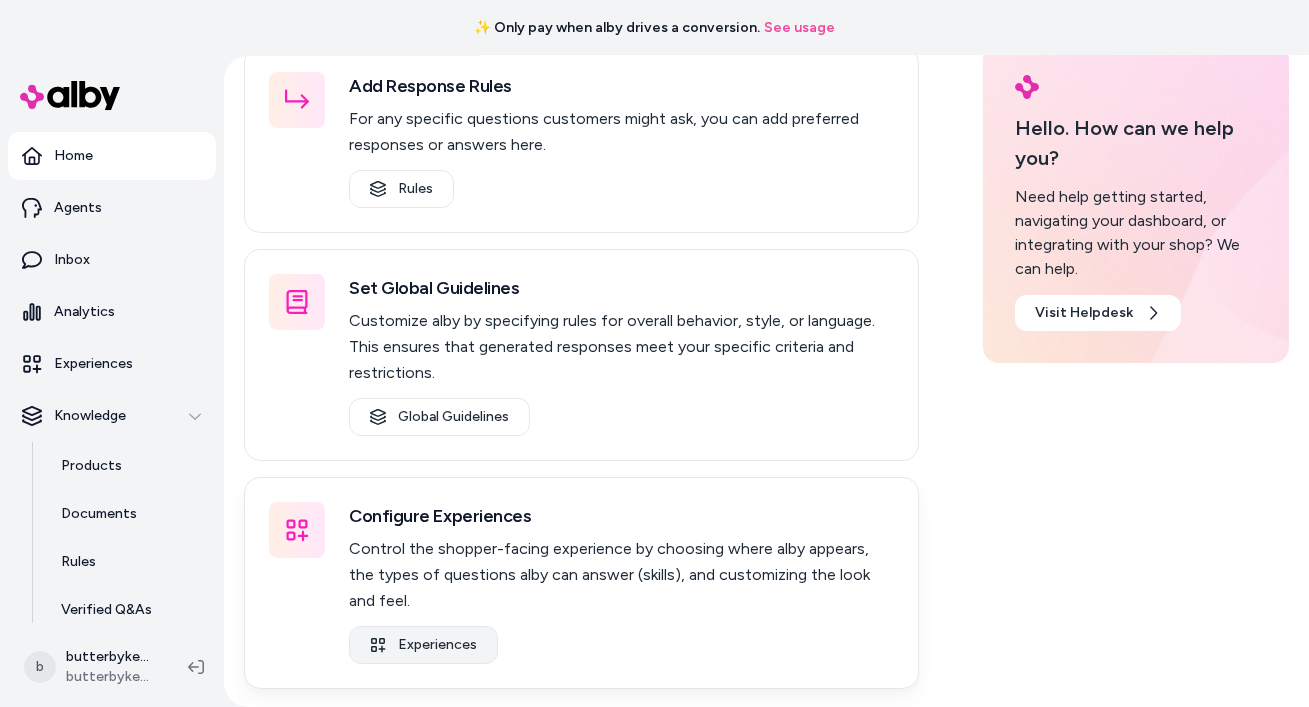 click on "Experiences" at bounding box center [423, 645] 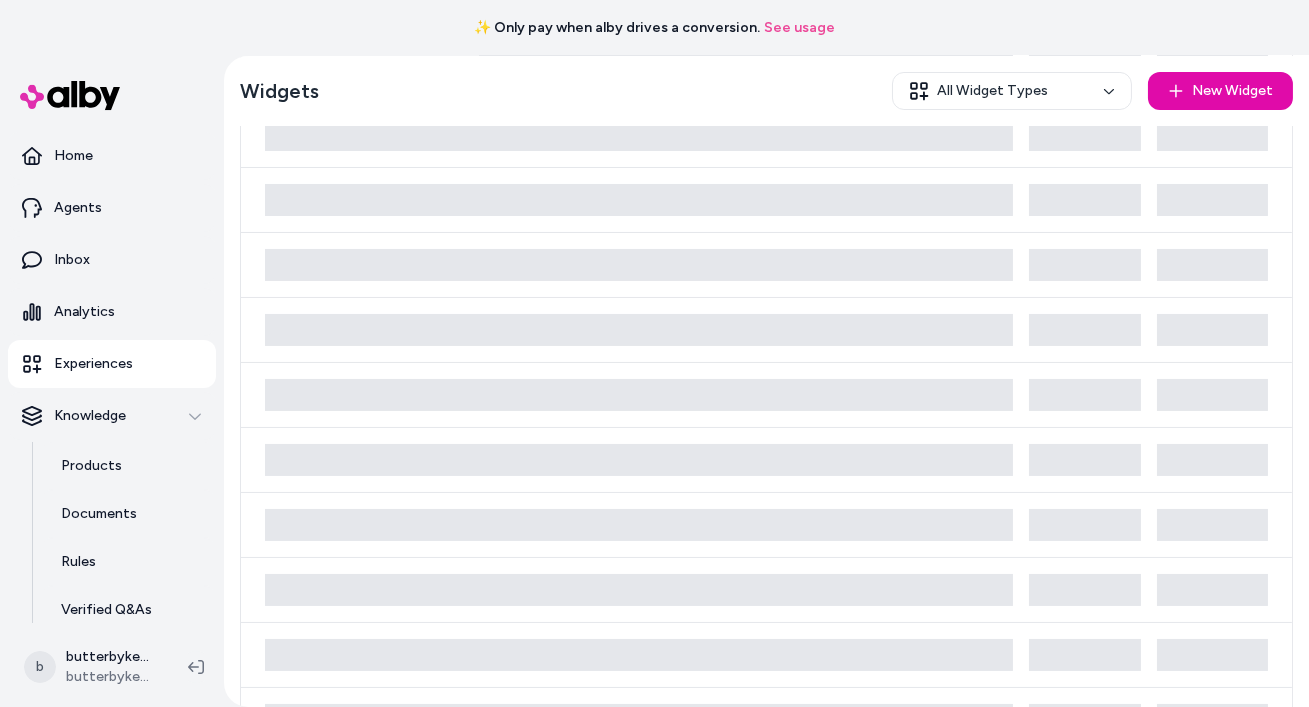 scroll, scrollTop: 55, scrollLeft: 0, axis: vertical 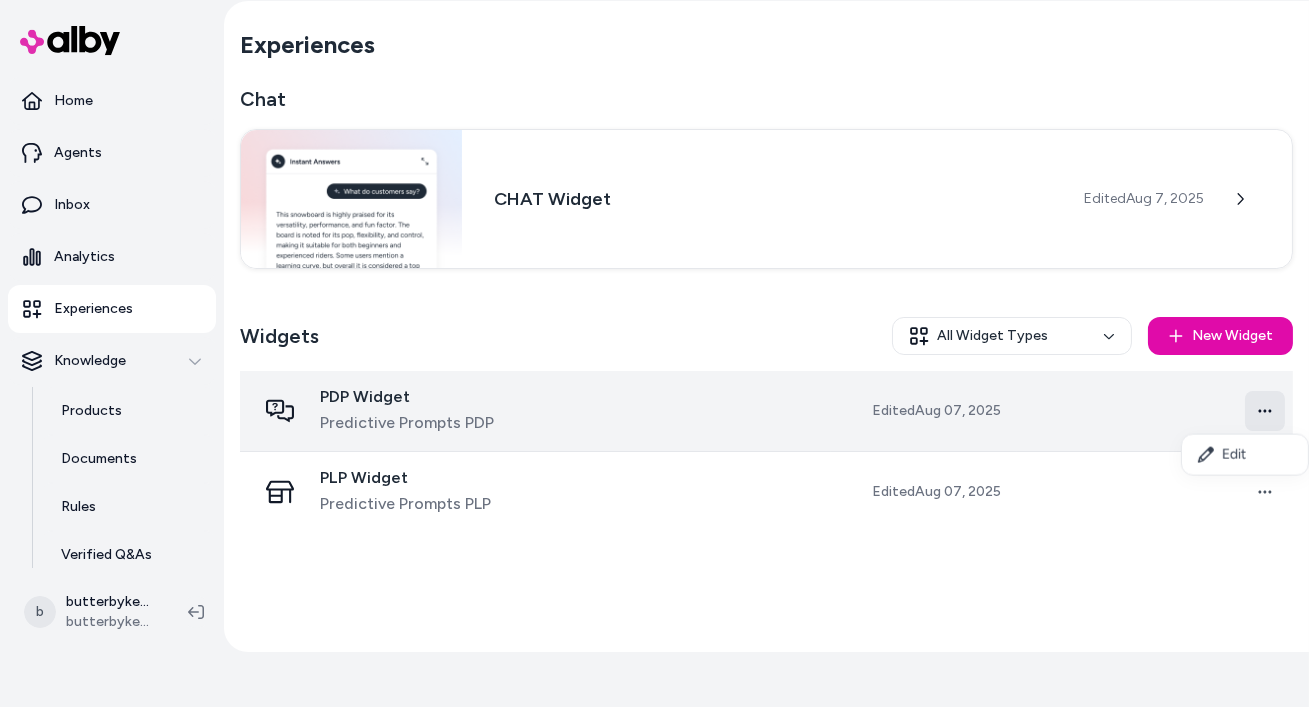 click on "✨ Only pay when alby drives a conversion.   See usage Home Agents Inbox Analytics Experiences Knowledge Products Documents Rules Verified Q&As Reviews Survey Questions Integrations b butterbykeba.com Shopify butterbykeba.com Experiences Chat CHAT Widget Edited  Aug 7, 2025 Widgets All Widget Types   New Widget PDP Widget Predictive Prompts PDP Edited  Aug 07, 2025 Open menu PLP Widget Predictive Prompts PLP Edited  Aug 07, 2025 Open menu * Edit" at bounding box center [654, 298] 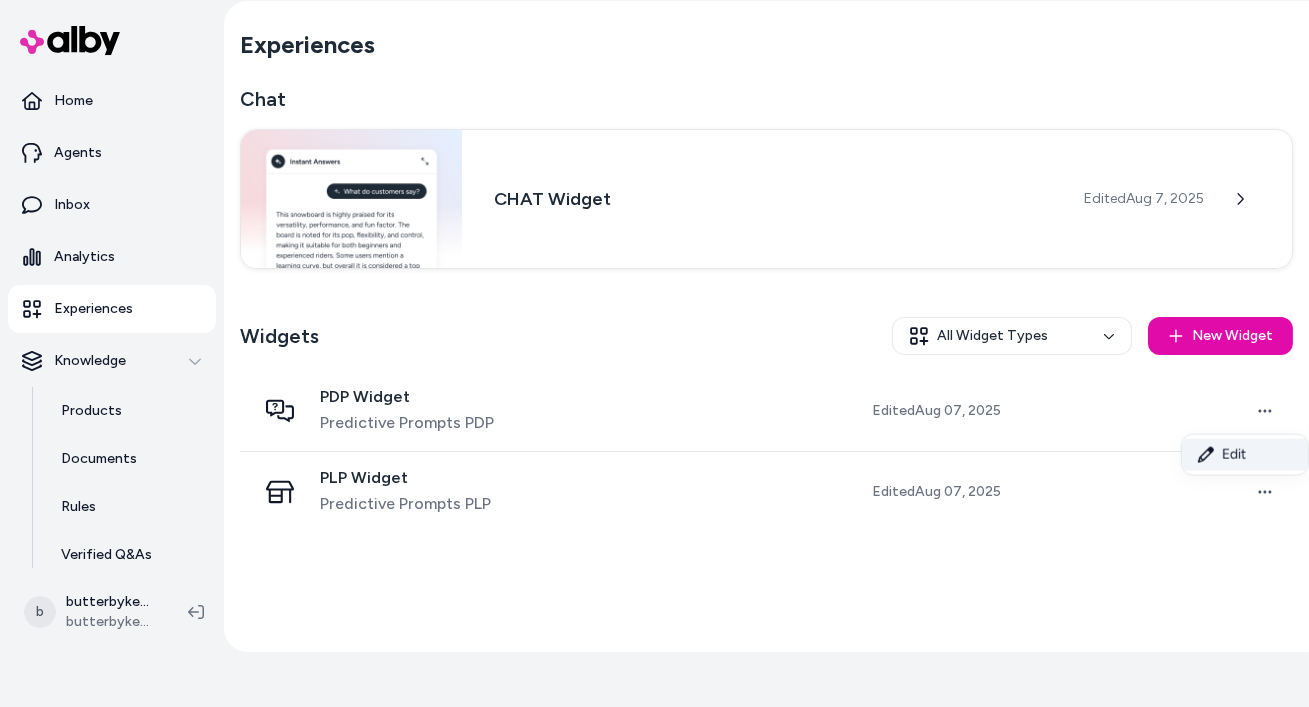 click on "Edit" at bounding box center [1245, 455] 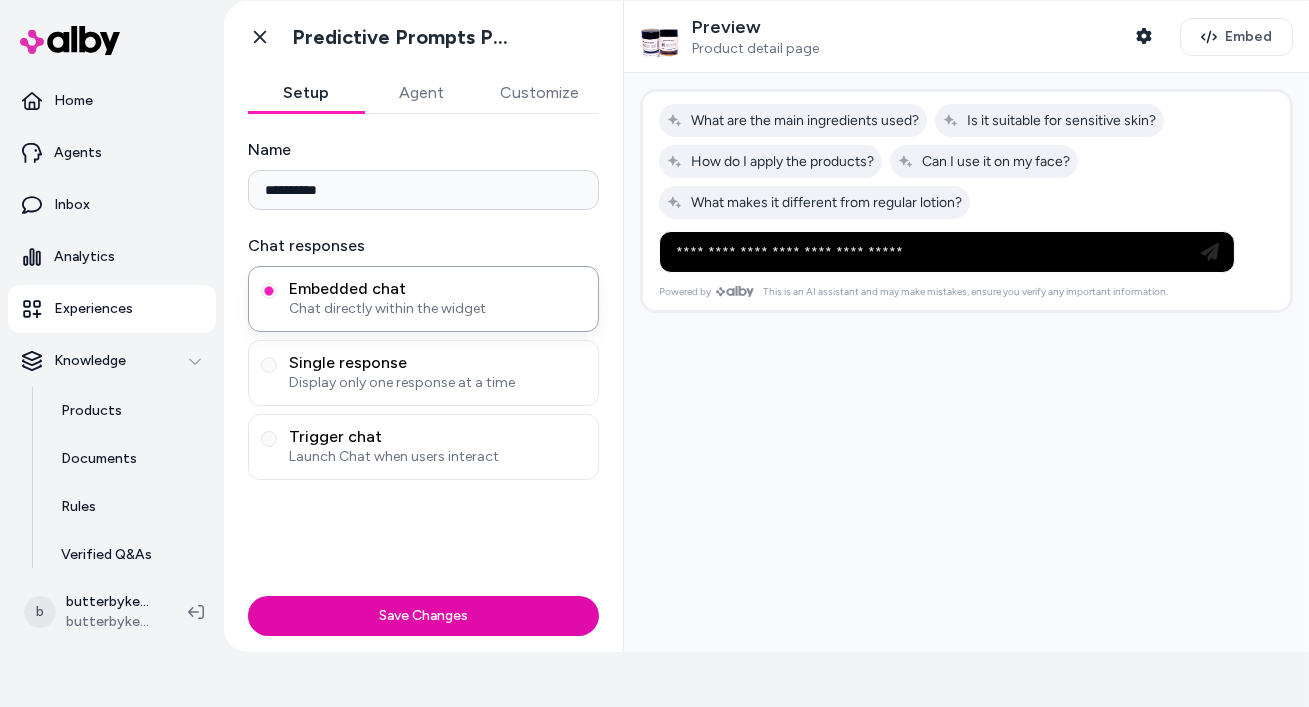 click on "Agent" at bounding box center (422, 93) 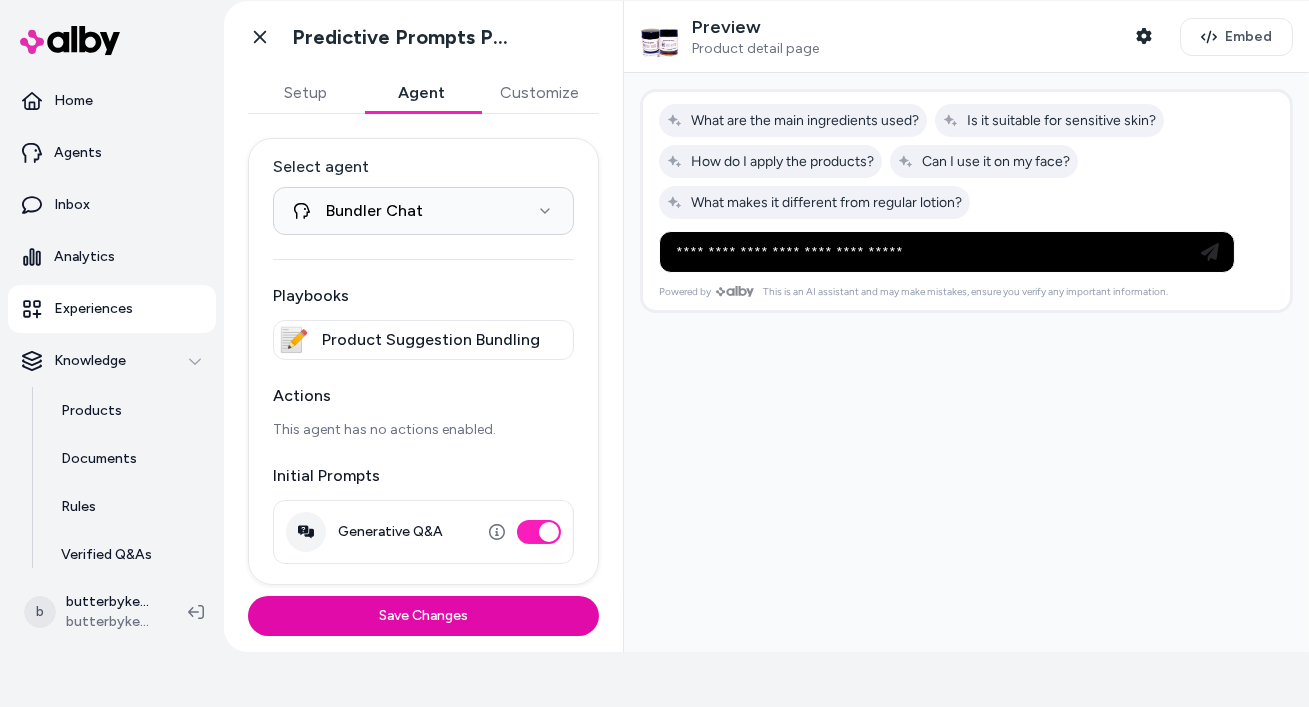 click on "**********" at bounding box center (423, 361) 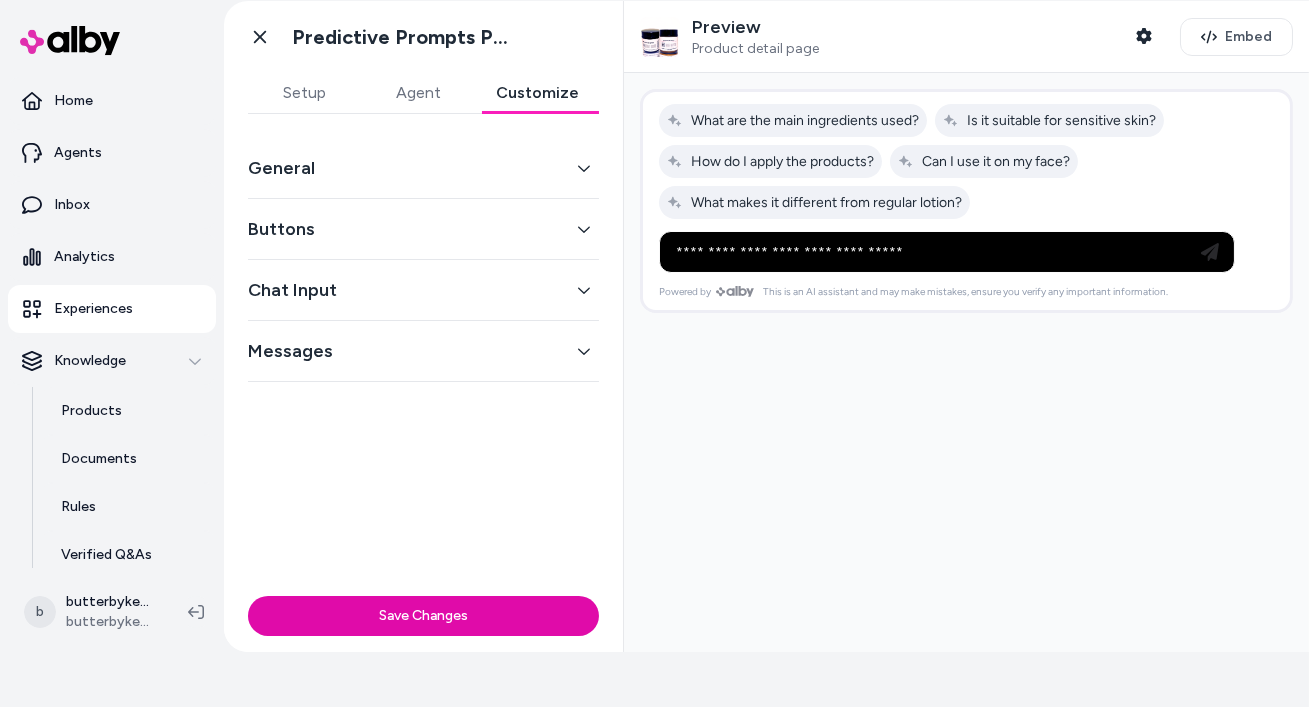 click on "General" at bounding box center (423, 168) 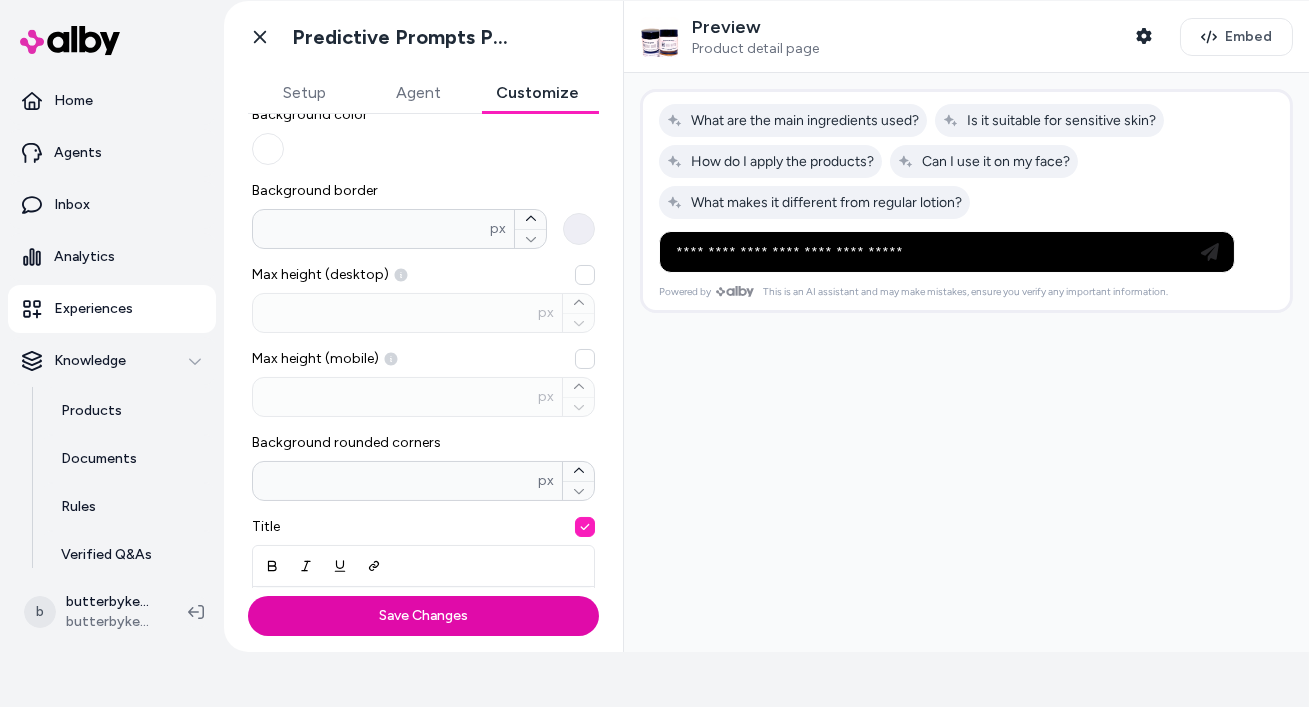 scroll, scrollTop: 806, scrollLeft: 0, axis: vertical 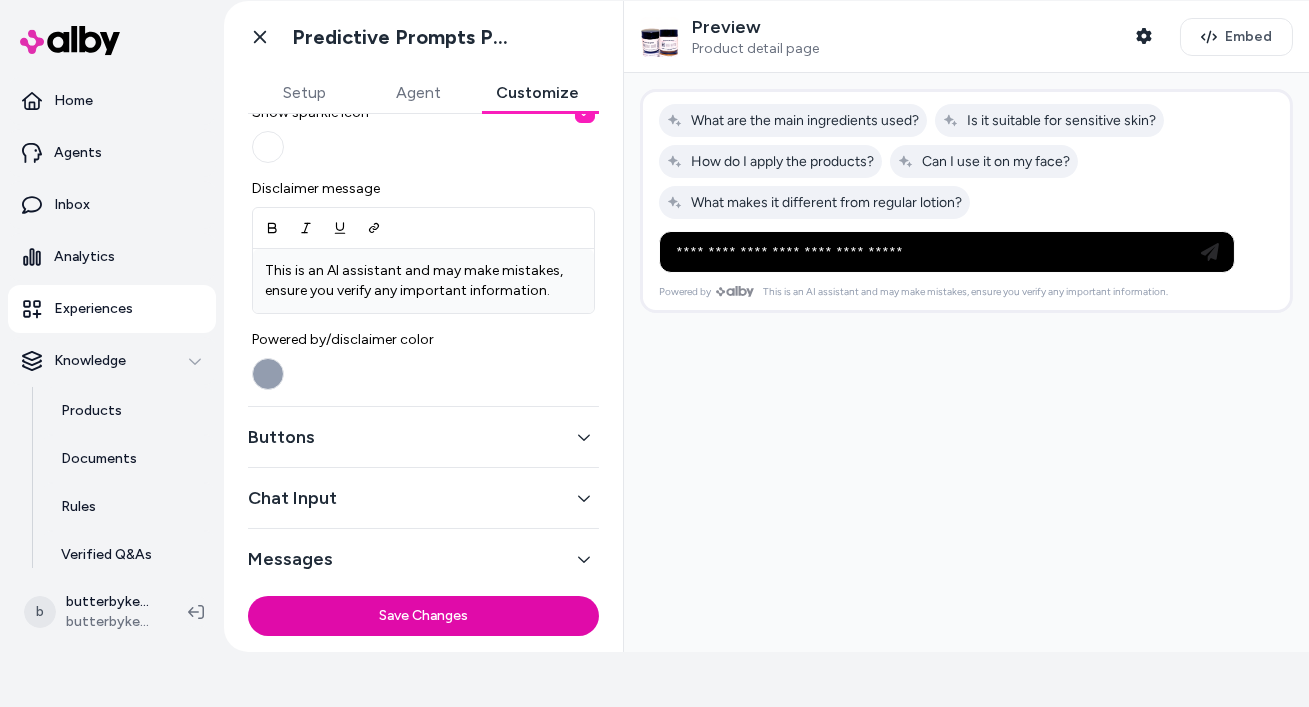 click on "Chat Input" at bounding box center [423, 498] 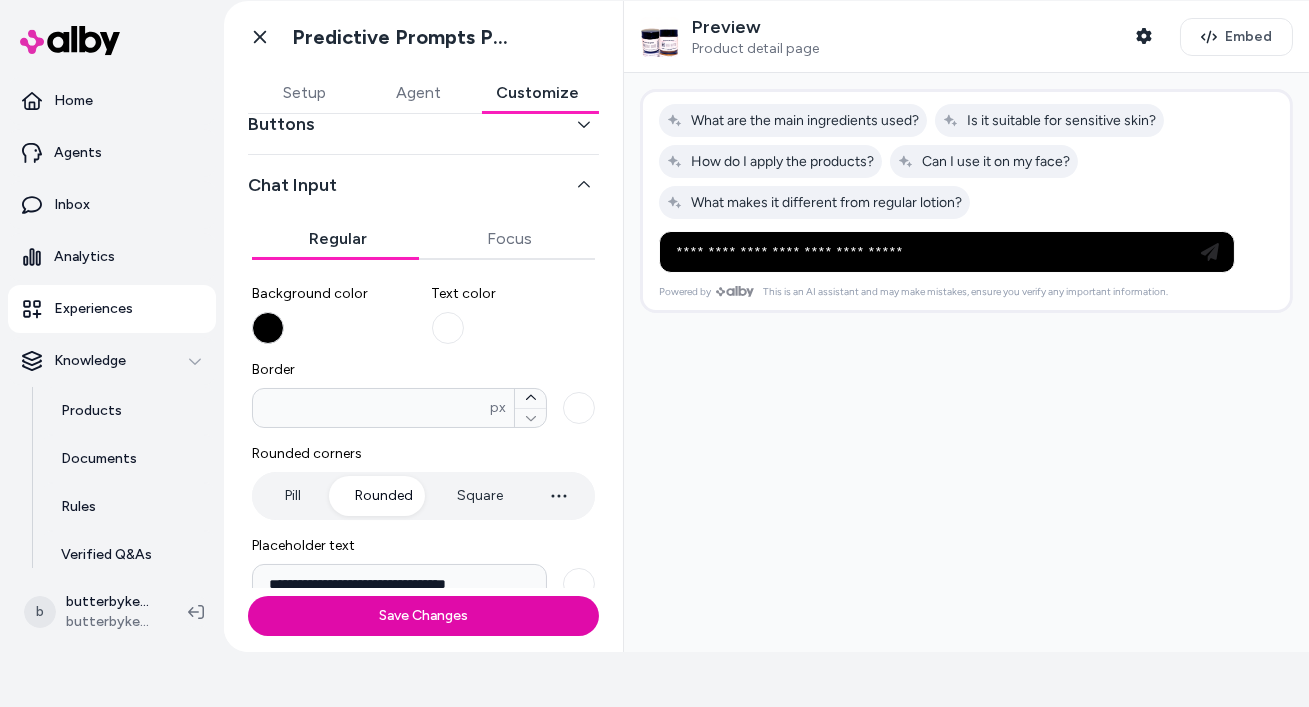 scroll, scrollTop: 325, scrollLeft: 0, axis: vertical 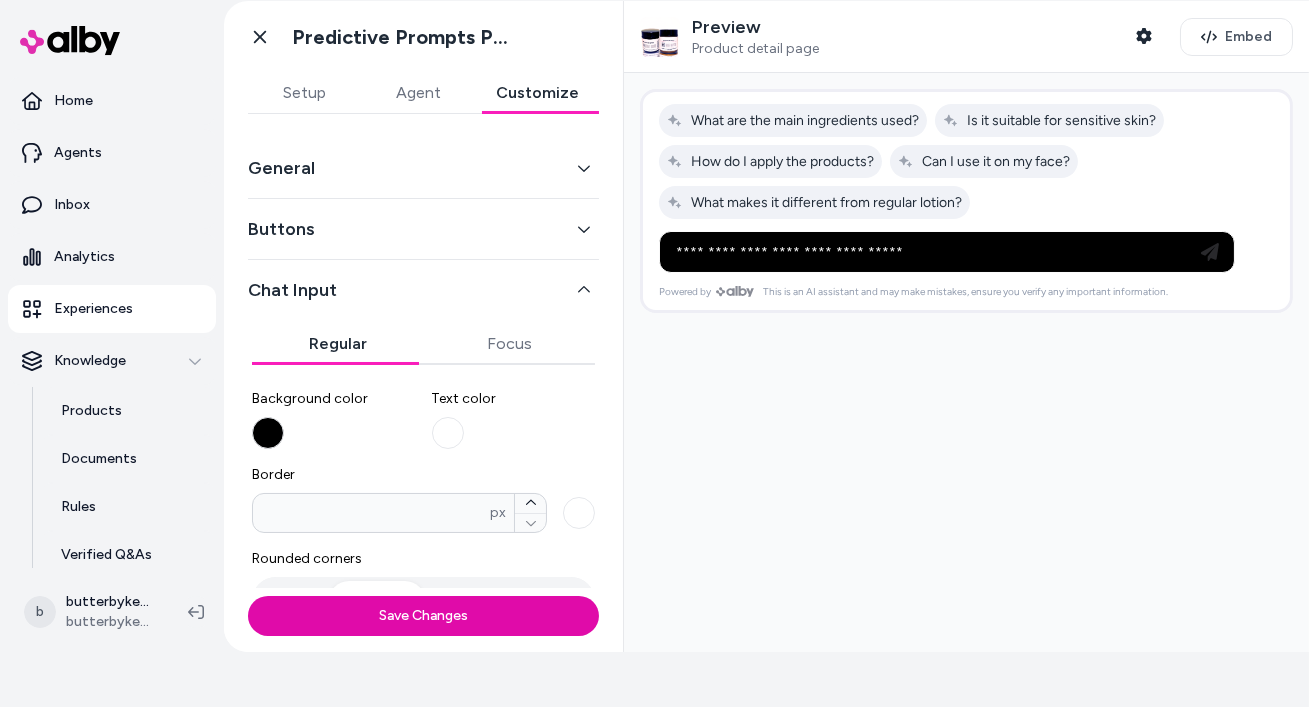click on "Setup" at bounding box center (305, 93) 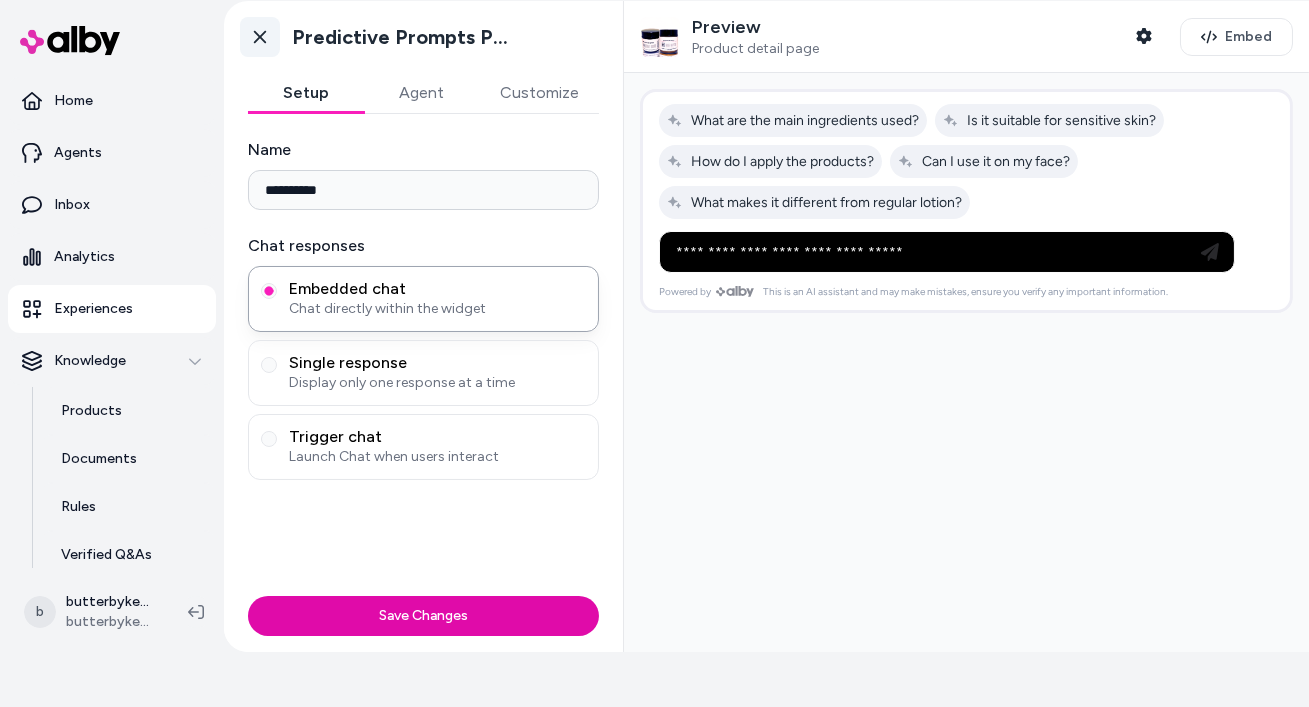 click on "Go back" at bounding box center (260, 37) 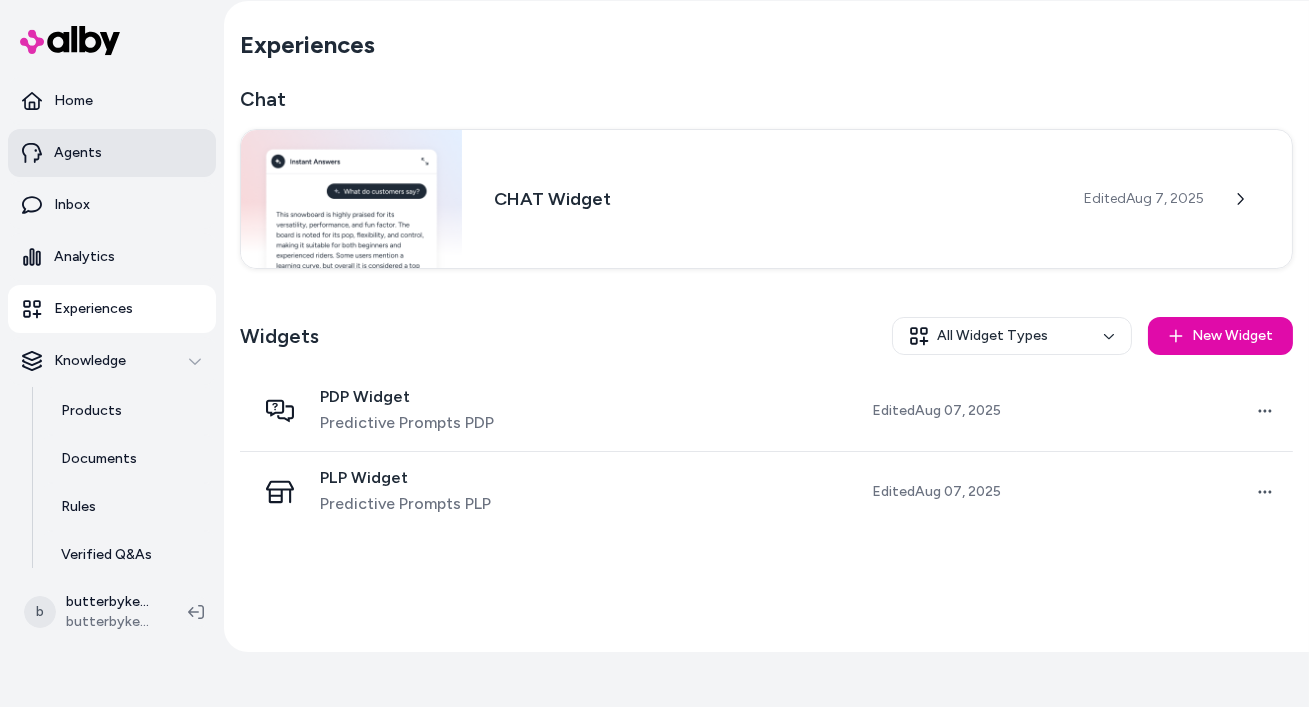 click on "Agents" at bounding box center [112, 153] 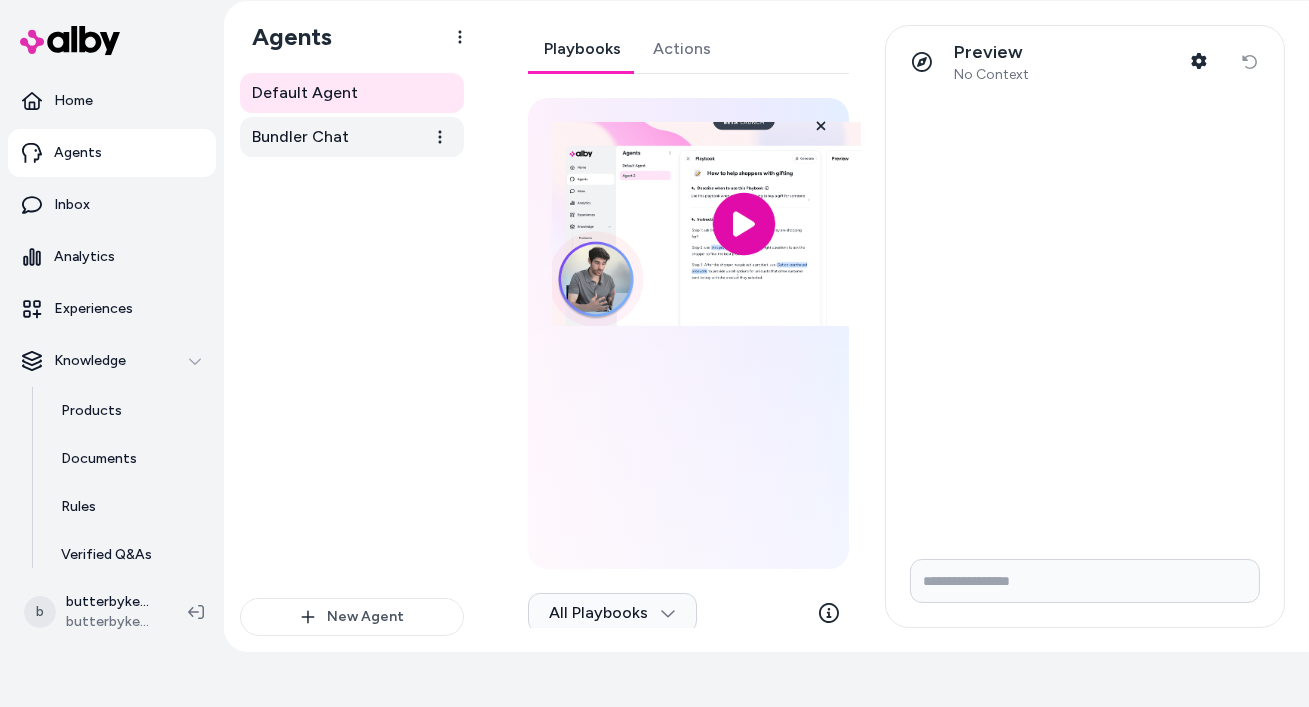 click on "Bundler Chat" at bounding box center (300, 137) 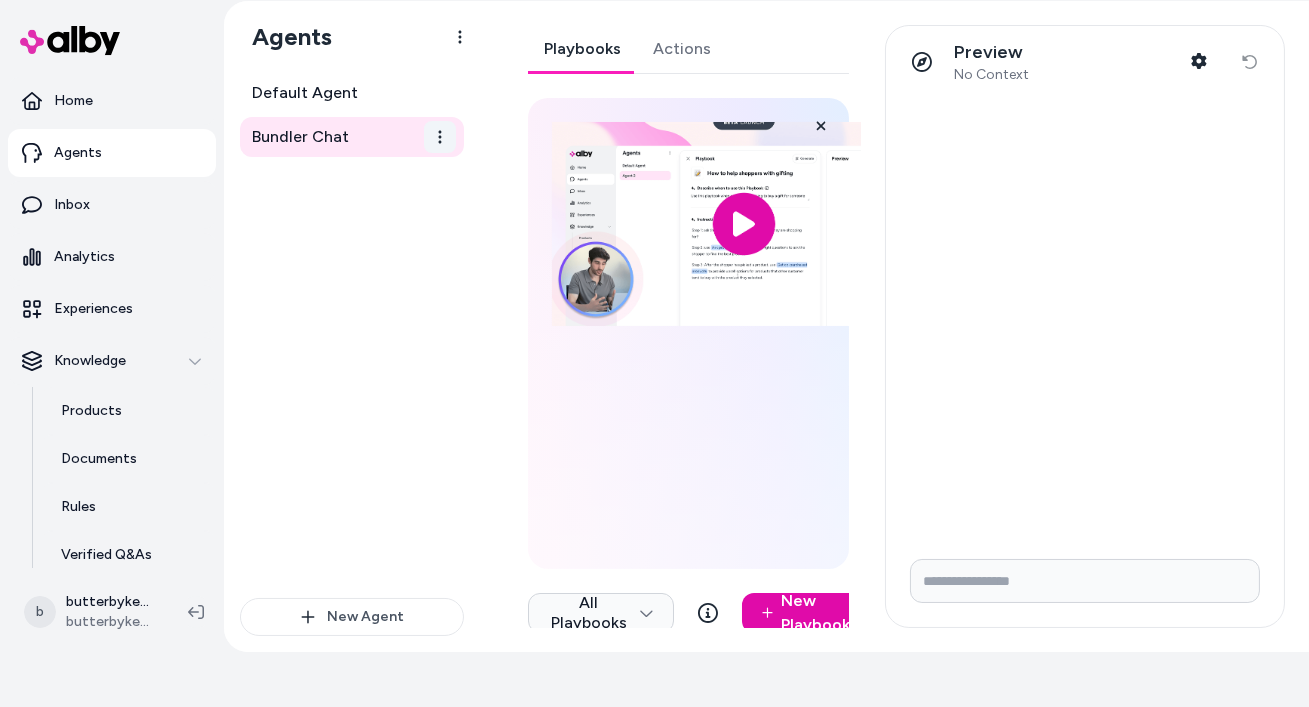 click on "✨ Only pay when alby drives a conversion.   See usage Home Agents Inbox Analytics Experiences Knowledge Products Documents Rules Verified Q&As Reviews Survey Questions Integrations b butterbykeba.com Shopify butterbykeba.com Agents Default Agent Bundler Chat New Agent Bundler Chat Playbooks Actions How Playbooks Work Playbooks are simple instructions that tell your AI agent how to help your shoppers. Just describe the situation and what alby should do to solve it. All Playbooks New Playbook 📝 Product Suggestion Bundling When customer inquires about how to log into their account or when customer has issues logging into their account Active Preview No Context Shopper Context Reset conversation *" at bounding box center [654, 298] 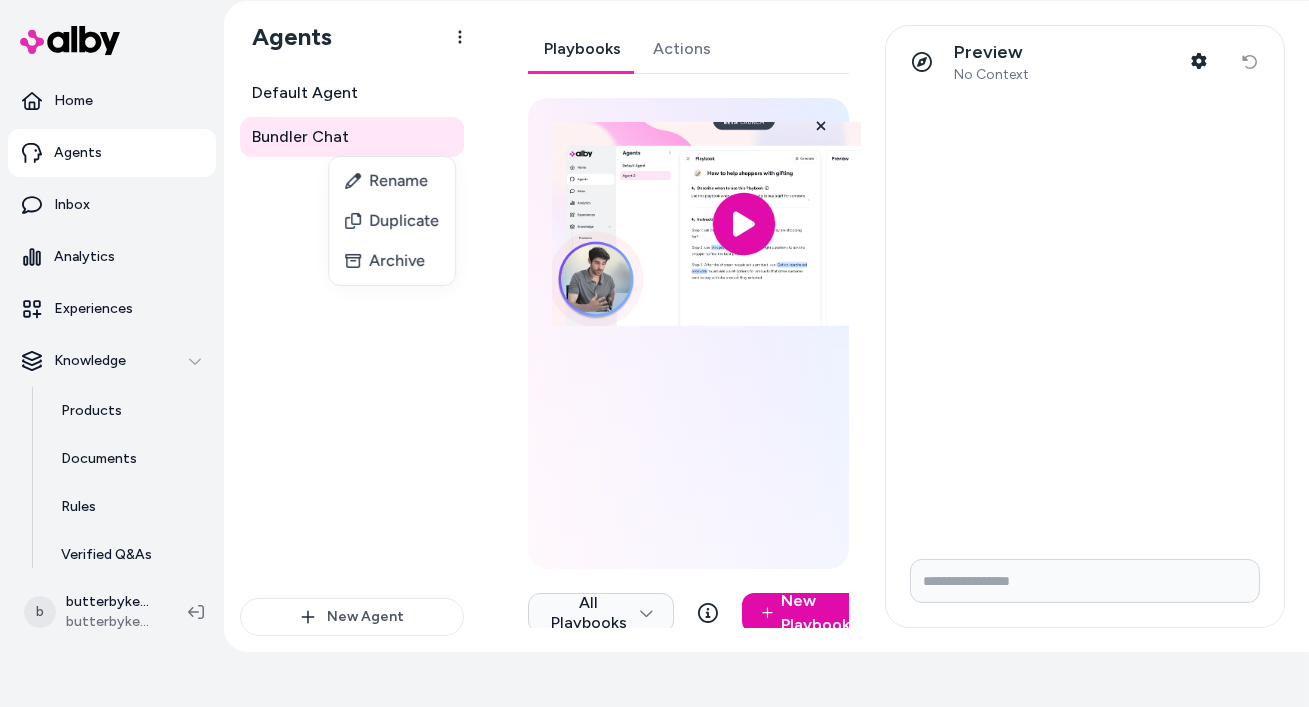 click on "✨ Only pay when alby drives a conversion.   See usage Home Agents Inbox Analytics Experiences Knowledge Products Documents Rules Verified Q&As Reviews Survey Questions Integrations b butterbykeba.com Shopify butterbykeba.com Agents Default Agent Bundler Chat New Agent Bundler Chat Playbooks Actions How Playbooks Work Playbooks are simple instructions that tell your AI agent how to help your shoppers. Just describe the situation and what alby should do to solve it. All Playbooks New Playbook 📝 Product Suggestion Bundling When customer inquires about how to log into their account or when customer has issues logging into their account Active Preview No Context Shopper Context Reset conversation * Rename Duplicate Archive" at bounding box center (654, 298) 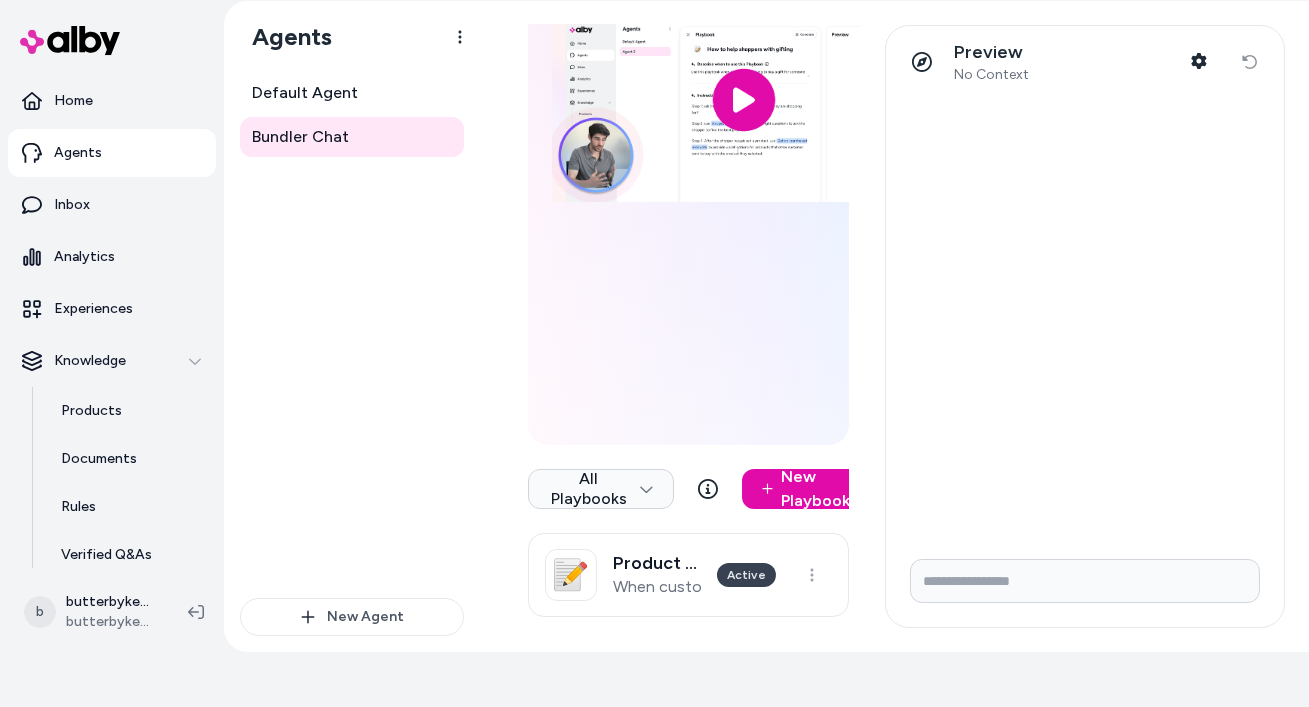 scroll, scrollTop: 156, scrollLeft: 0, axis: vertical 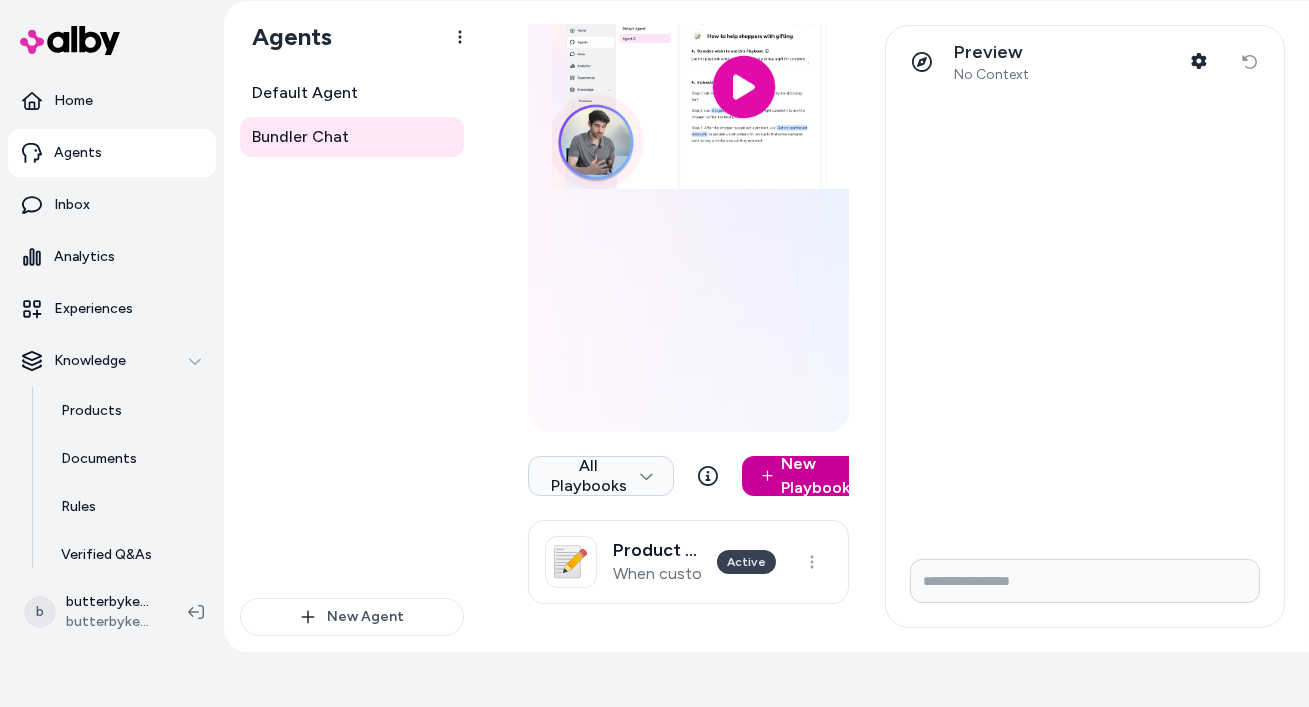 click on "New Playbook" at bounding box center [810, 476] 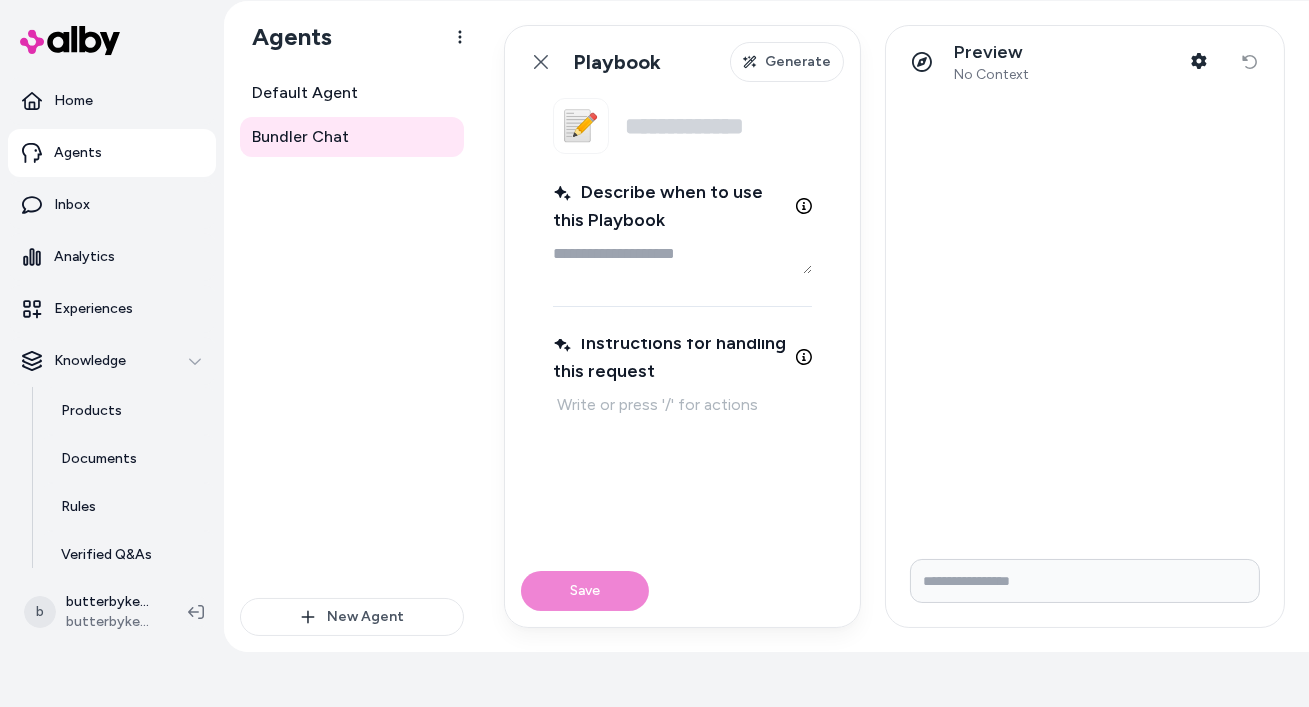 click on "Name" at bounding box center [718, 126] 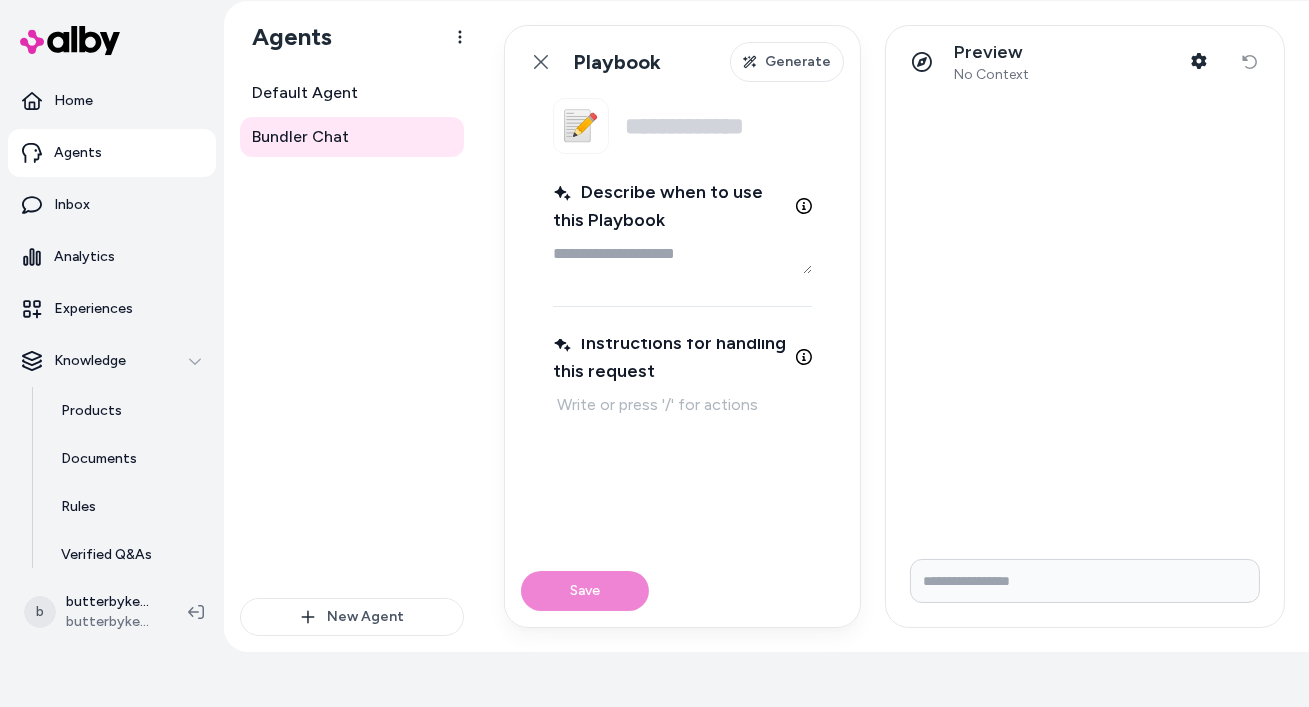 type on "*" 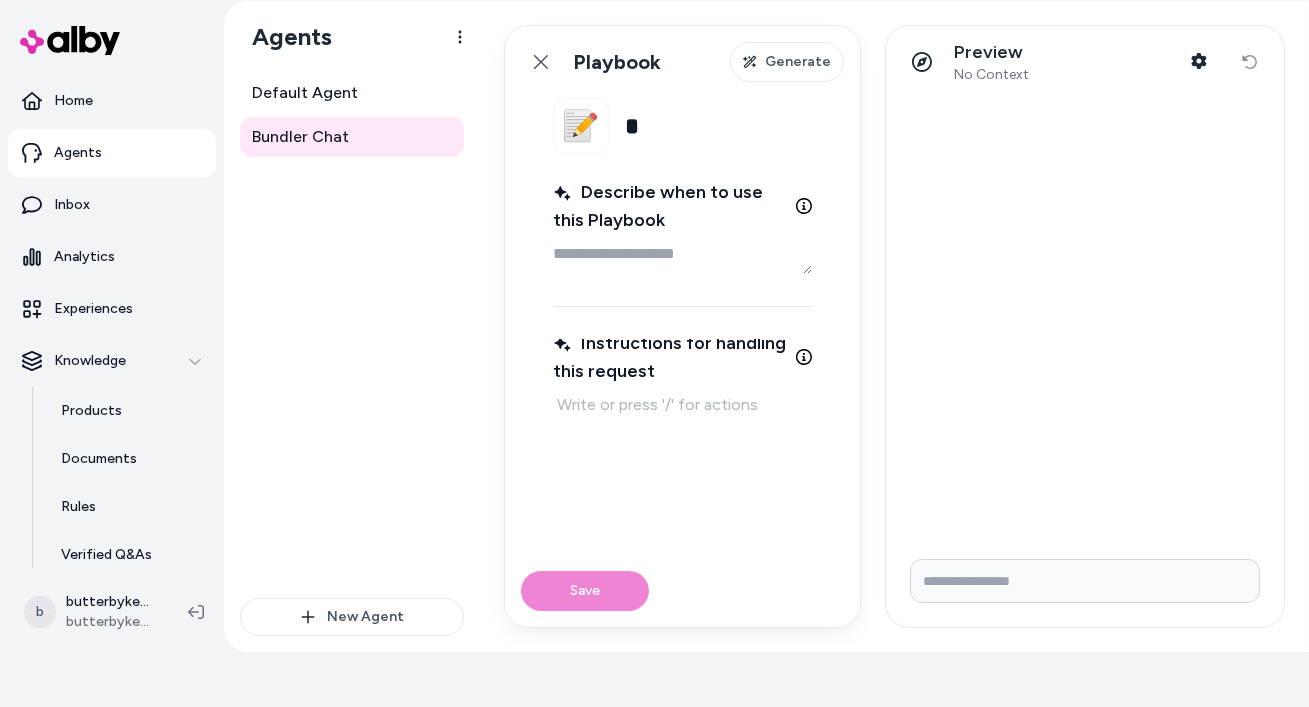 type on "*" 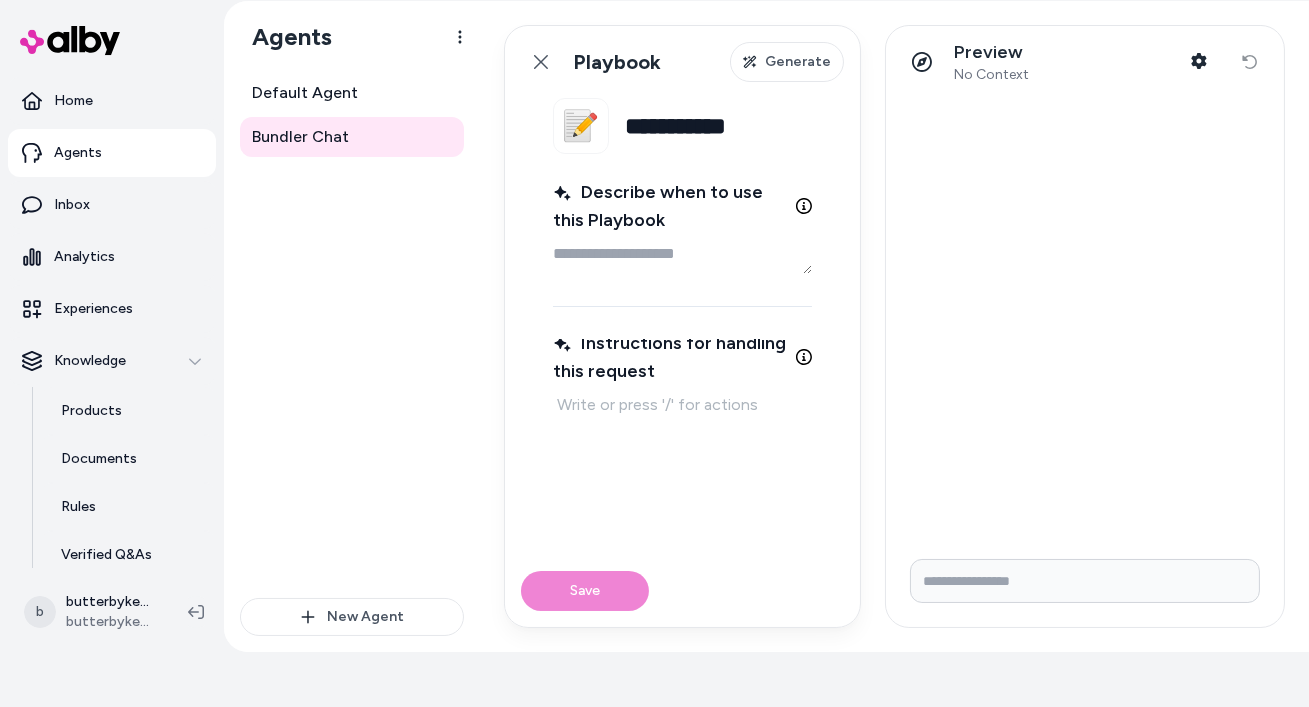 type on "**********" 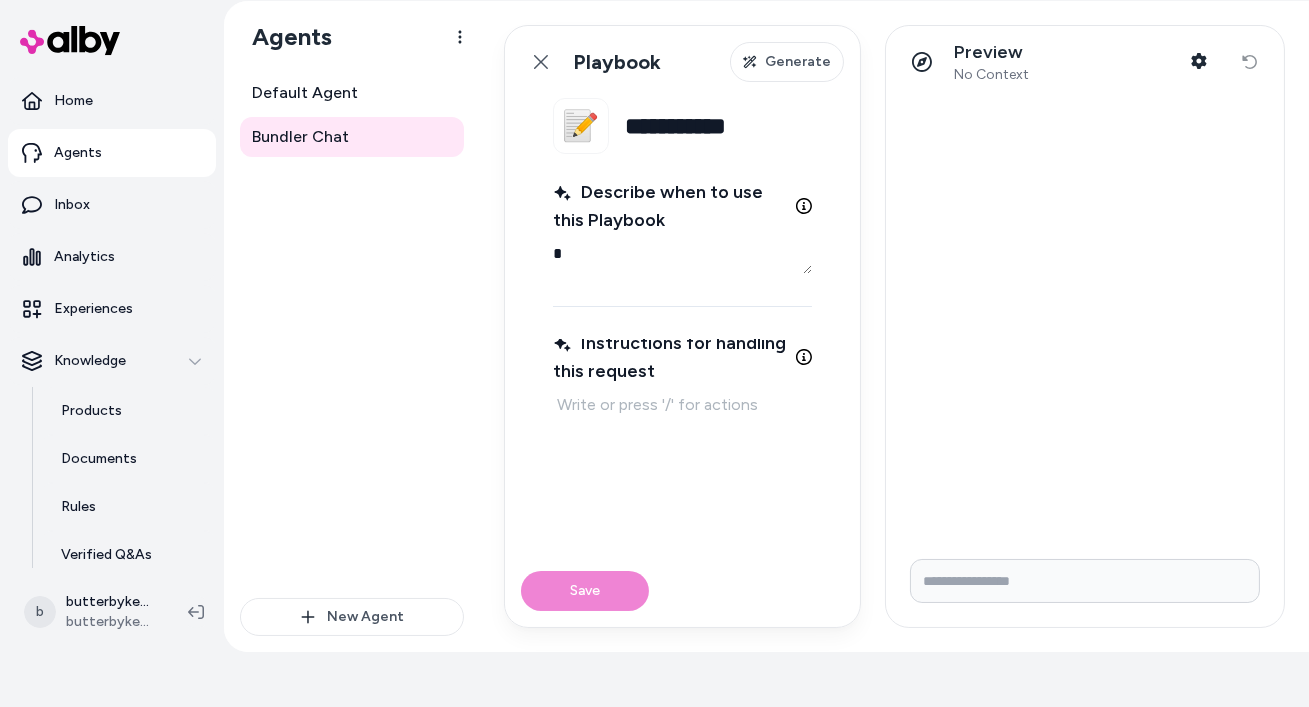 type on "*" 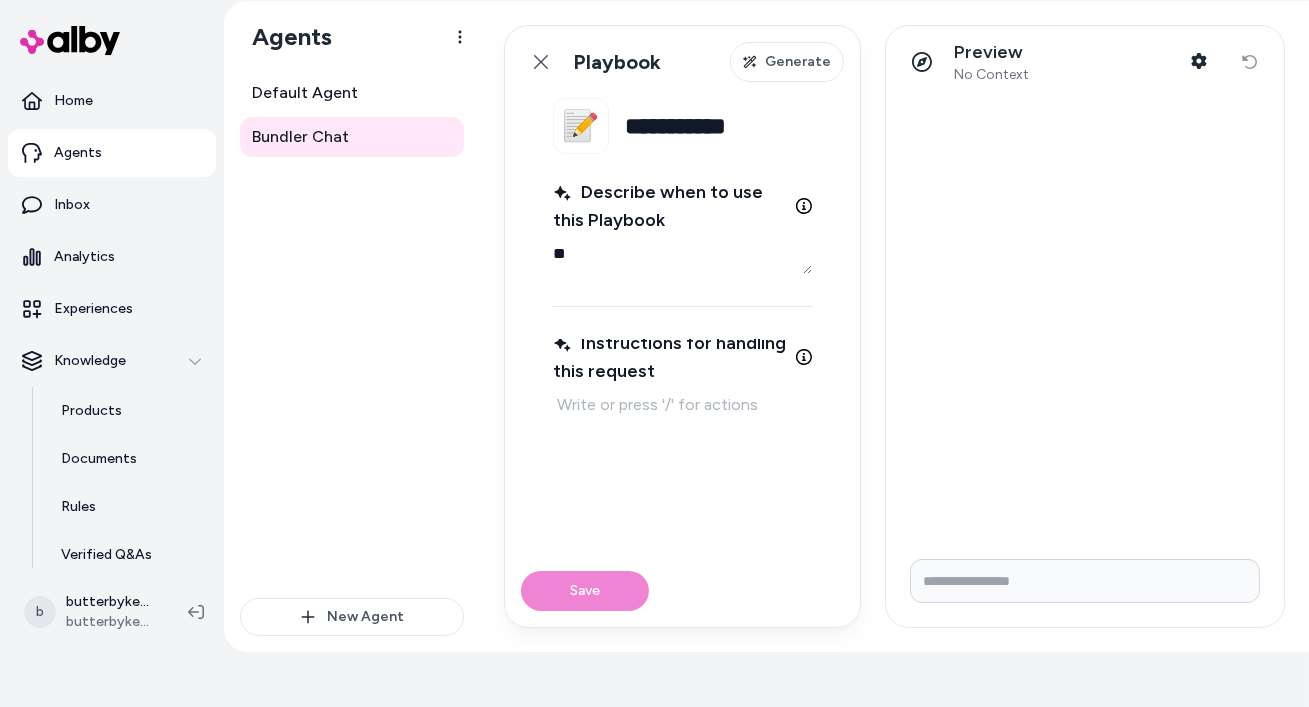 type on "*" 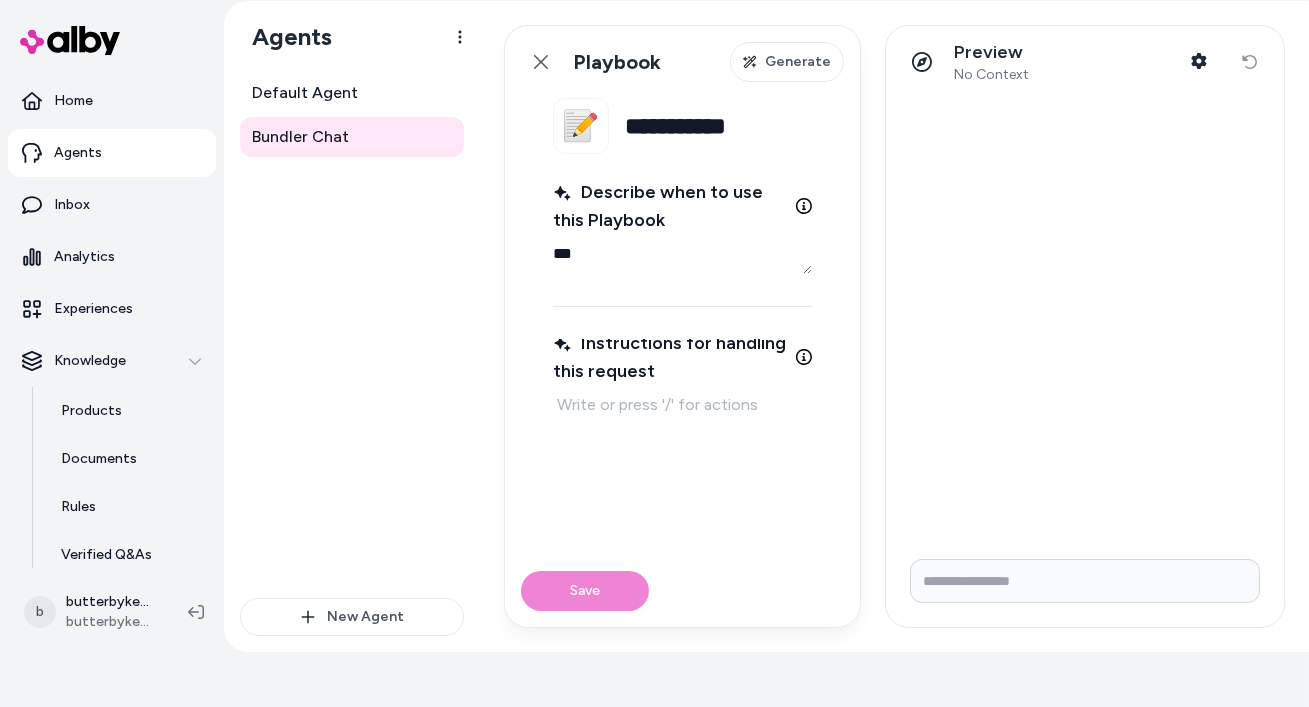type on "*" 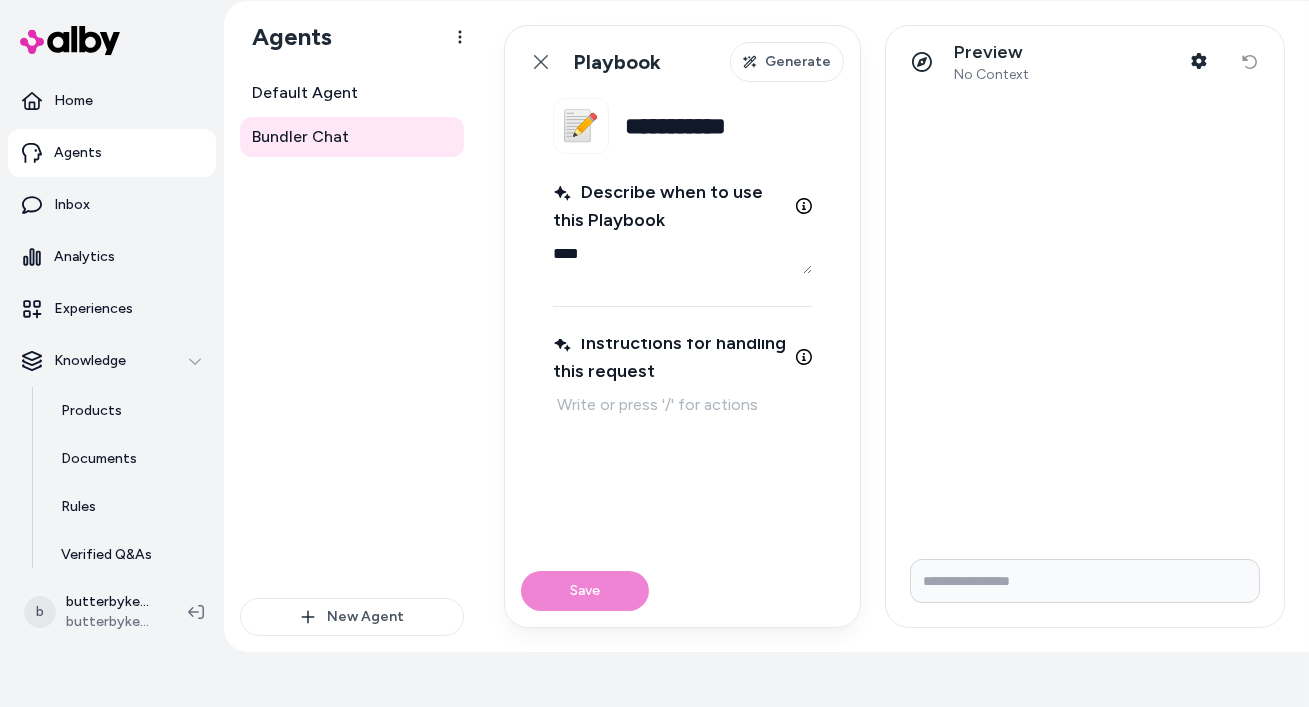 type on "*****" 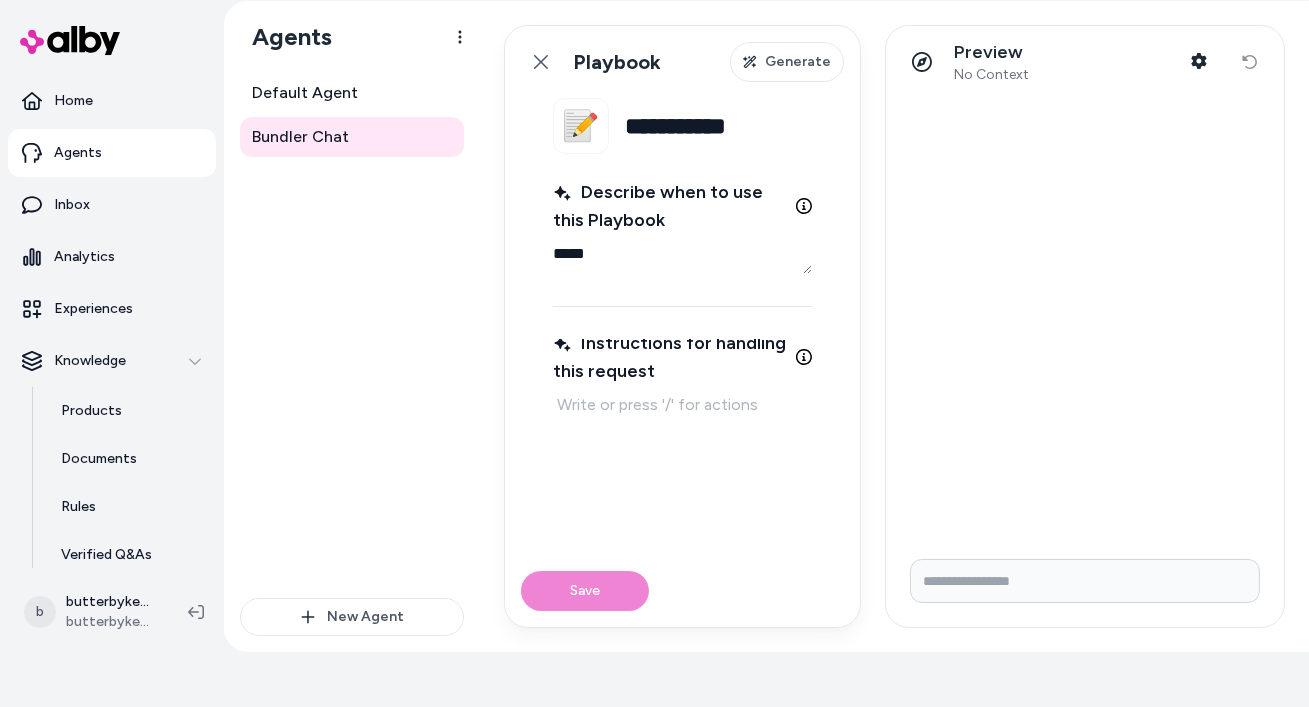 type on "*" 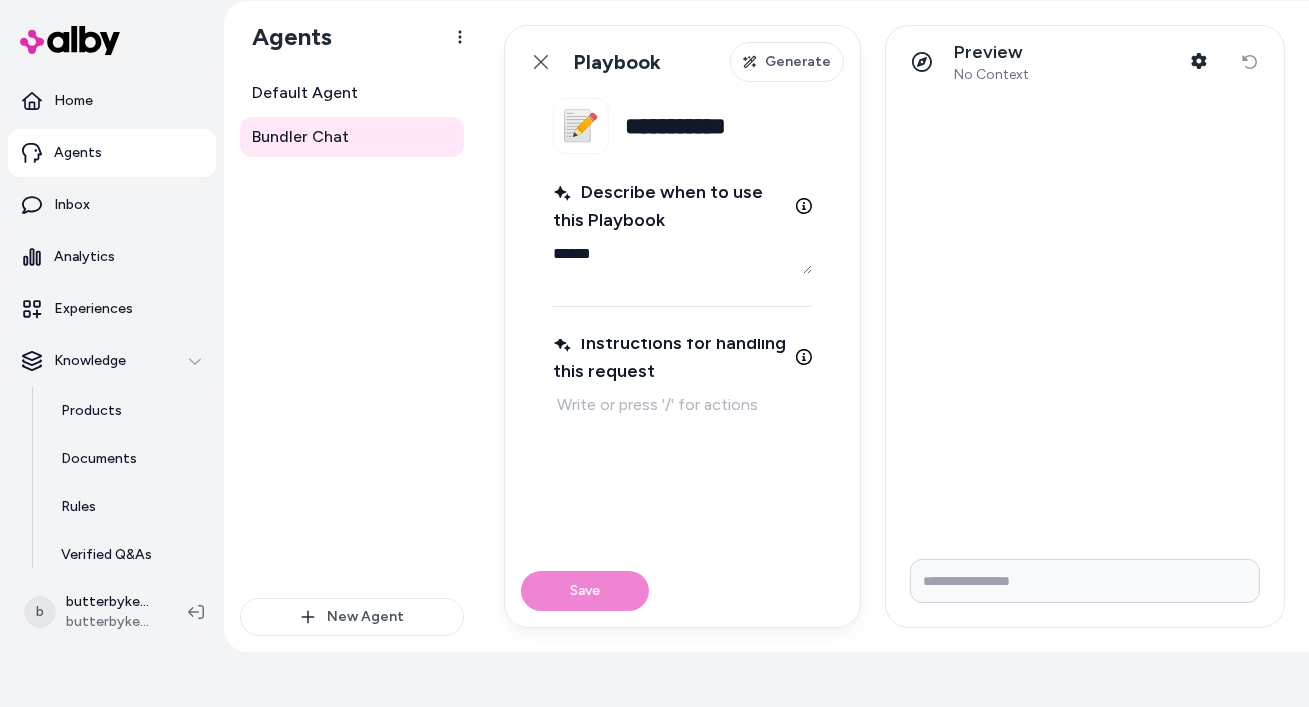 type on "*" 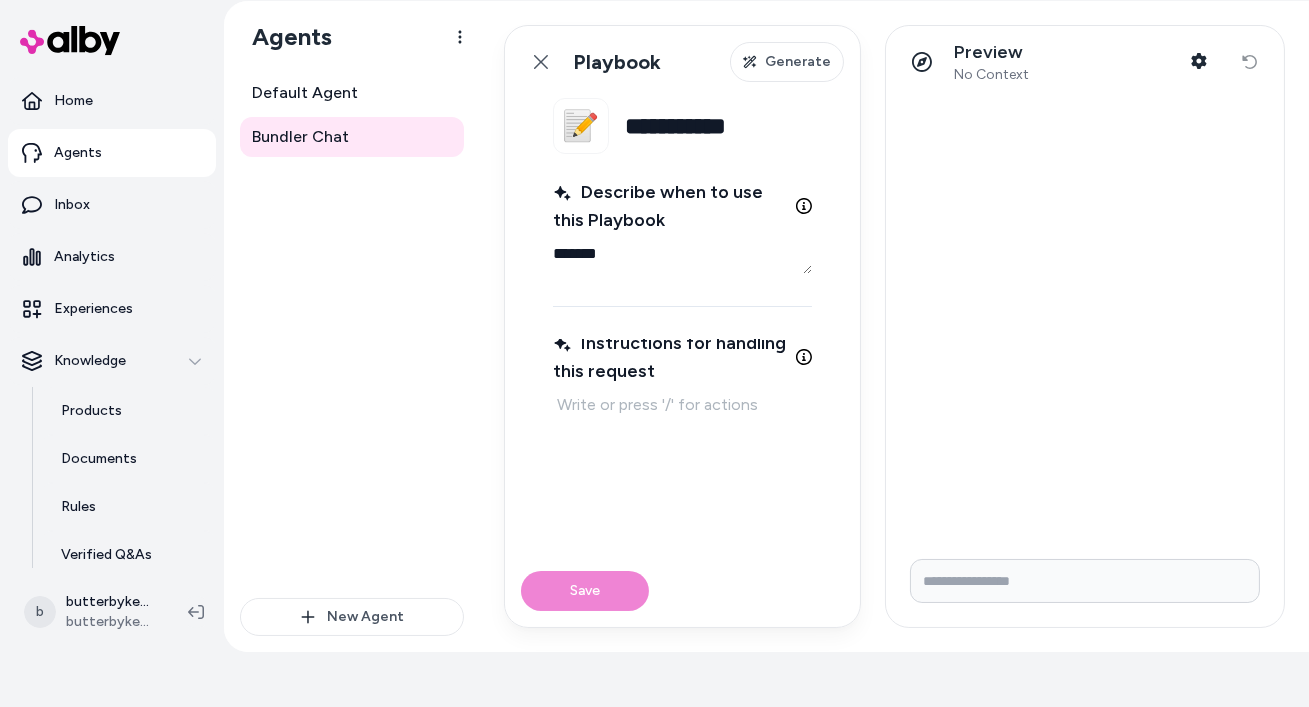 type on "*" 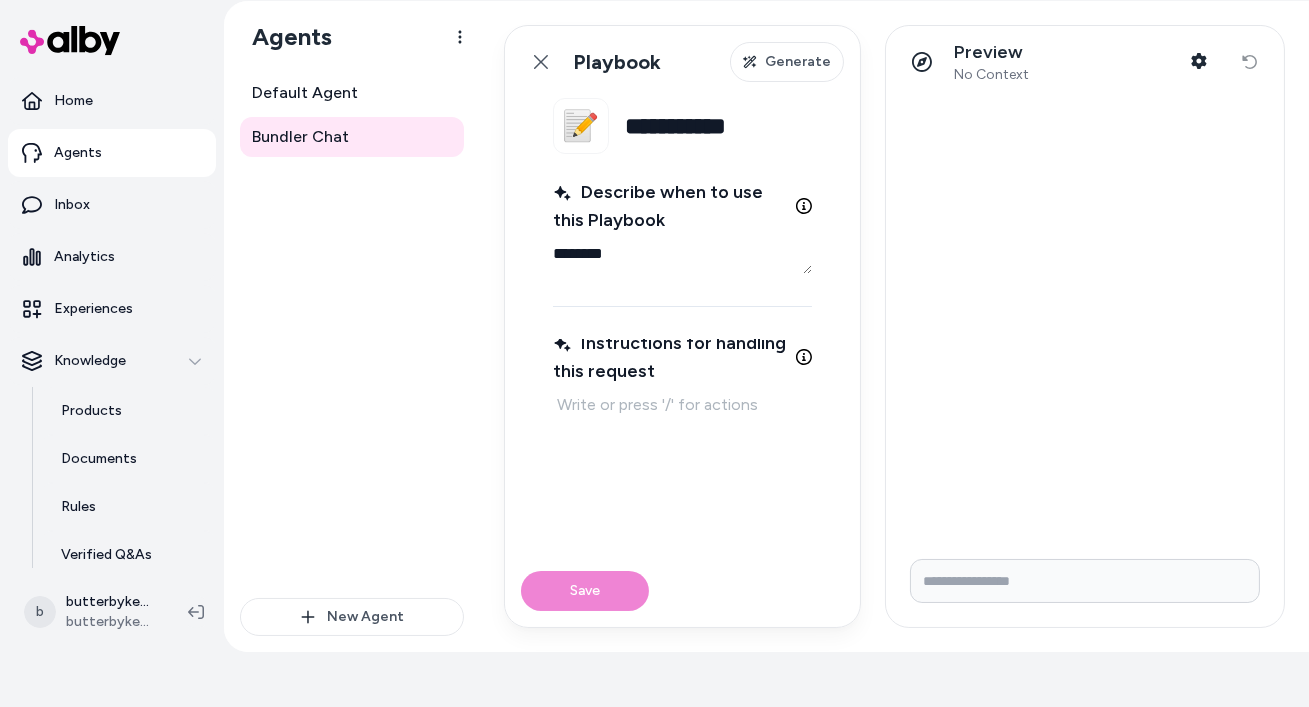 type on "*" 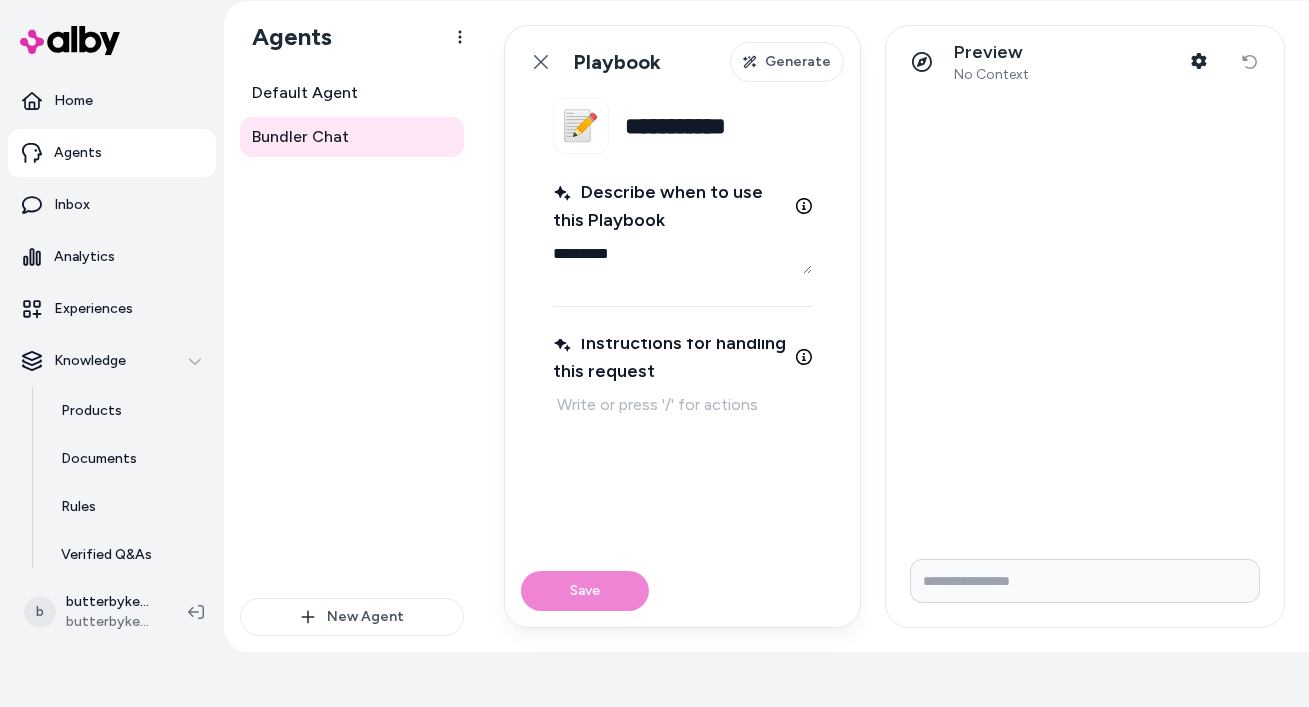 type on "*" 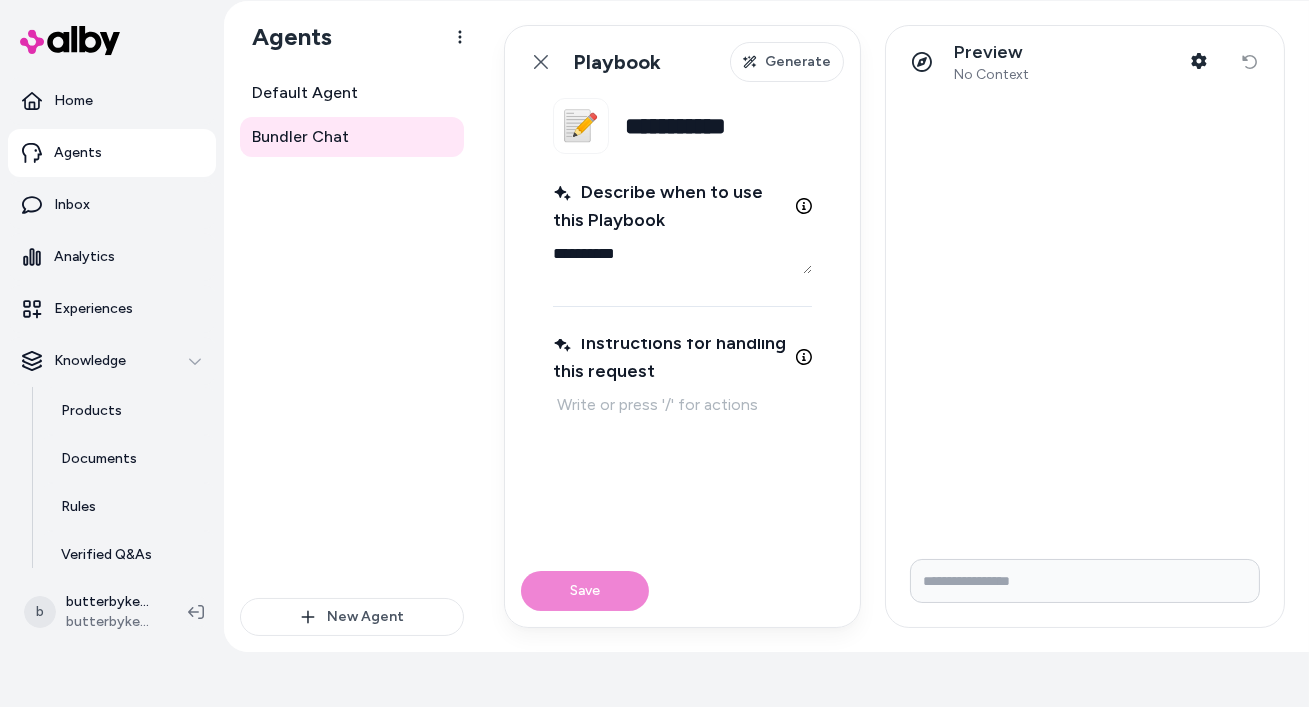 type on "*" 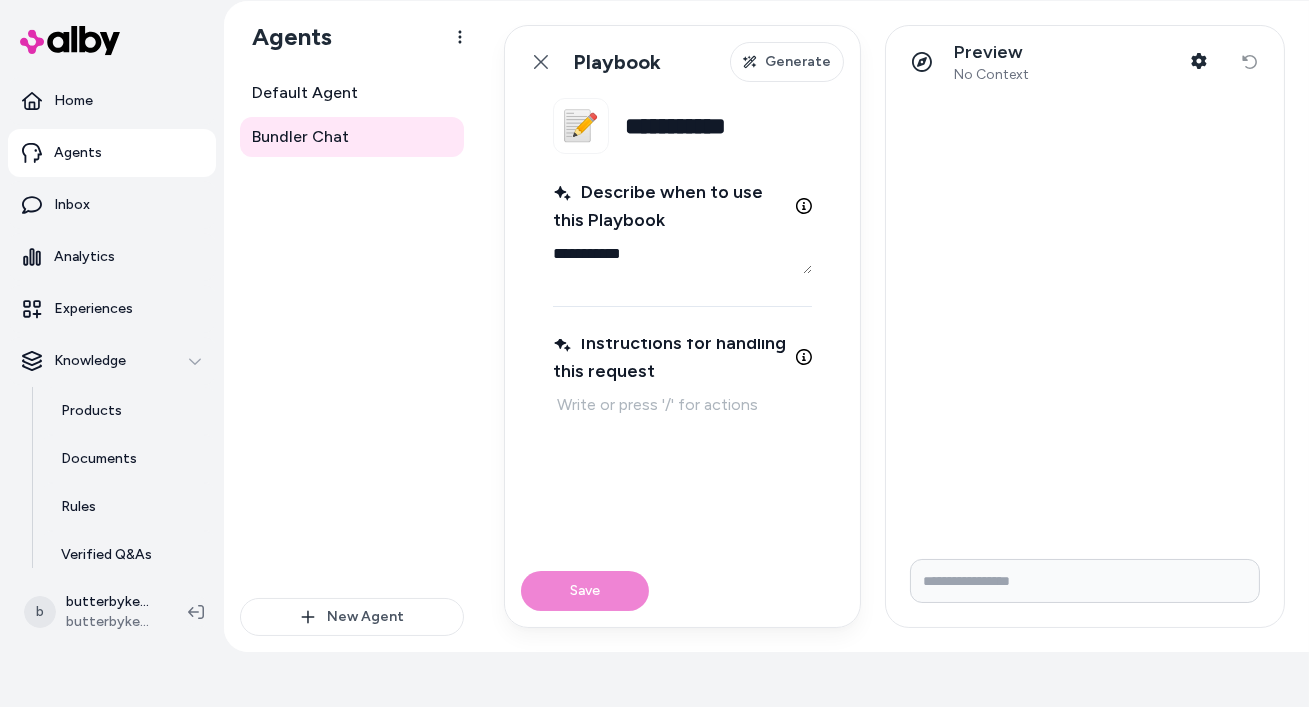 type on "*" 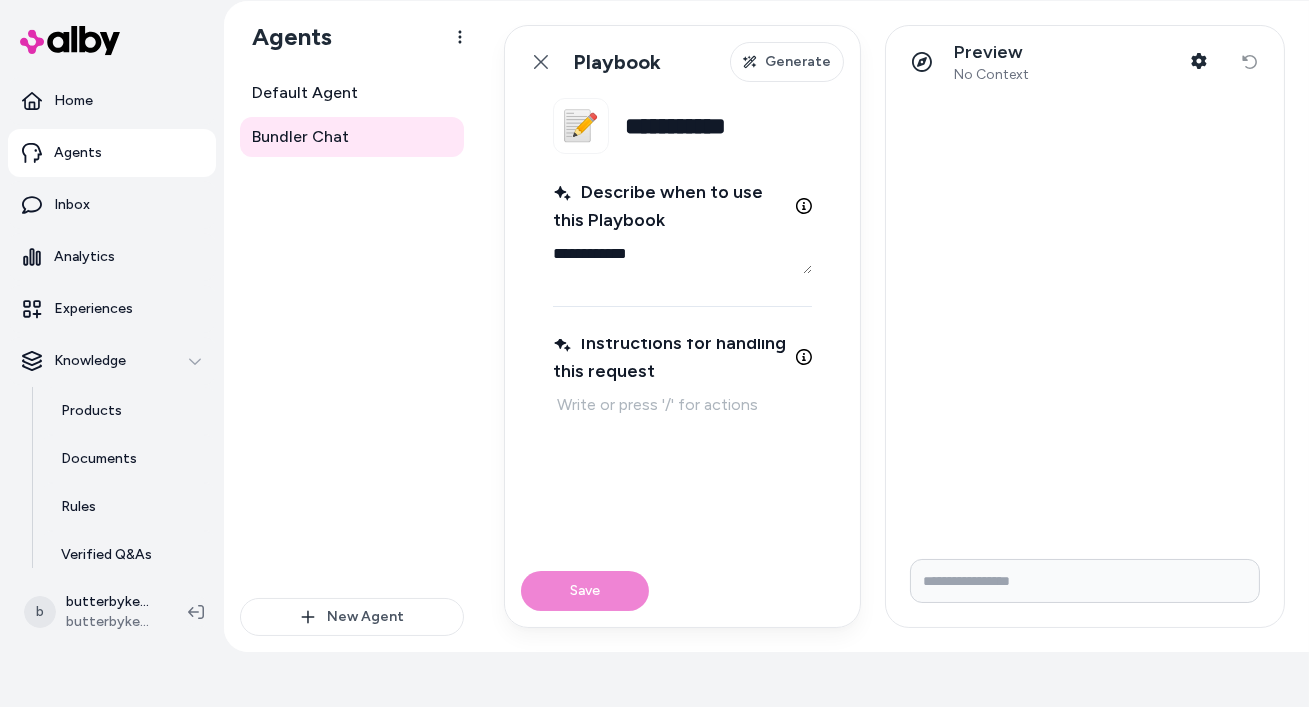 type on "*" 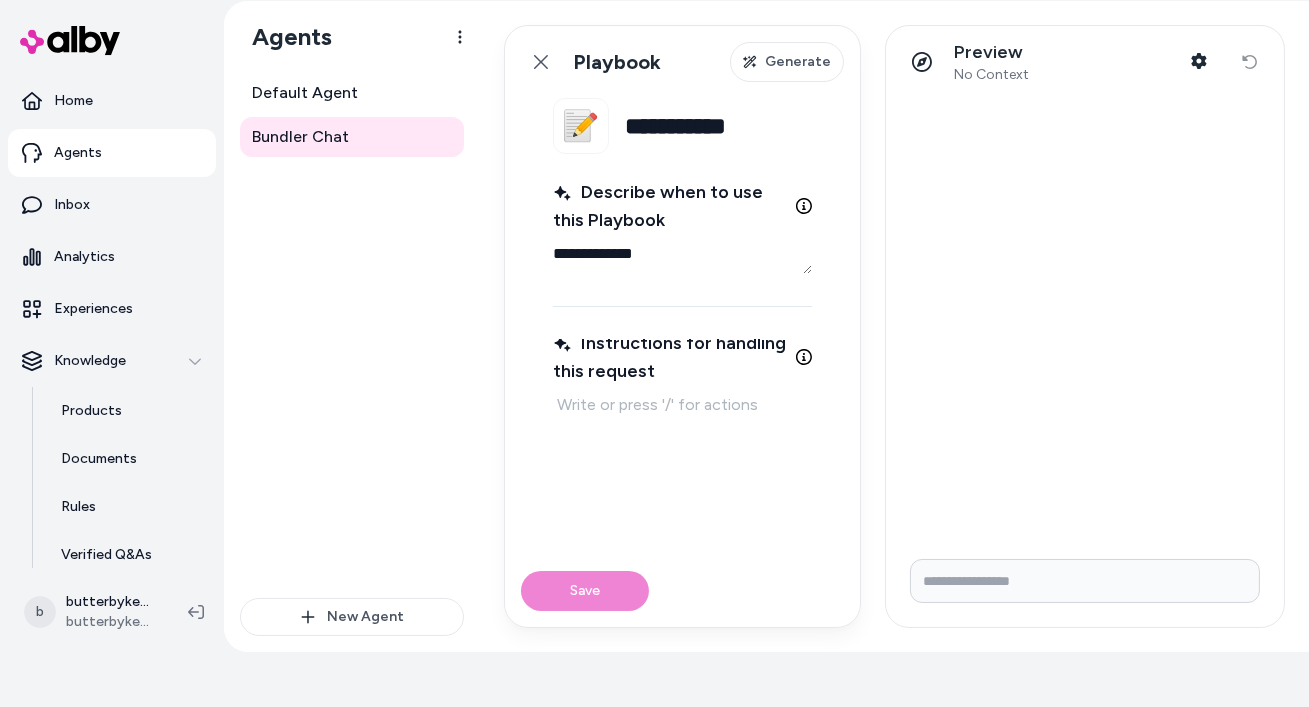 type on "*" 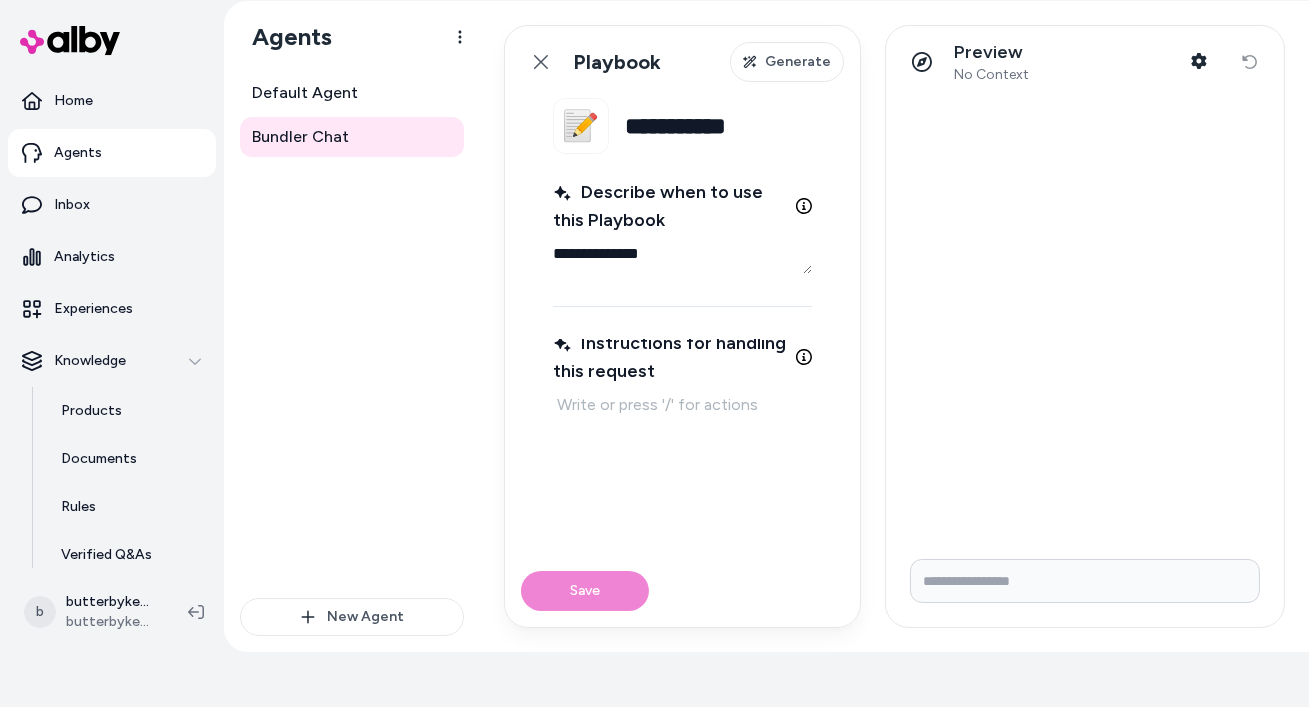 type on "*" 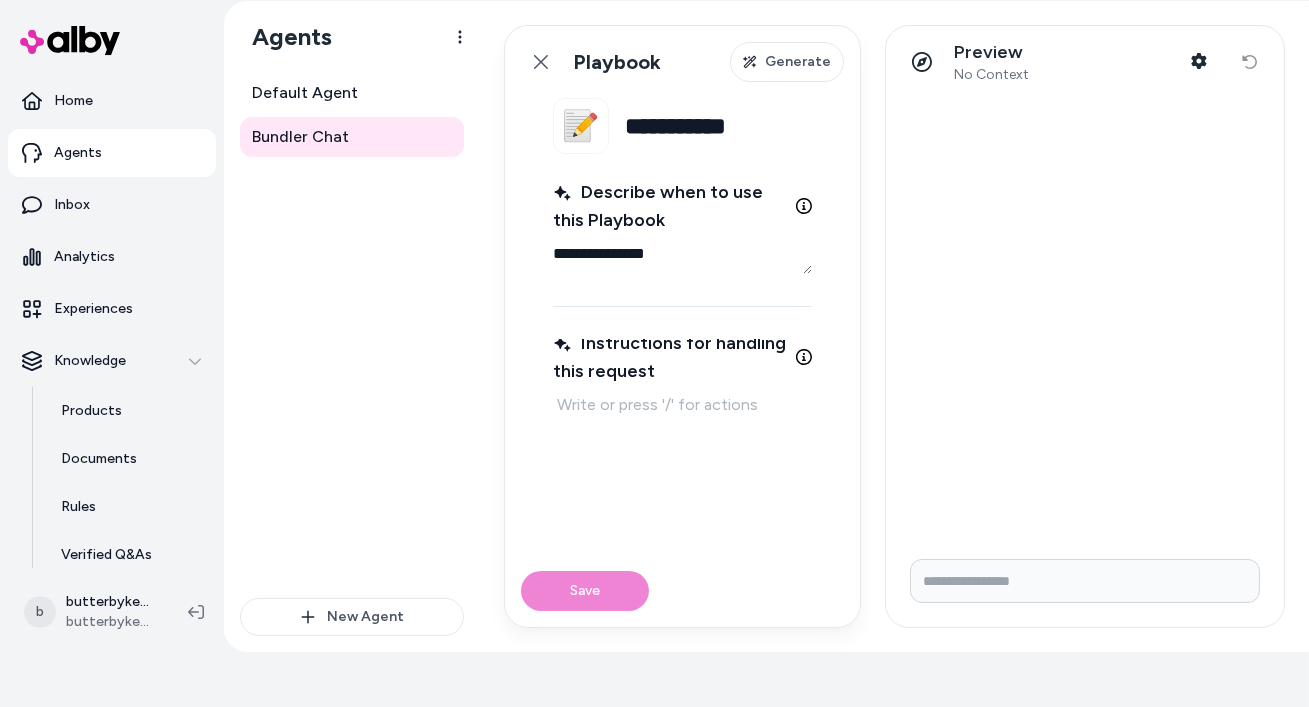 type on "*" 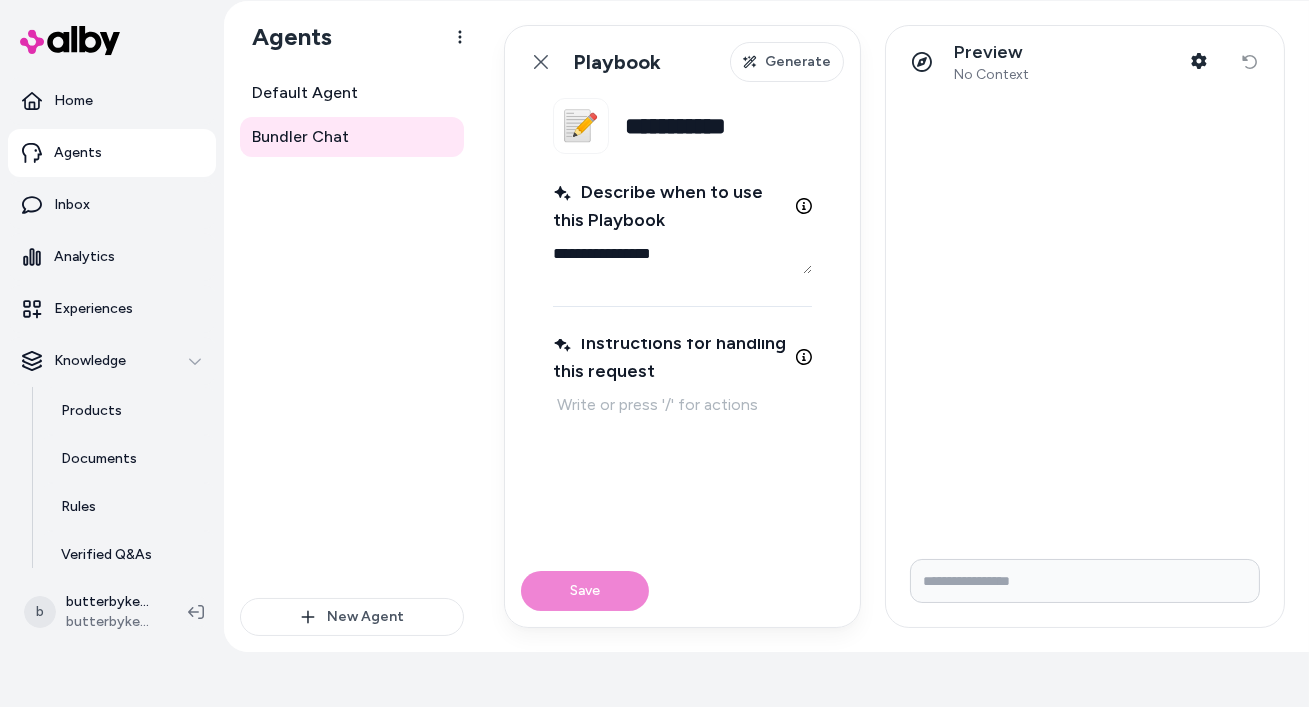 type on "**********" 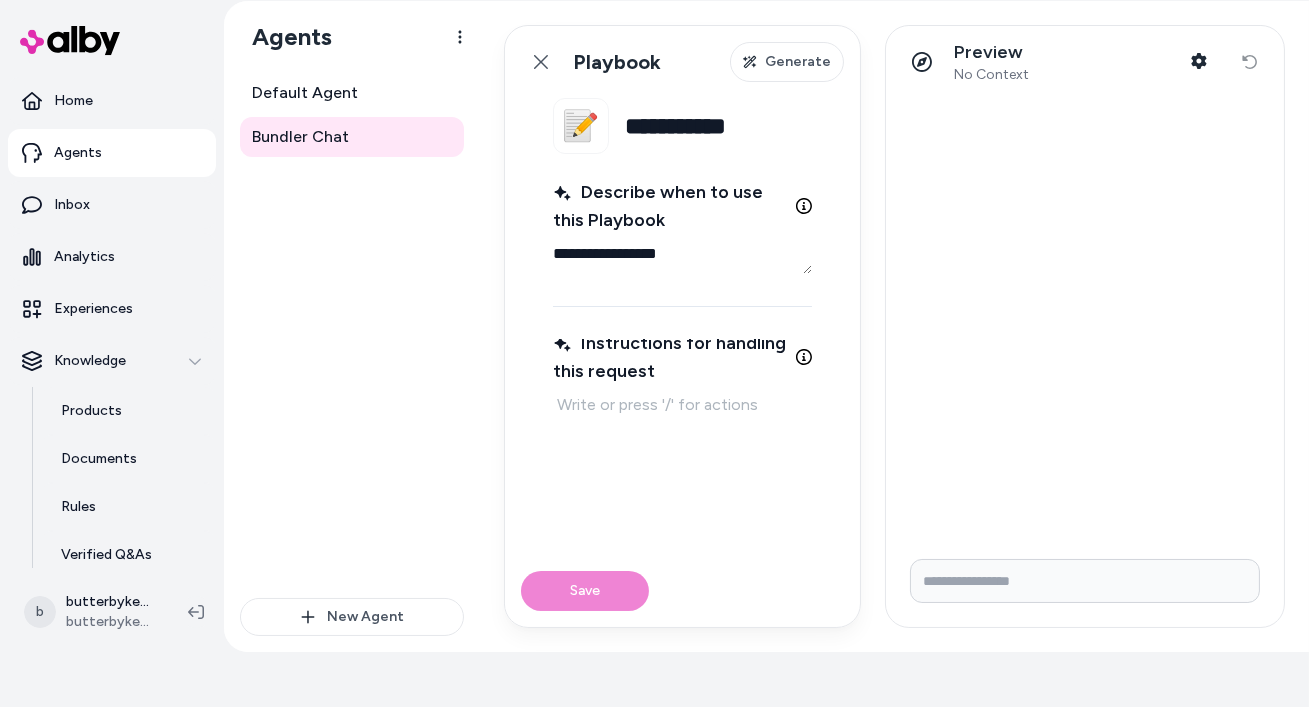 type on "*" 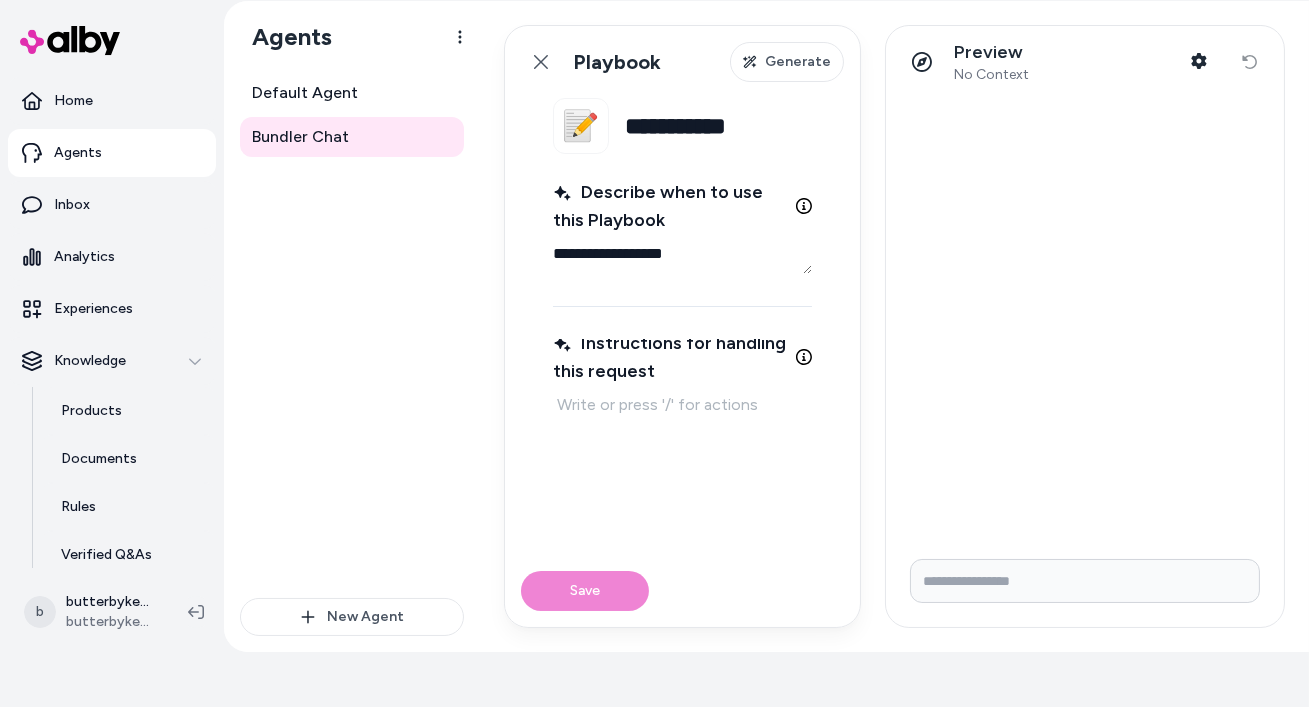 type on "*" 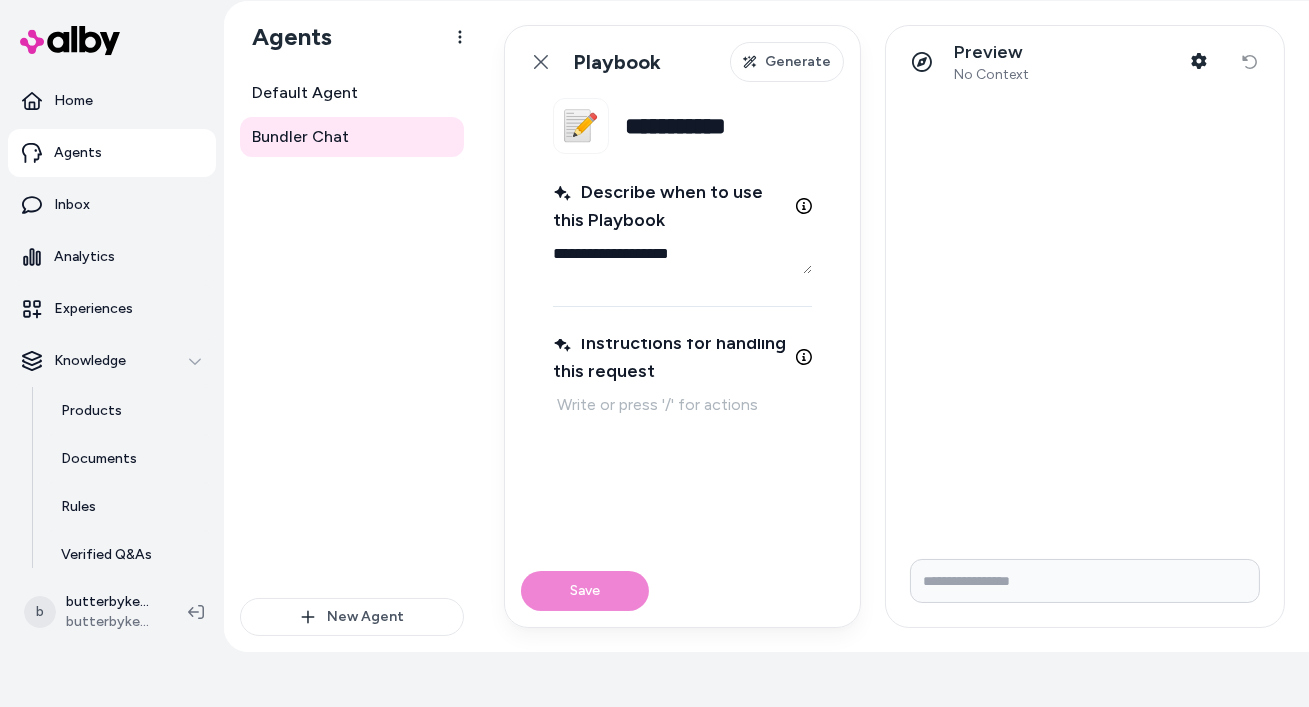 type on "*" 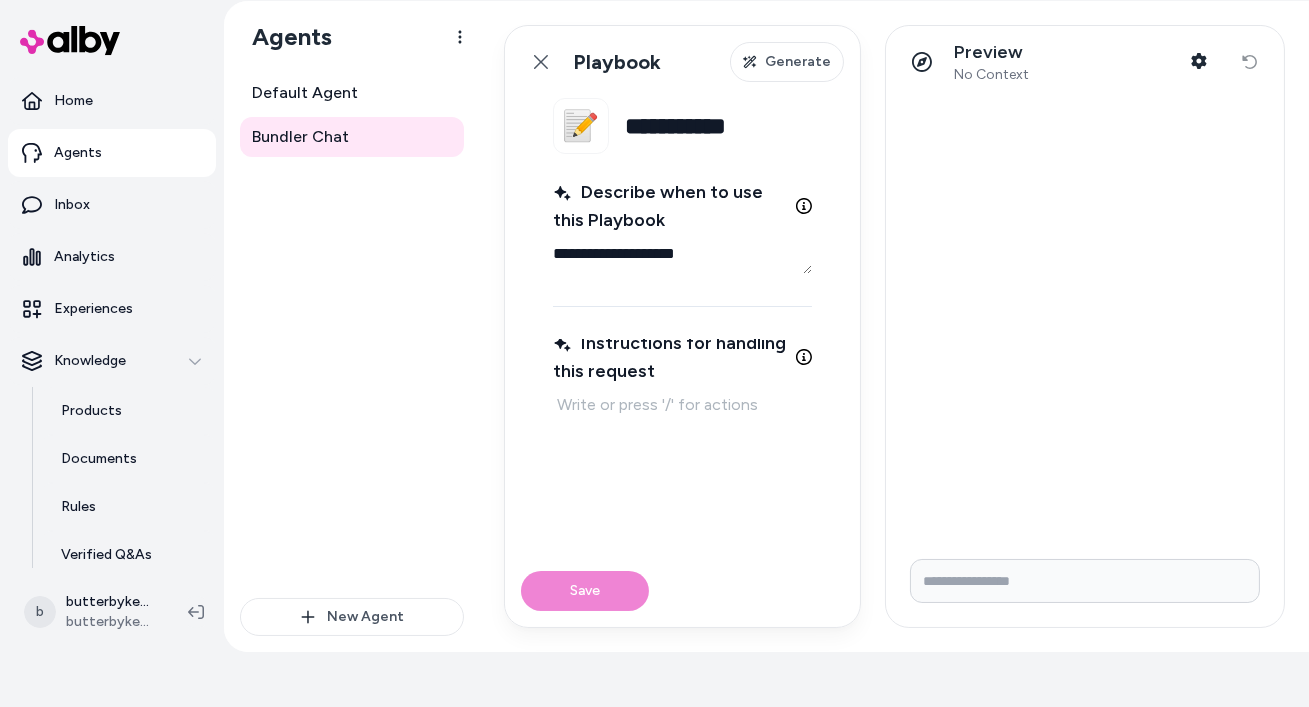 type on "*" 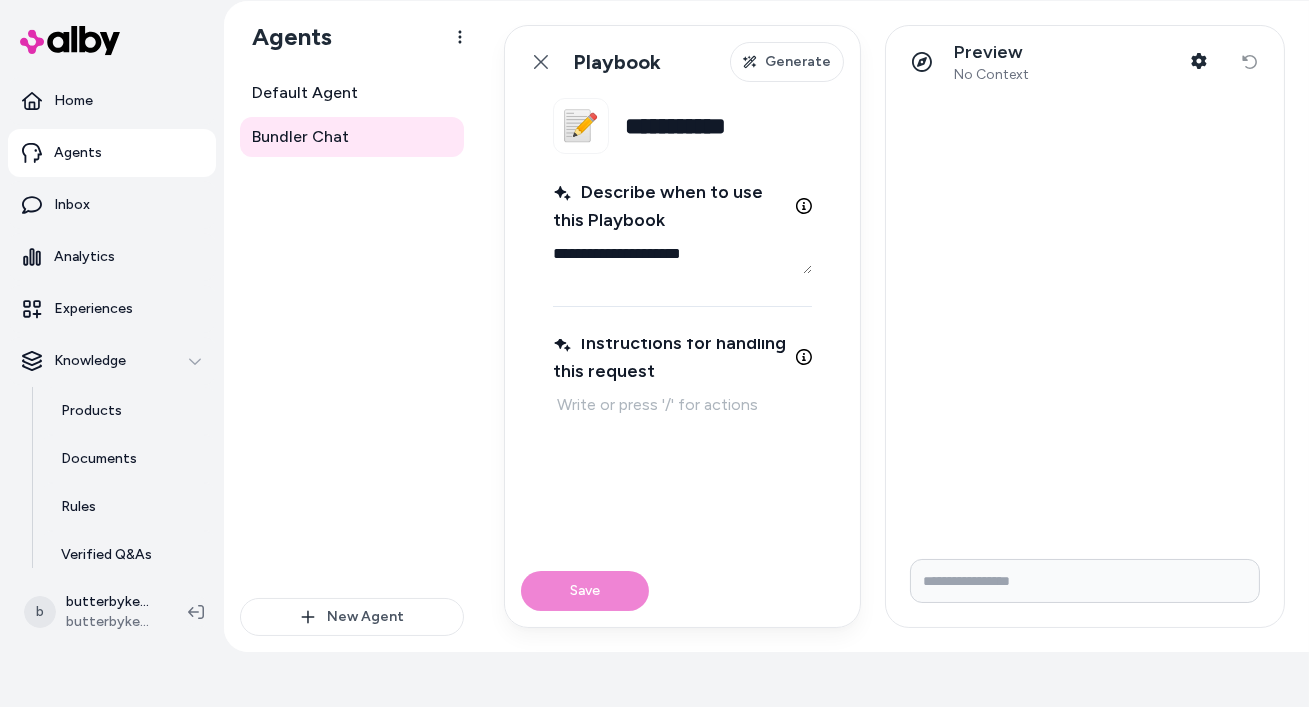 type on "*" 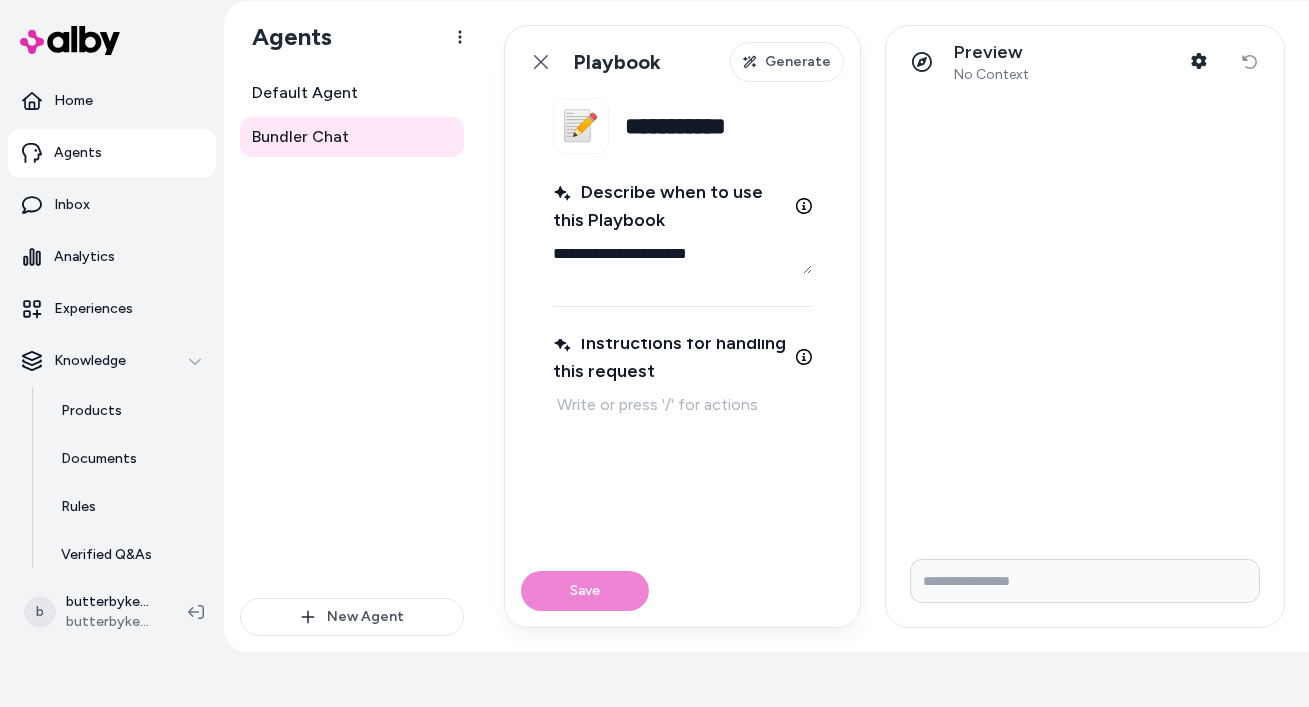 type on "*" 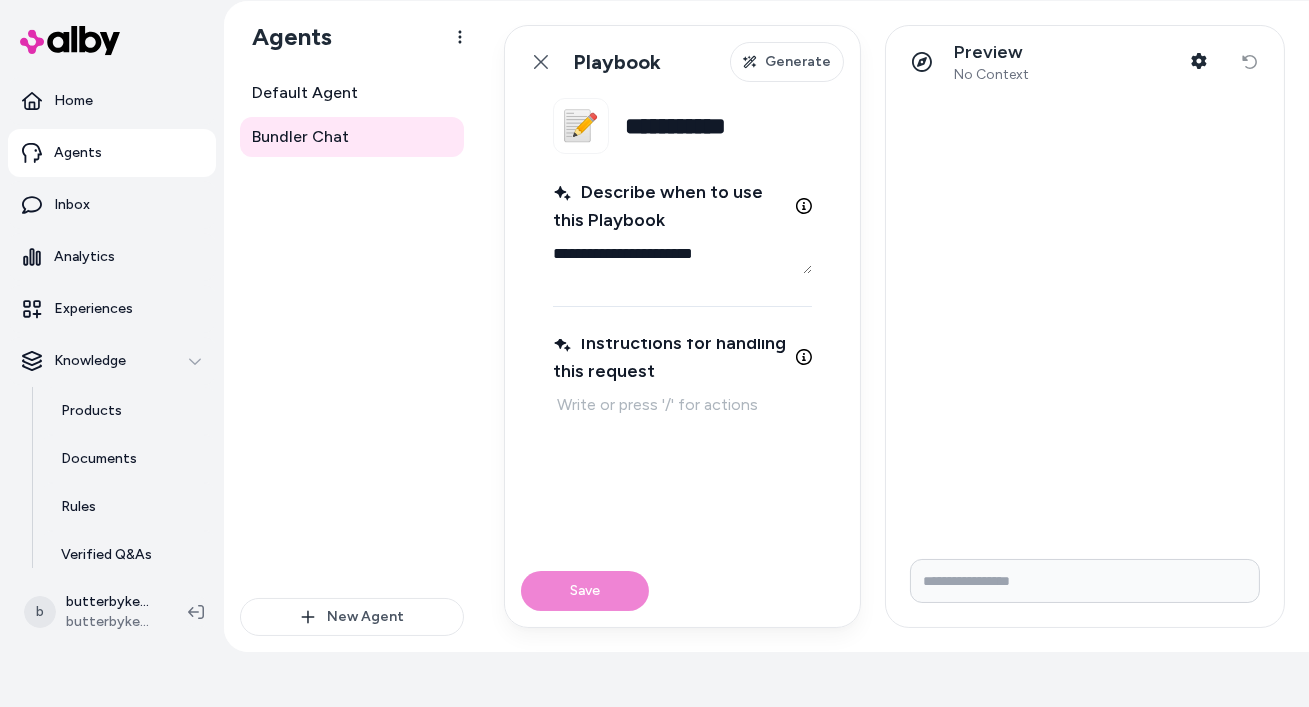 type on "*" 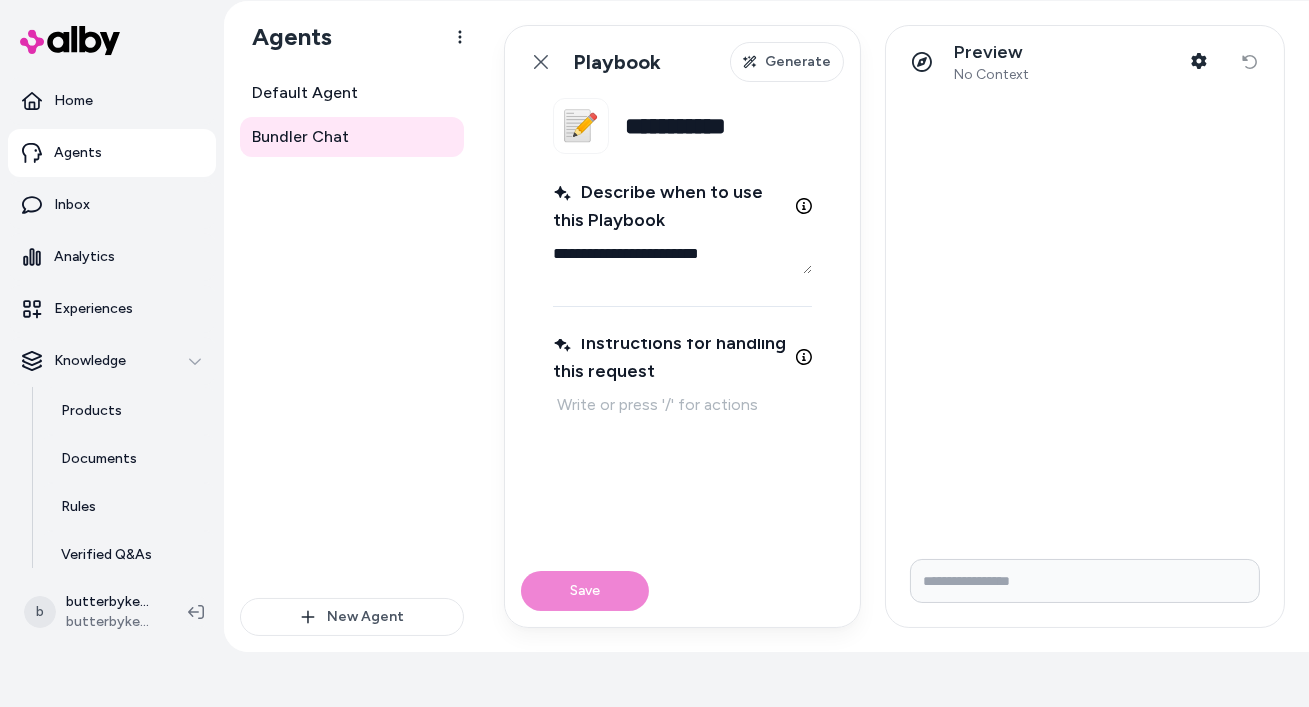 type on "*" 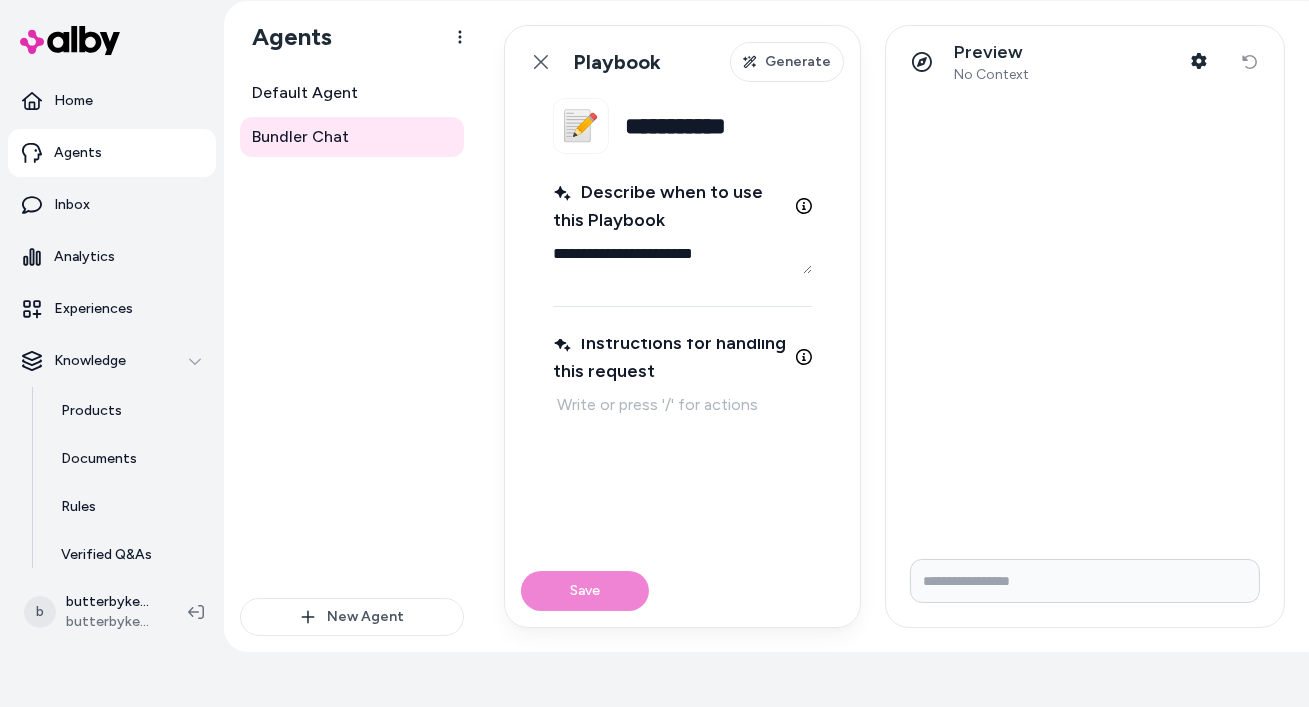 type on "*" 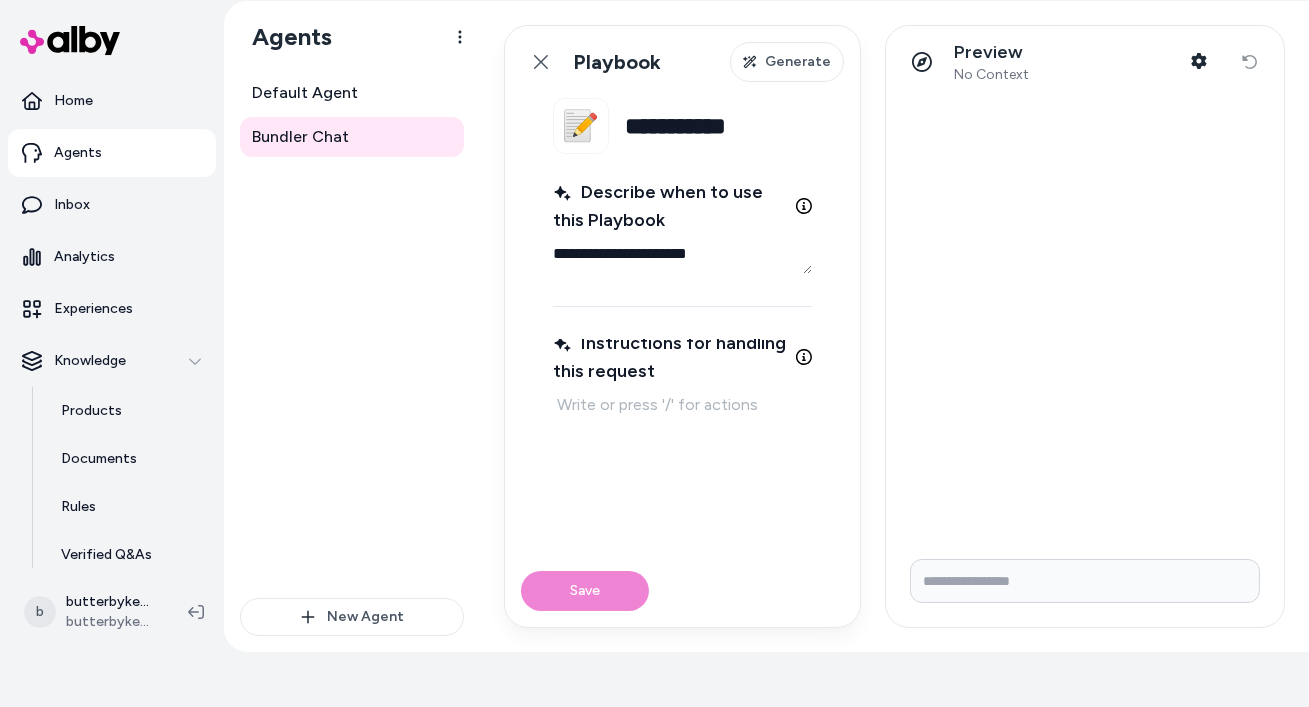 type on "*" 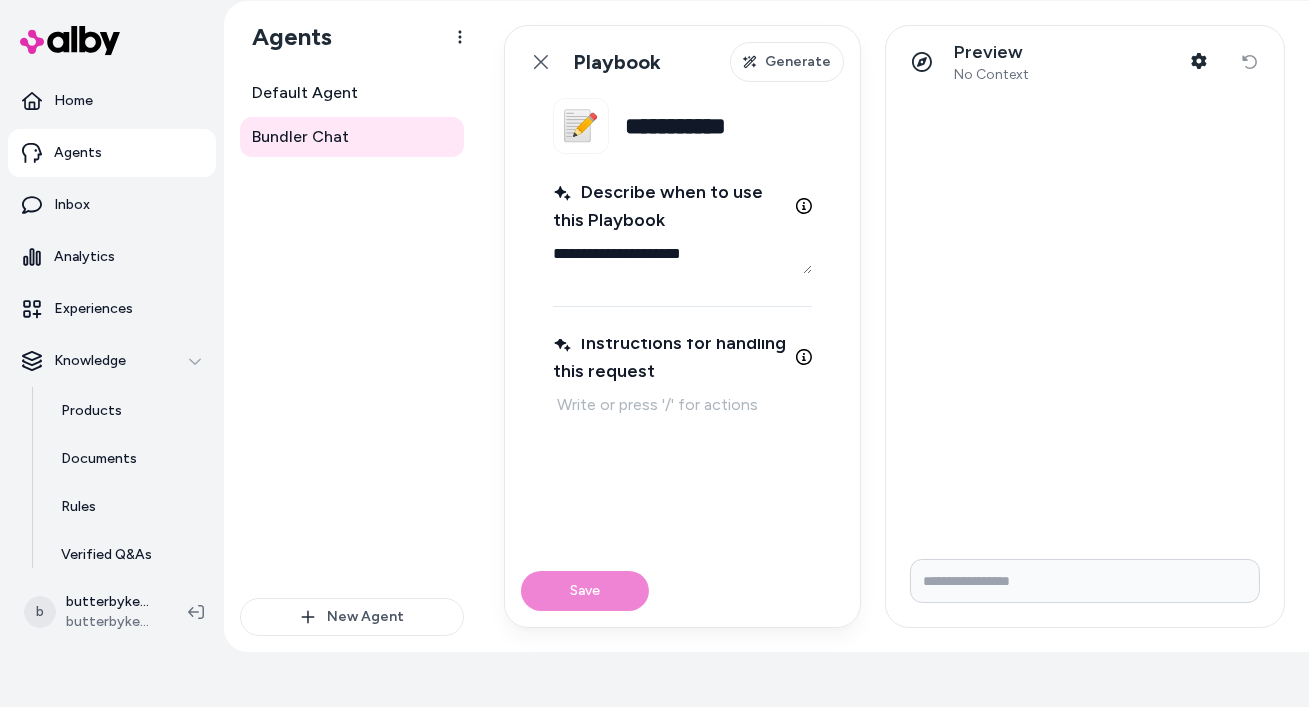 type on "*" 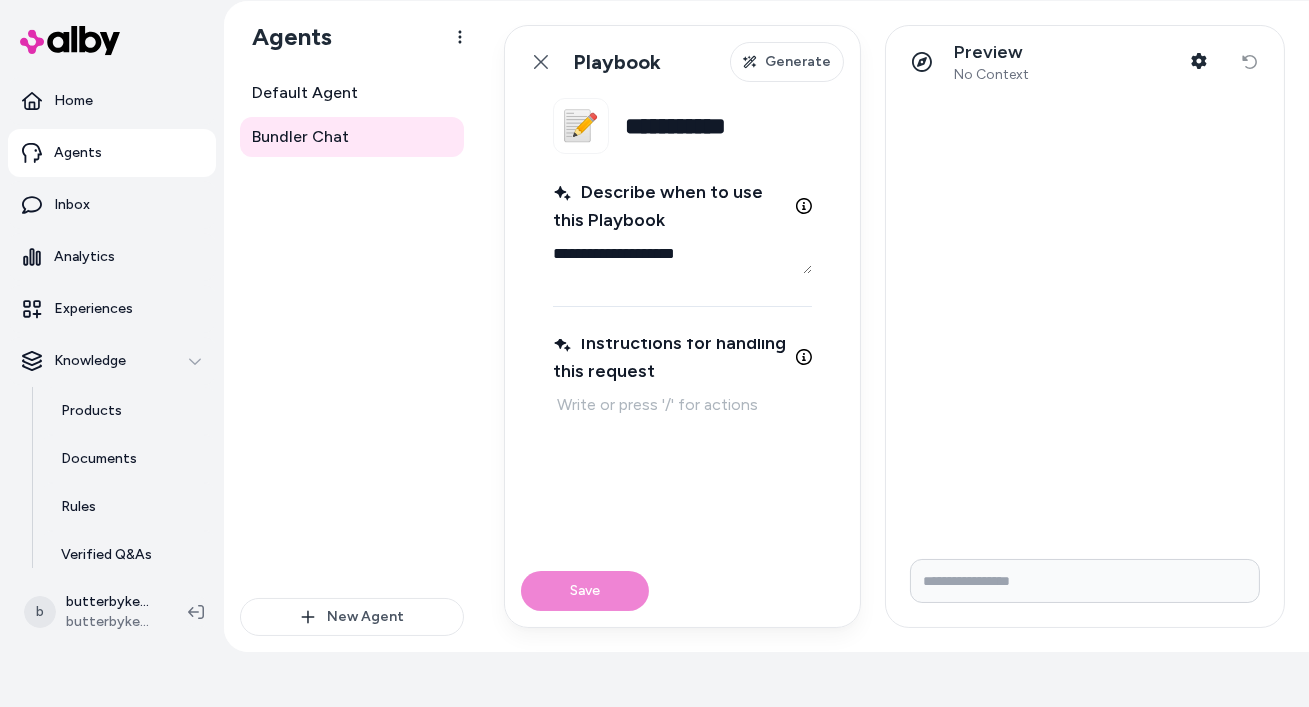 type on "*" 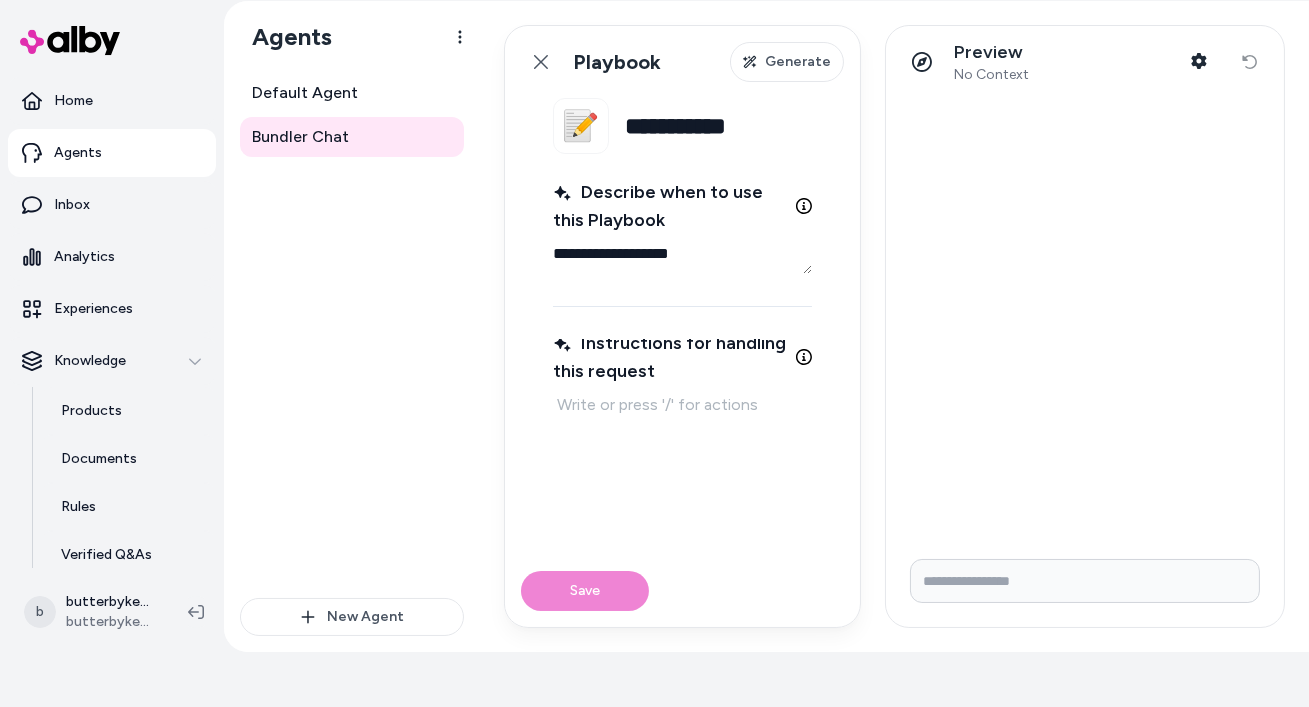 type on "*" 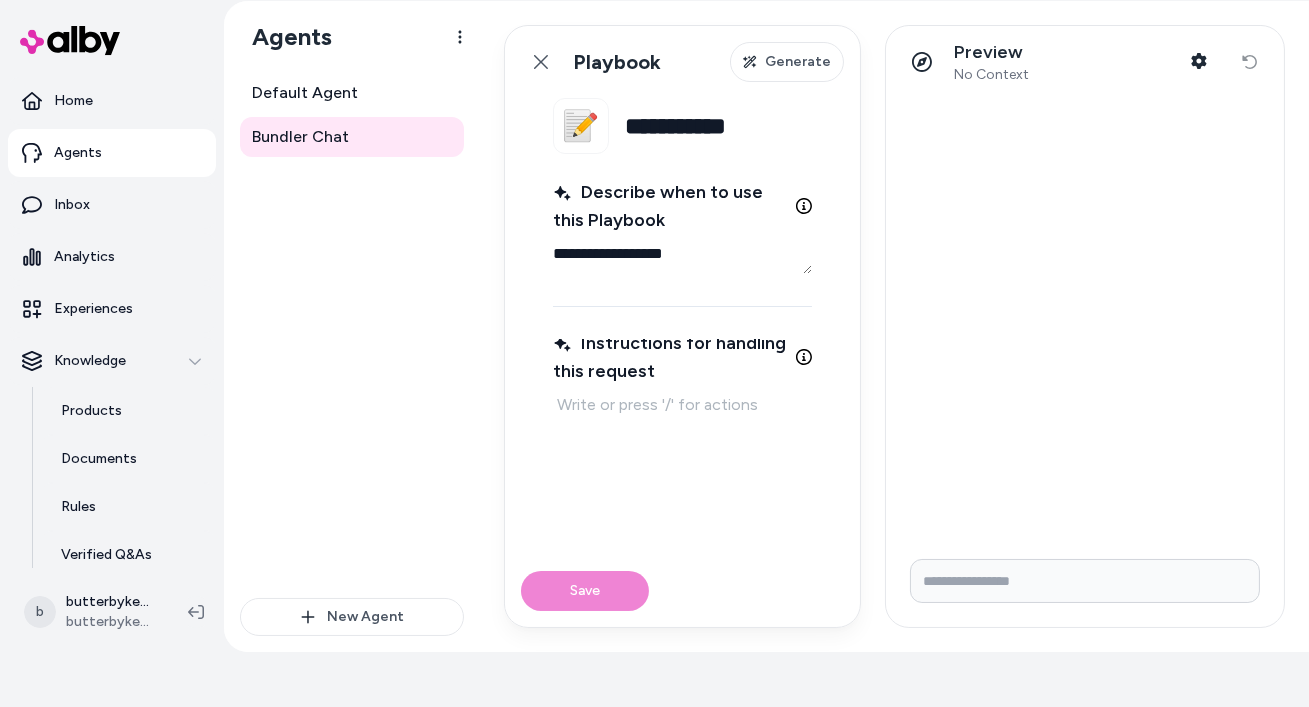 type on "*" 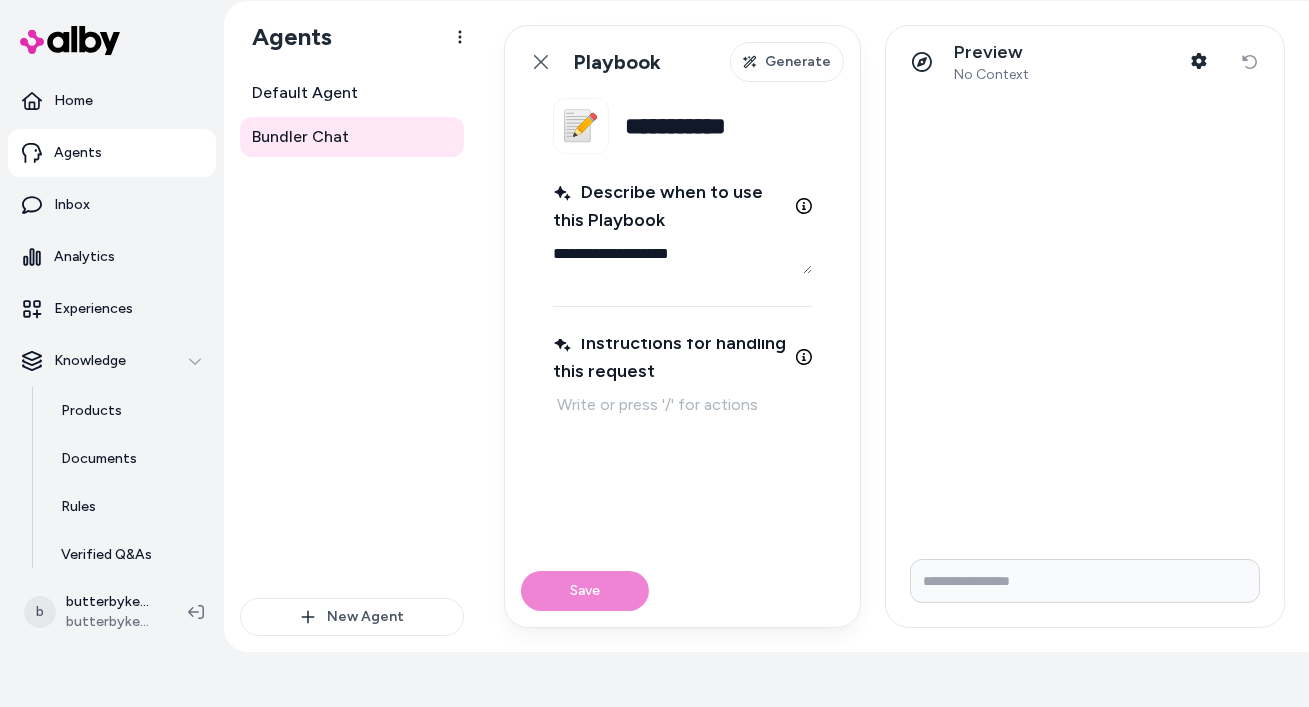type on "*" 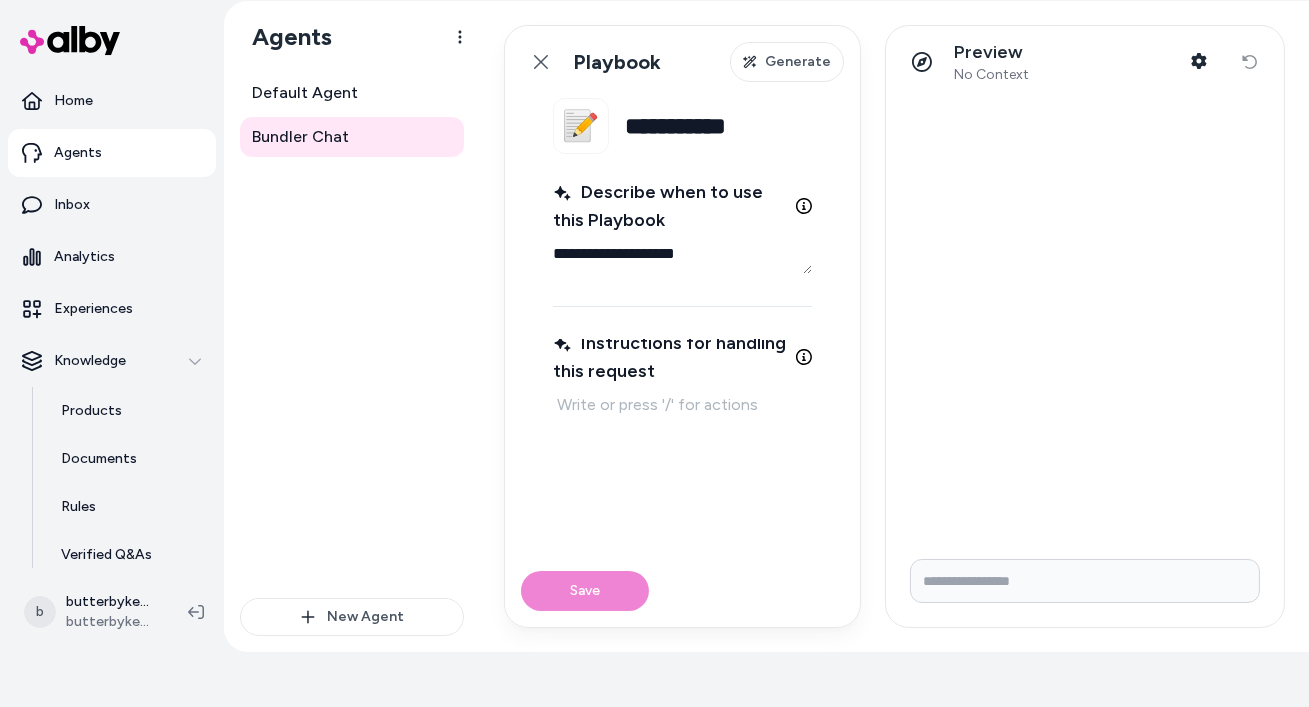 type on "*" 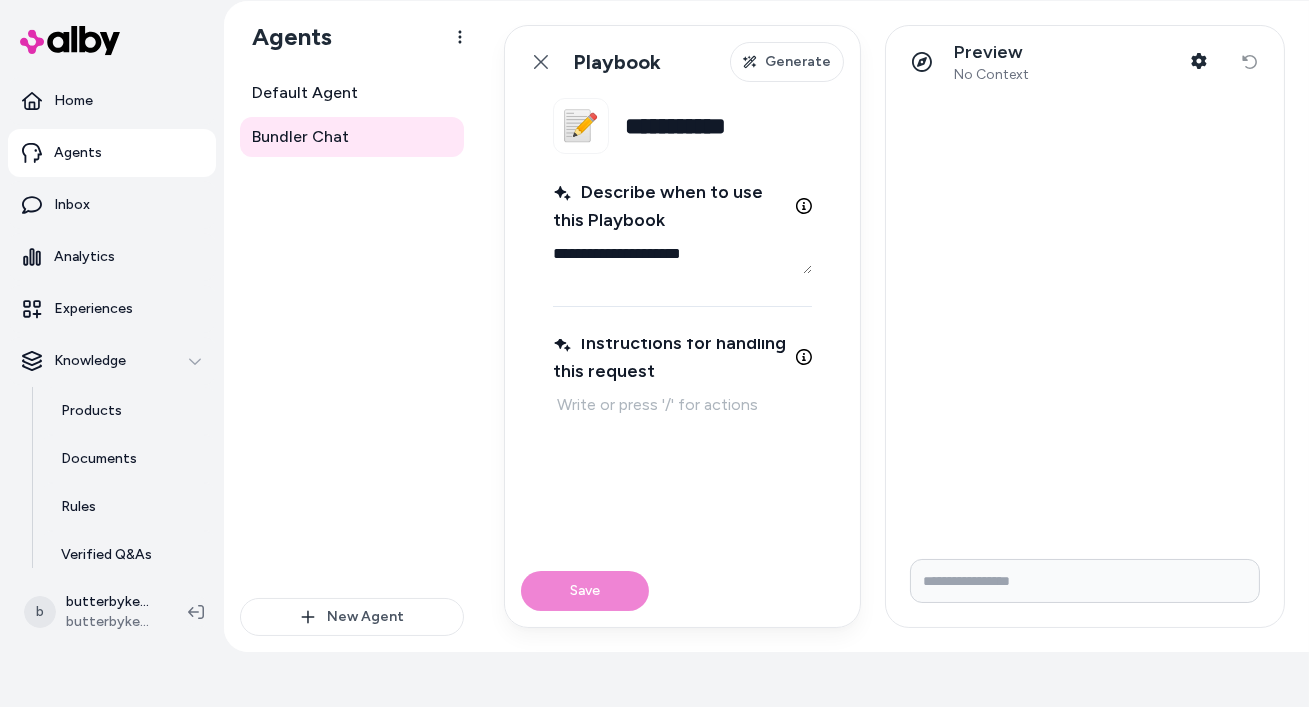 type on "*" 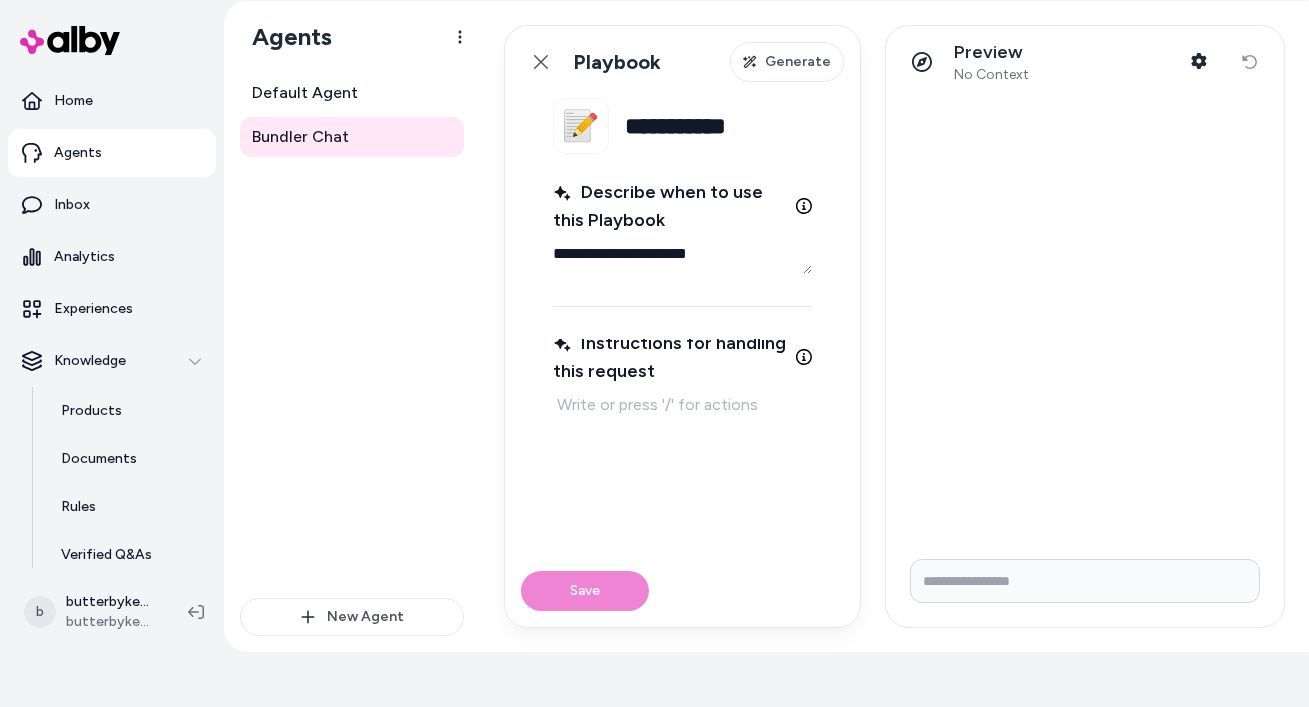type on "*" 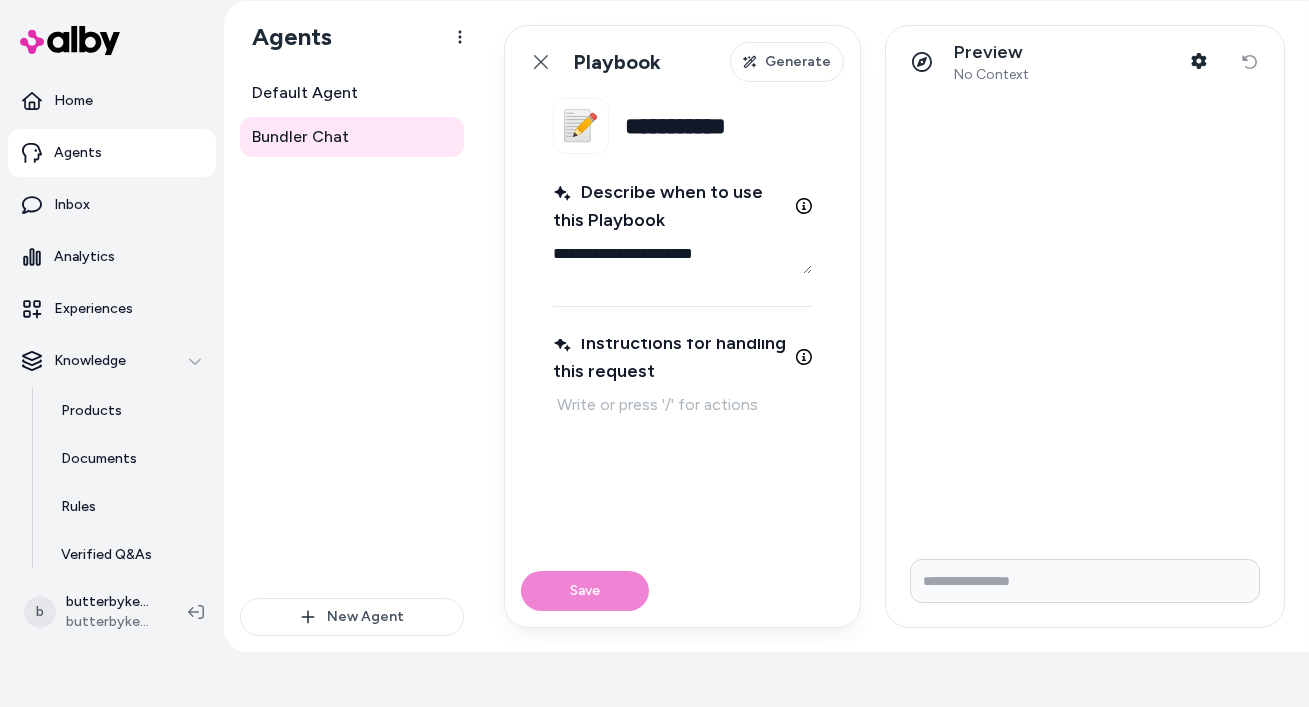 type on "*" 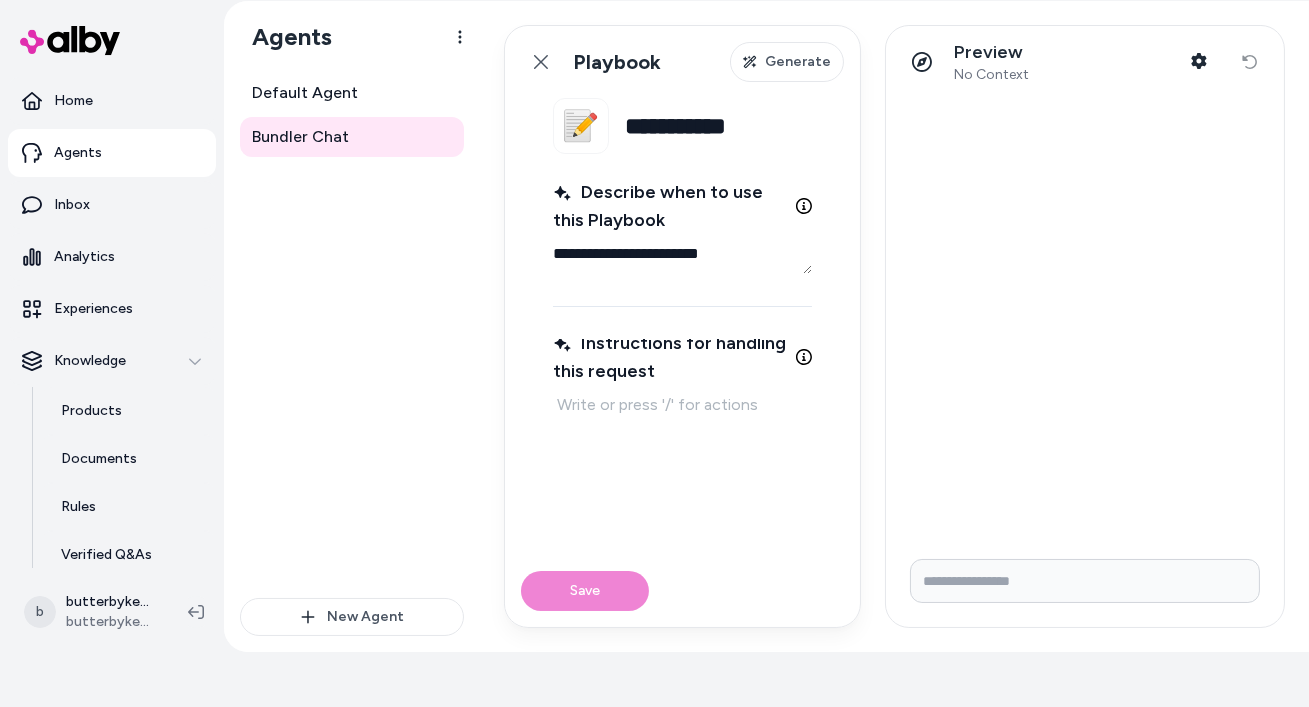 type on "*" 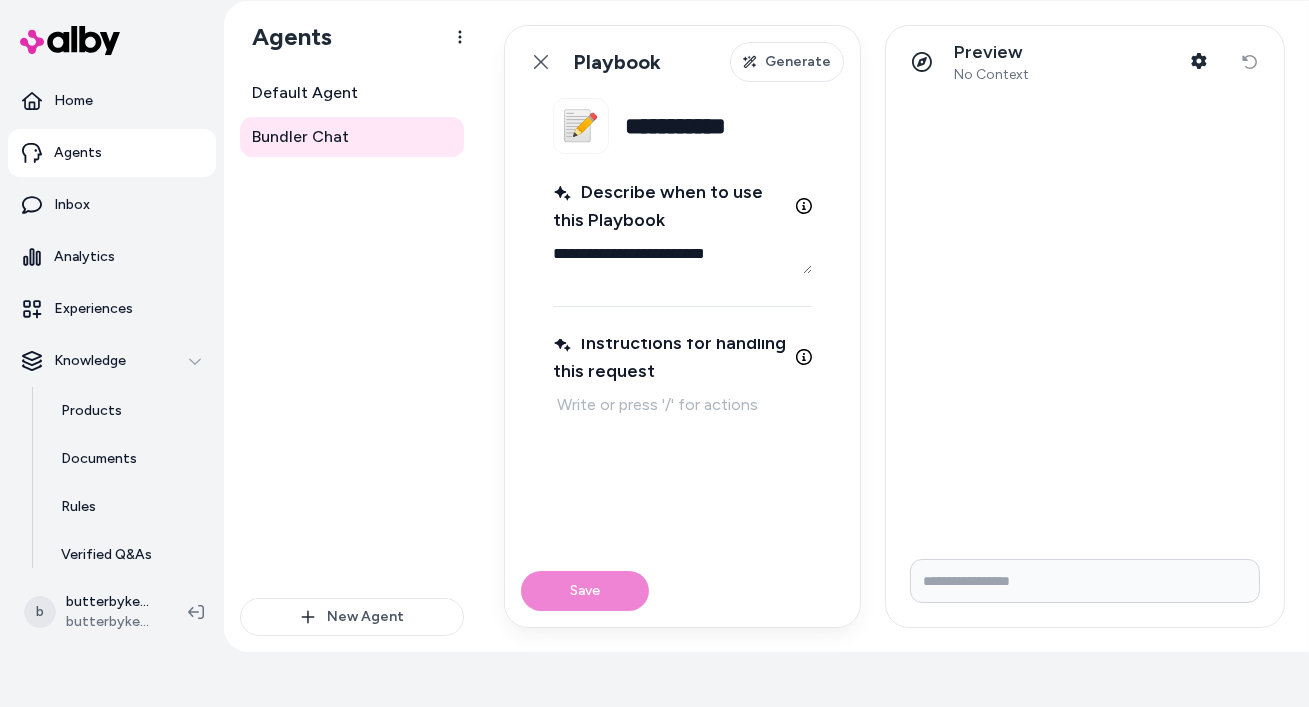 type on "*" 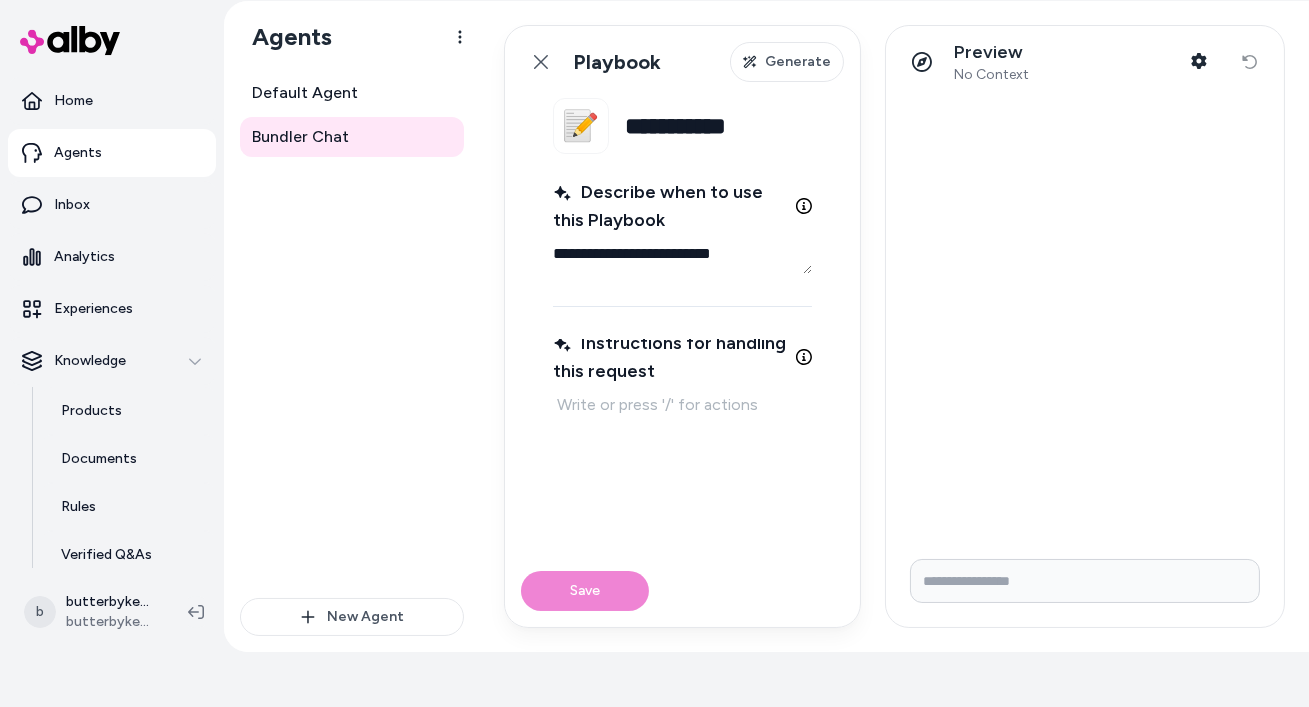 type on "*" 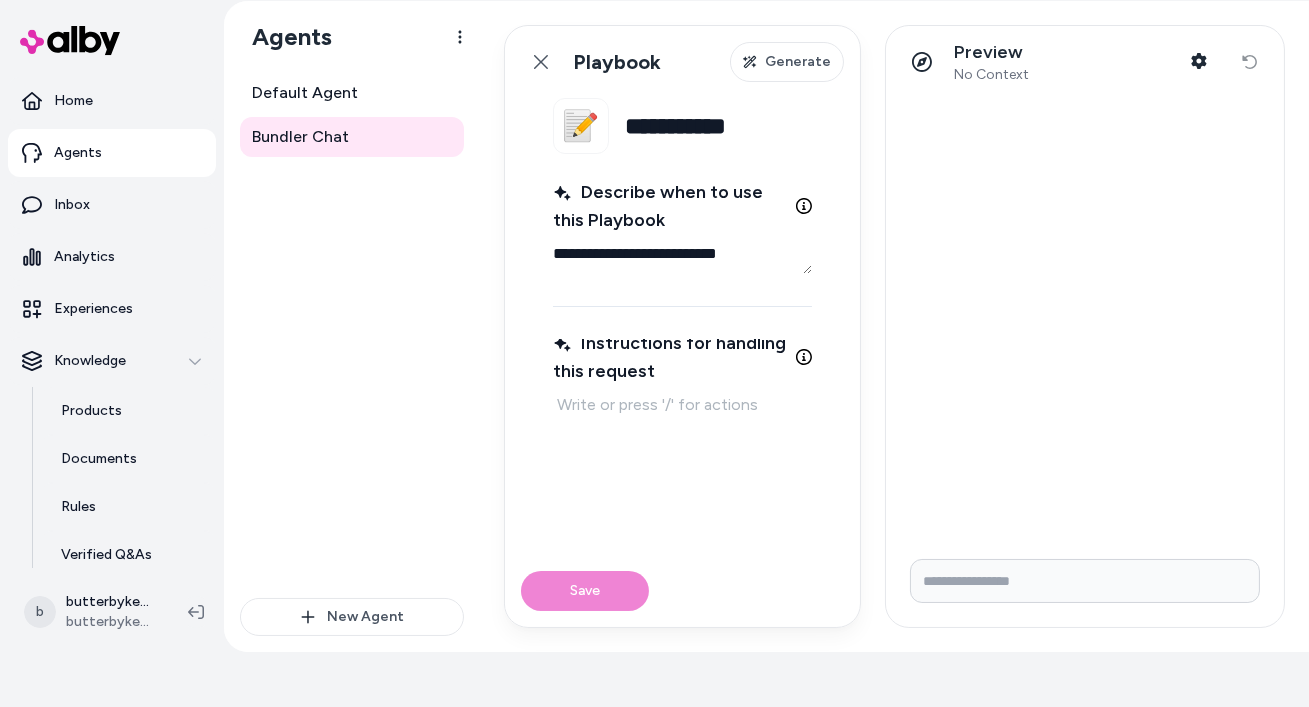 type on "*" 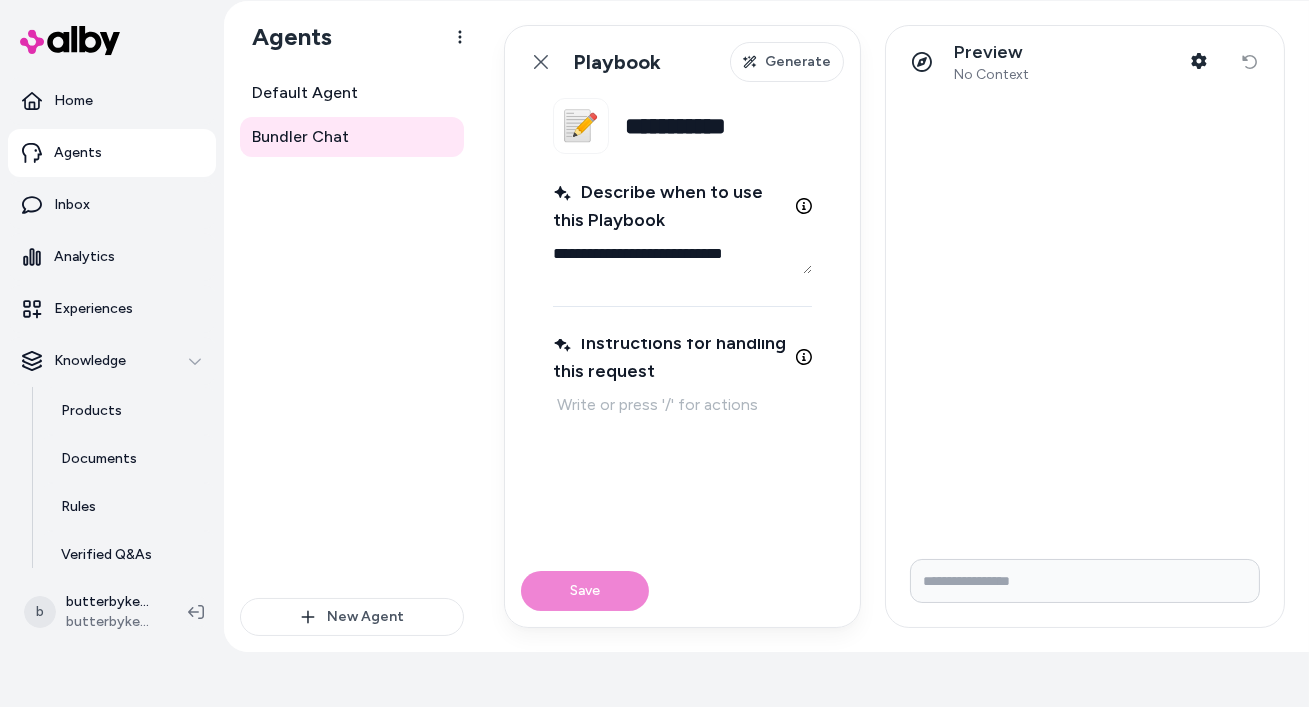 type on "*" 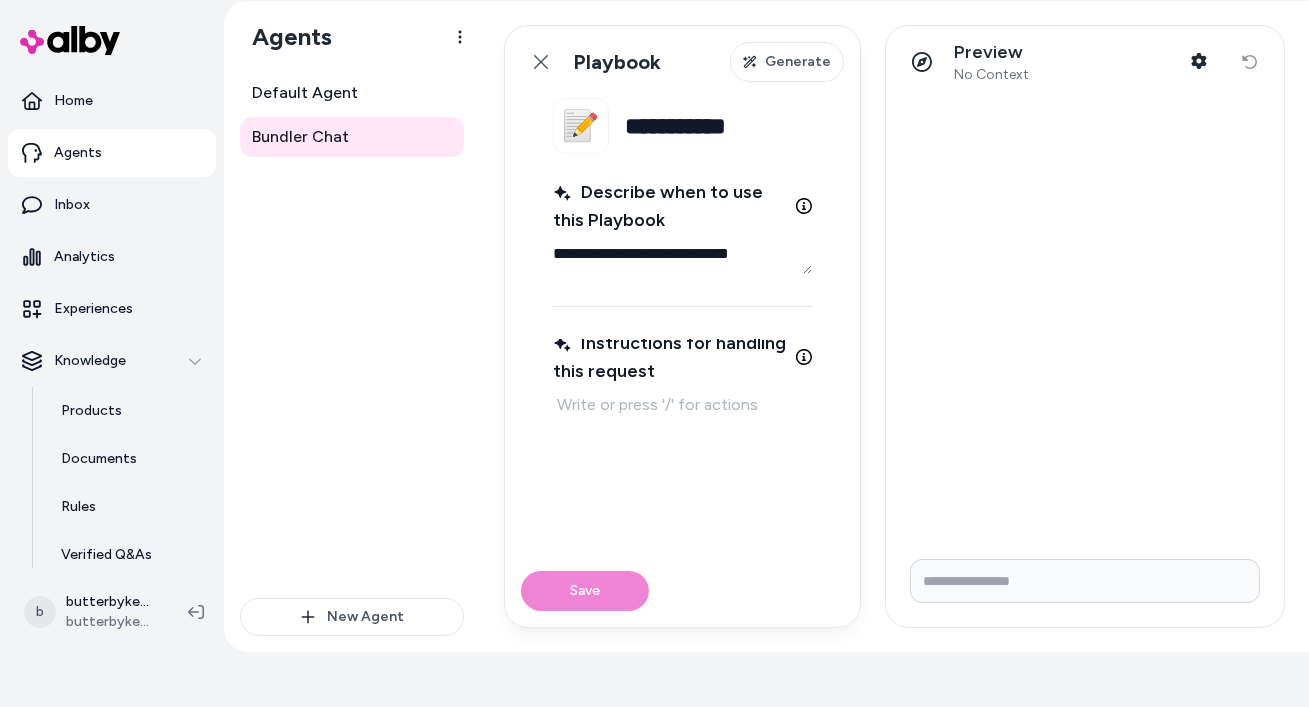 type on "*" 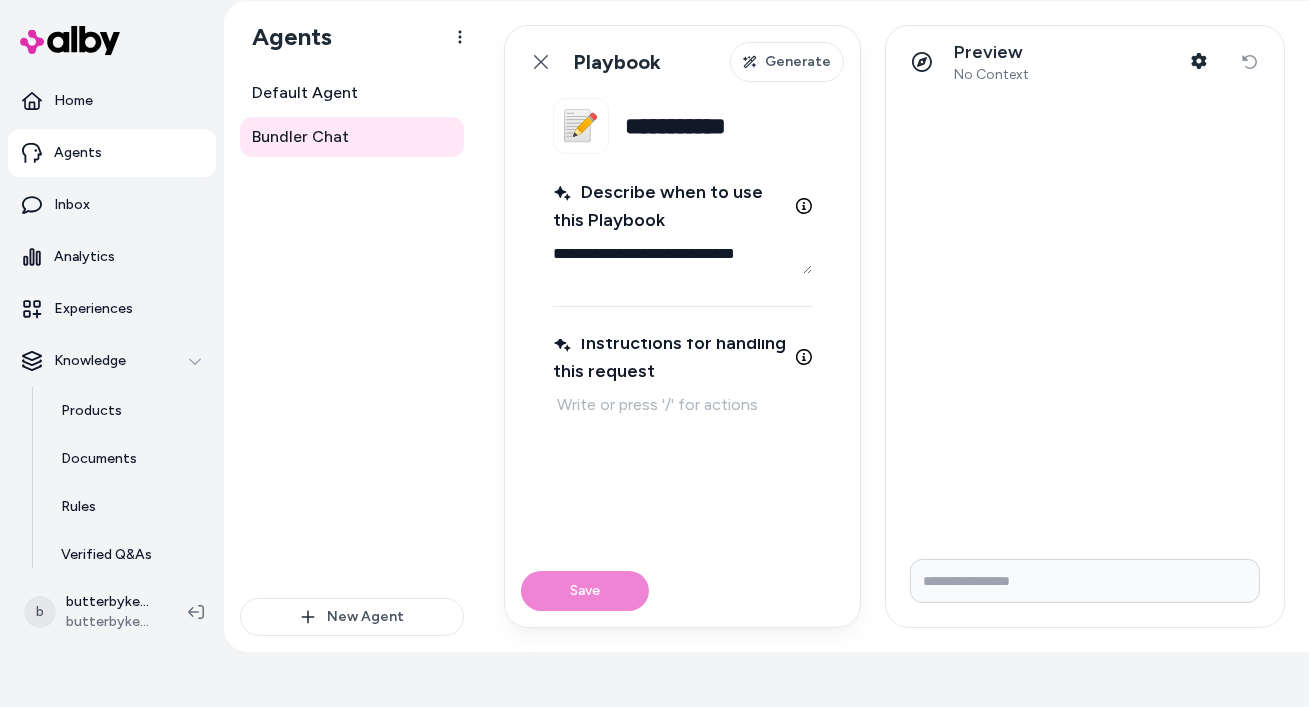 type on "*" 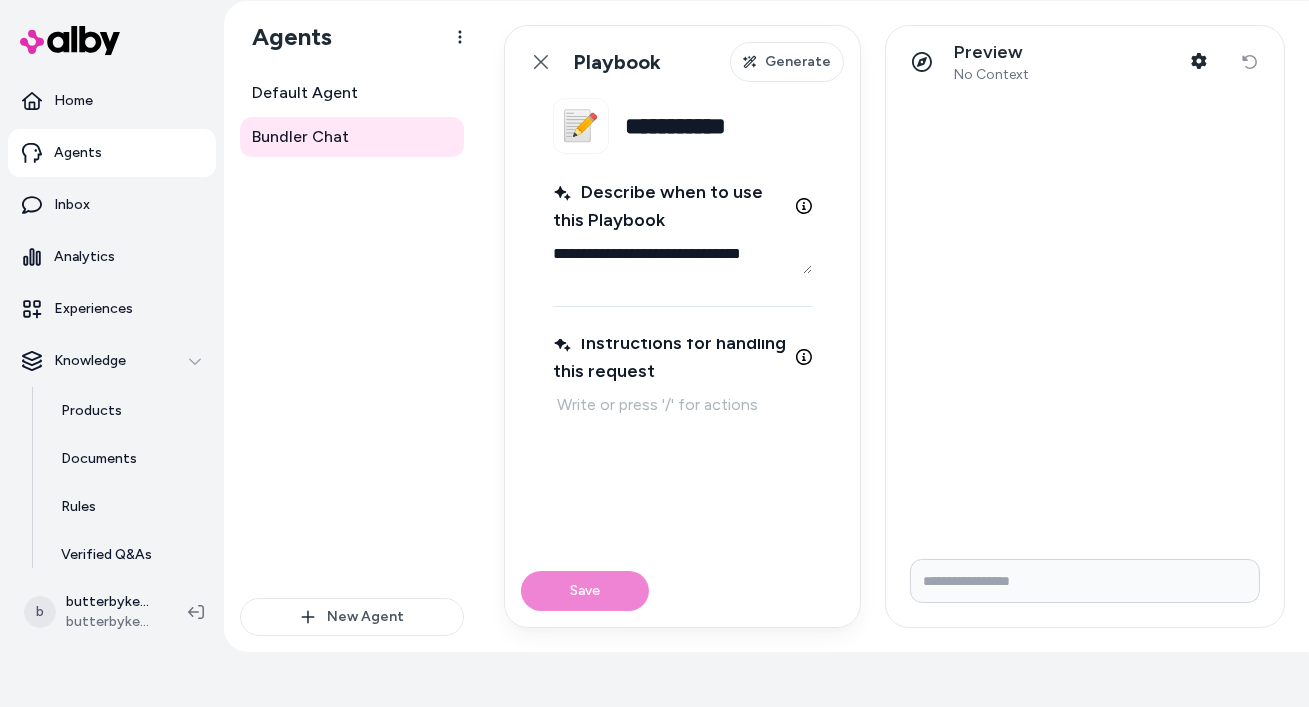 type on "*" 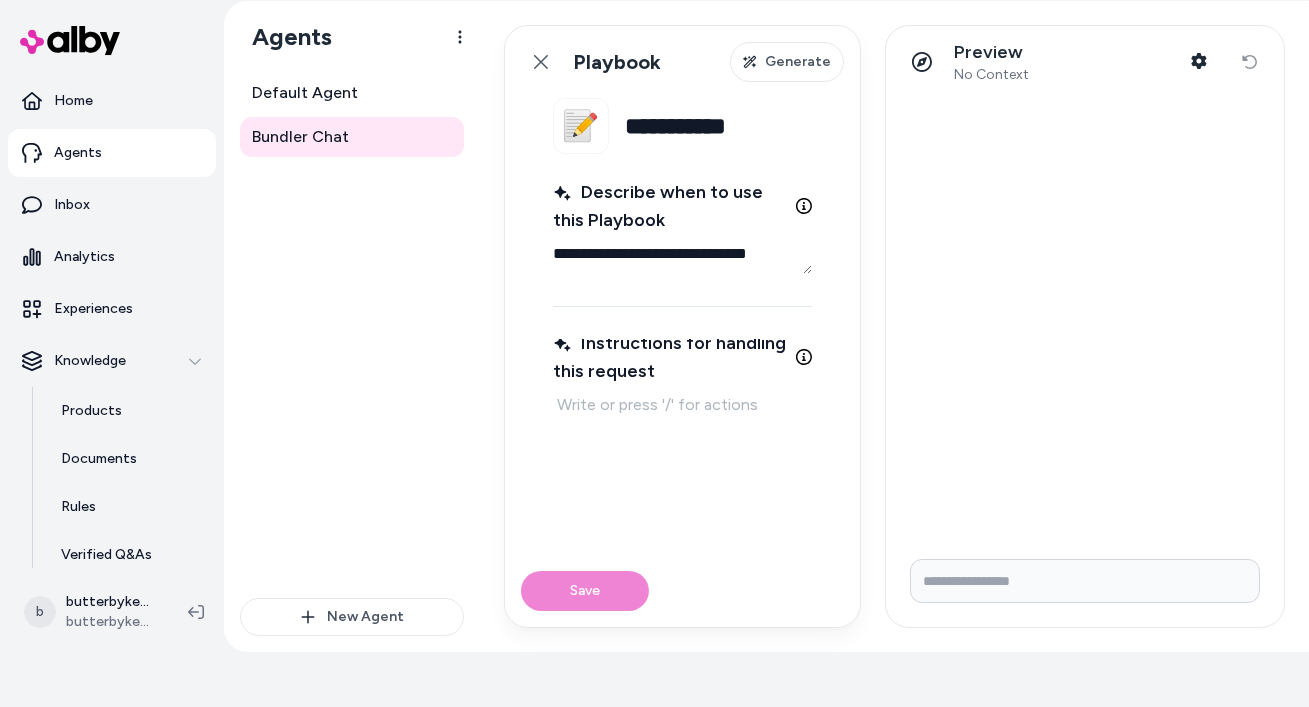 type on "*" 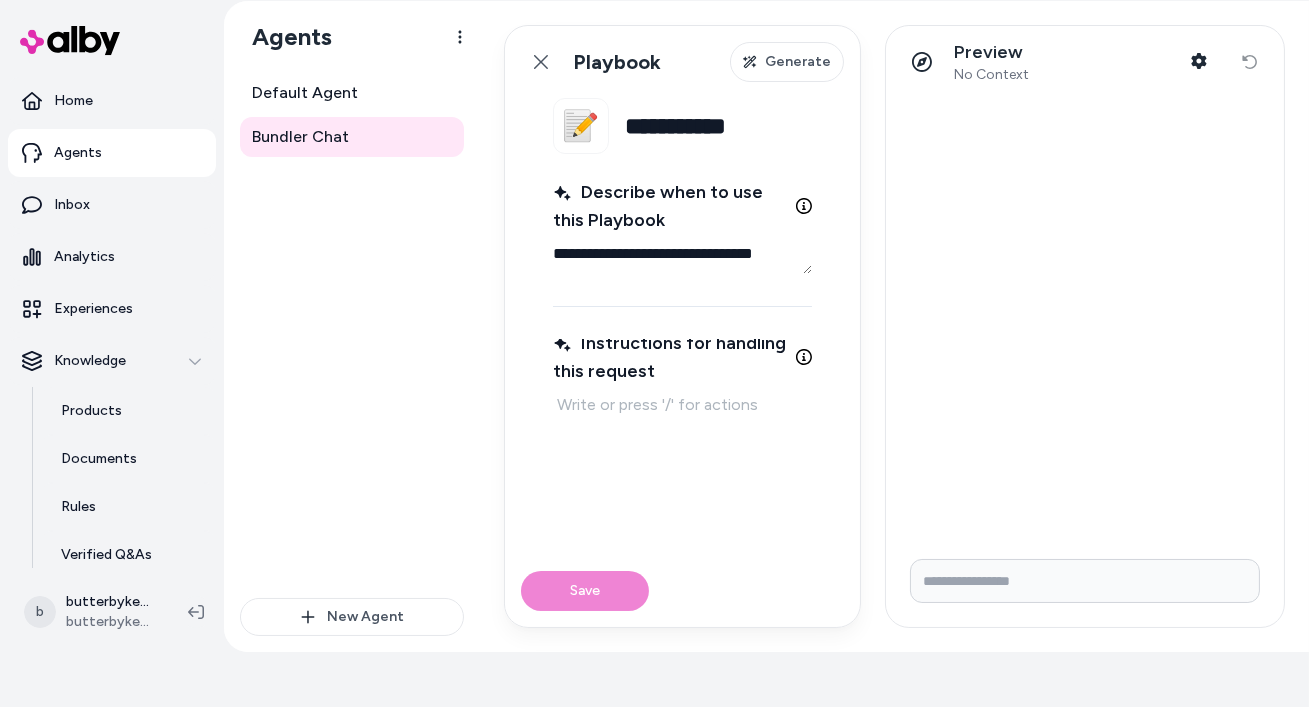 type on "*" 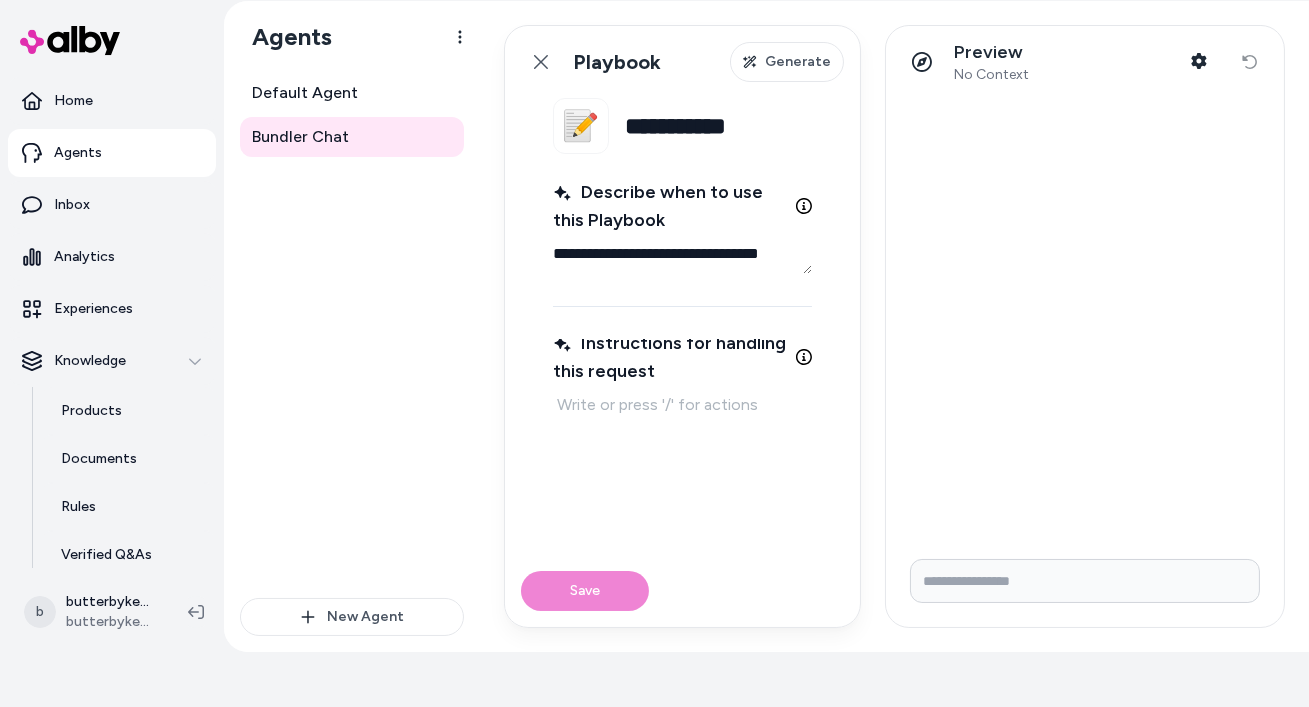 type on "*" 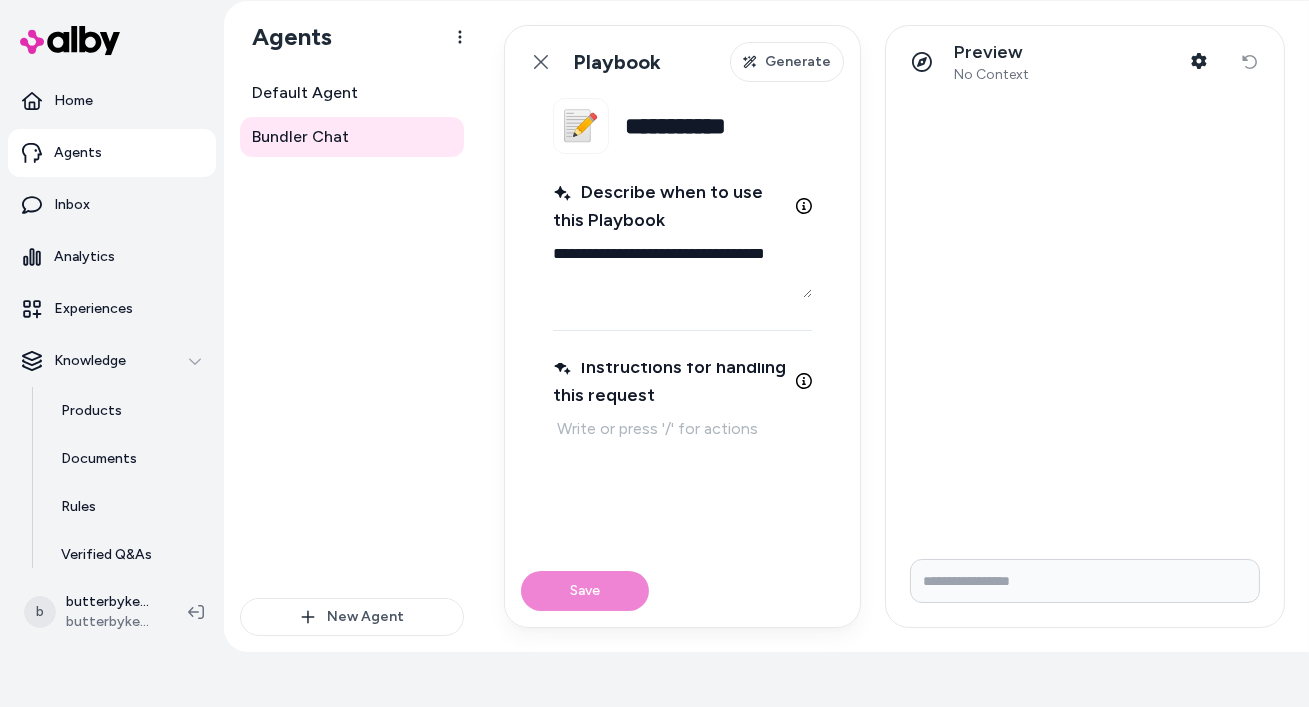 type on "*" 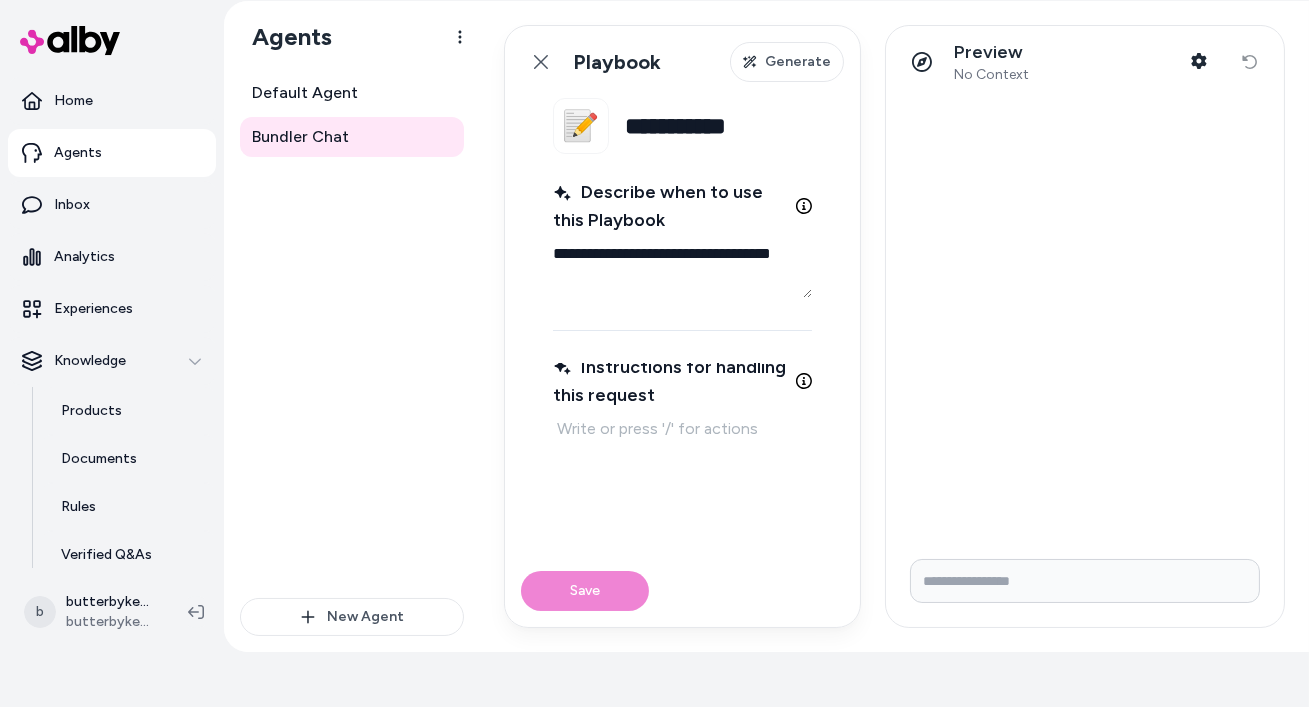 type on "*" 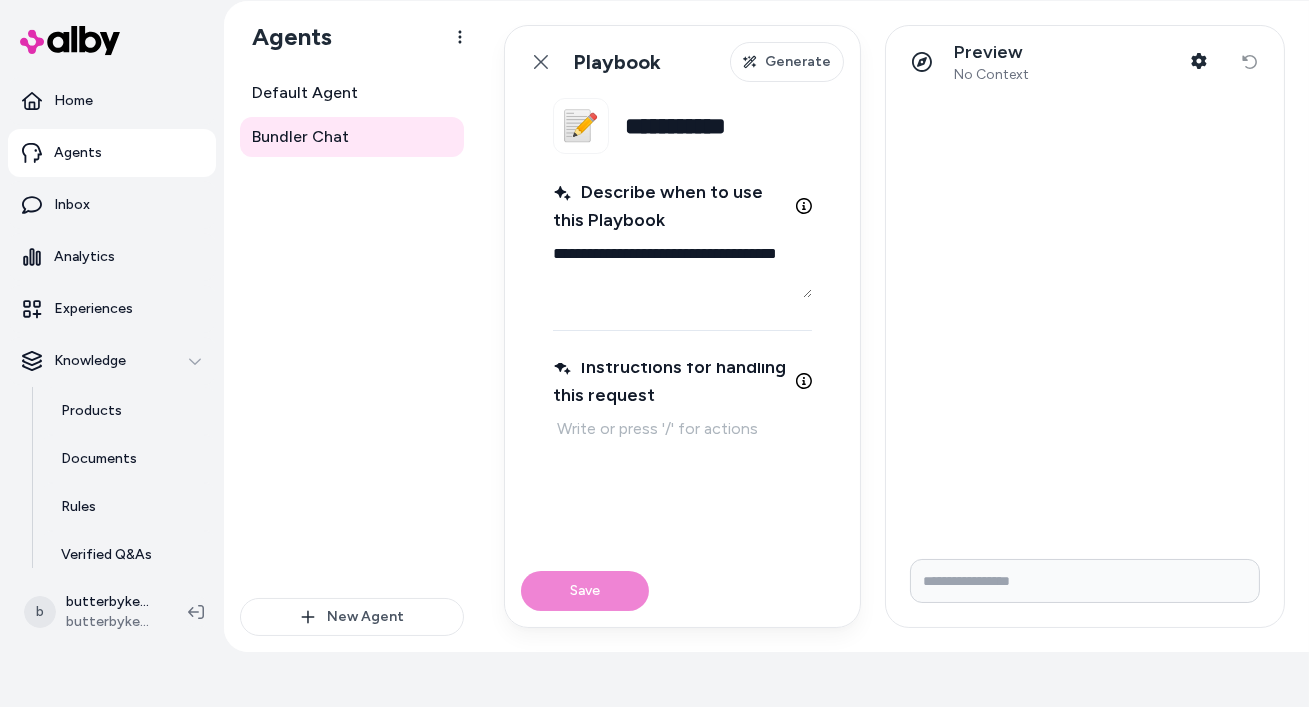 type on "*" 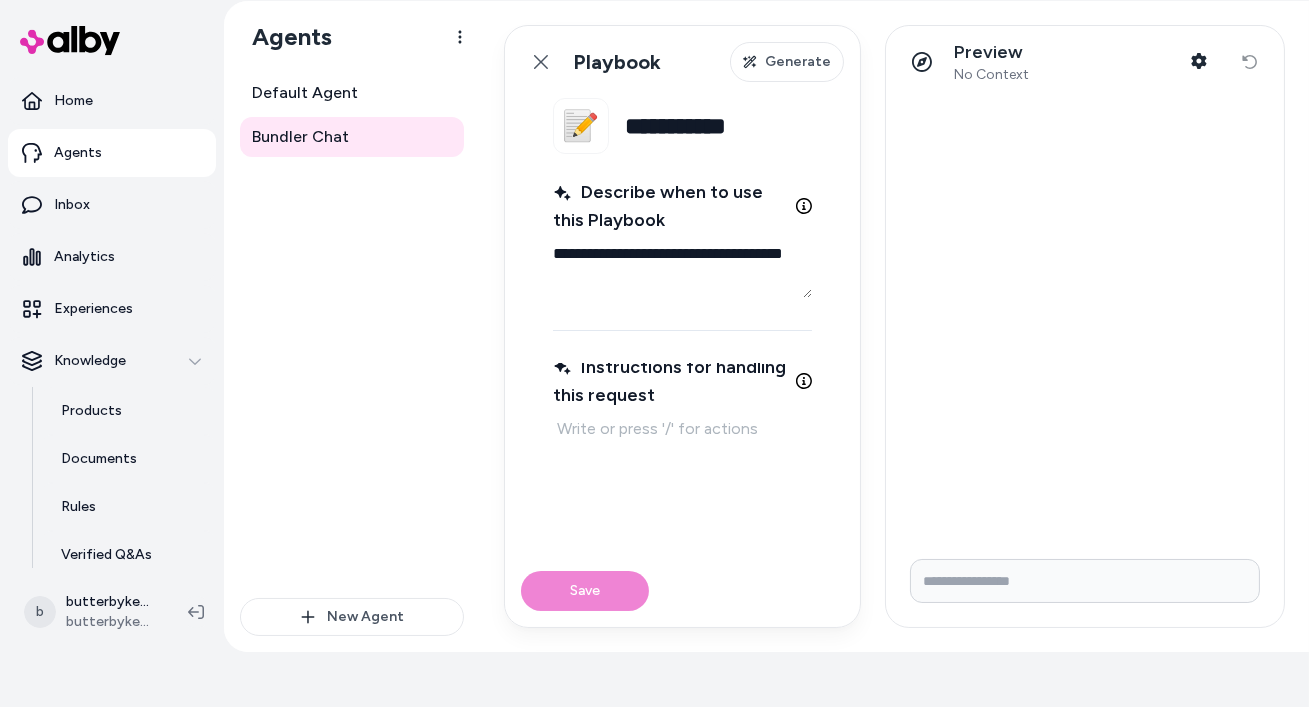 type on "*" 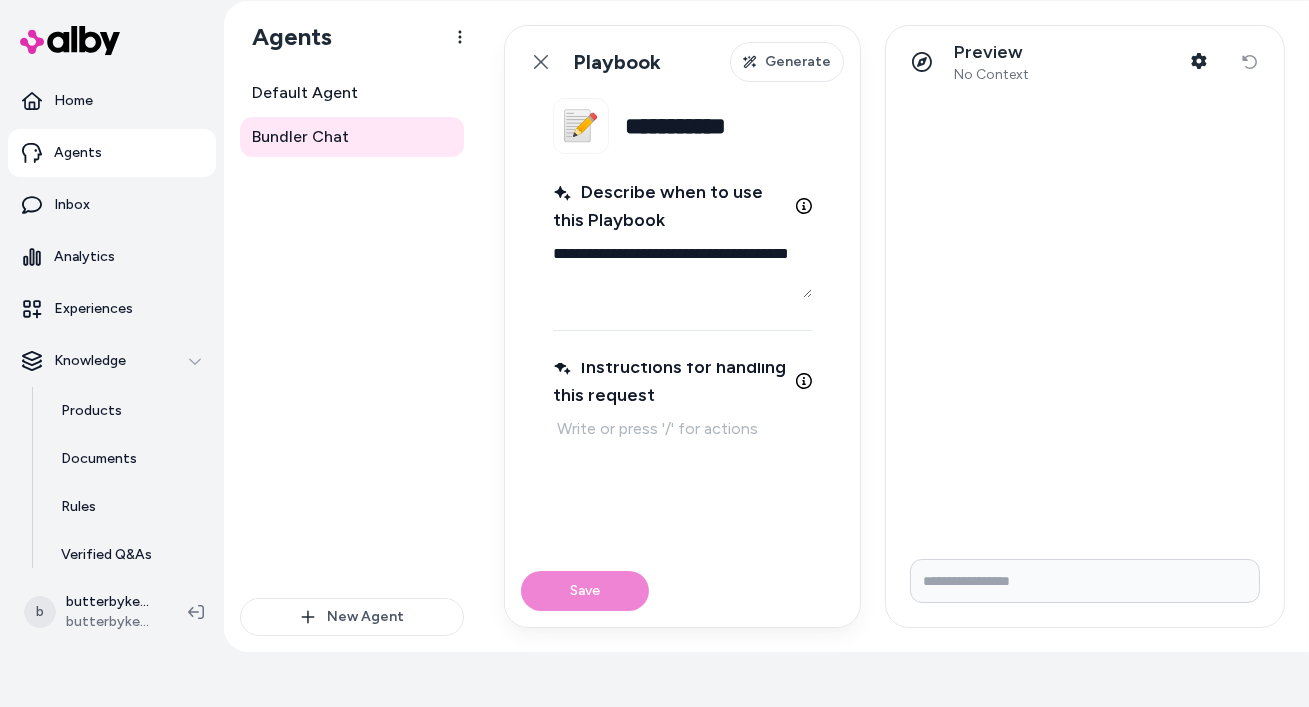 type on "*" 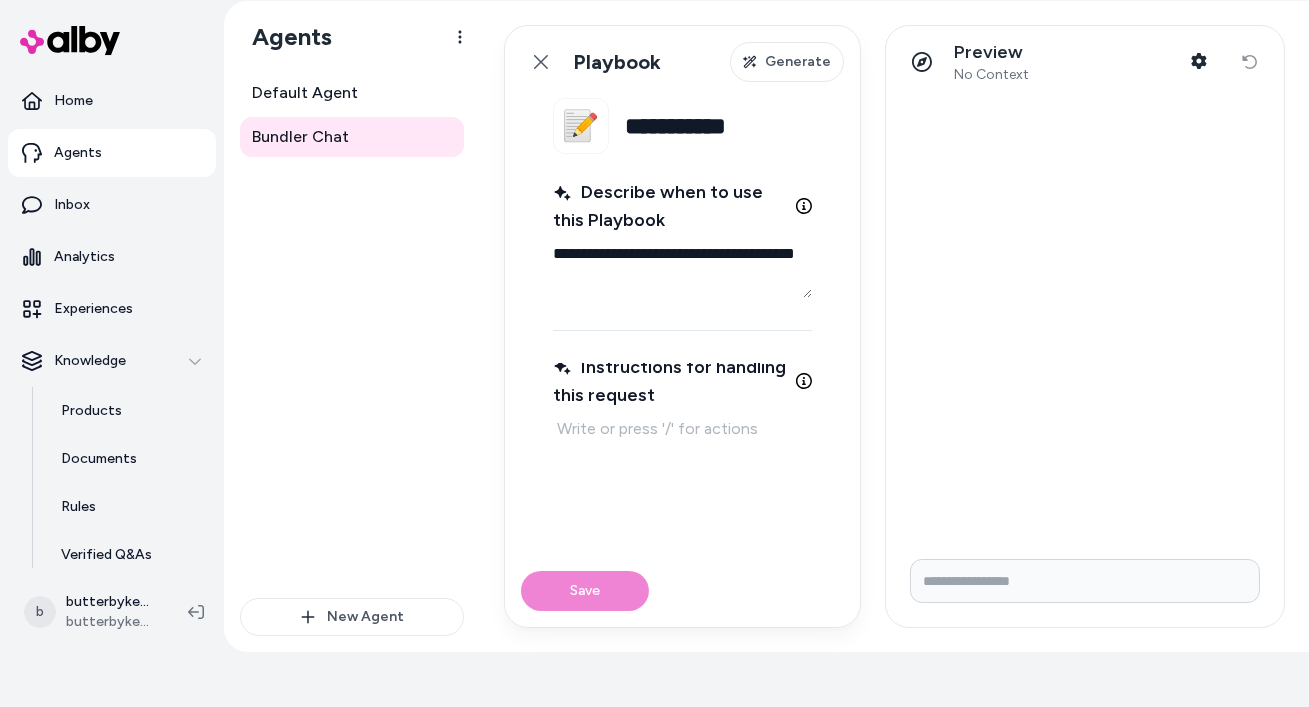 type on "*" 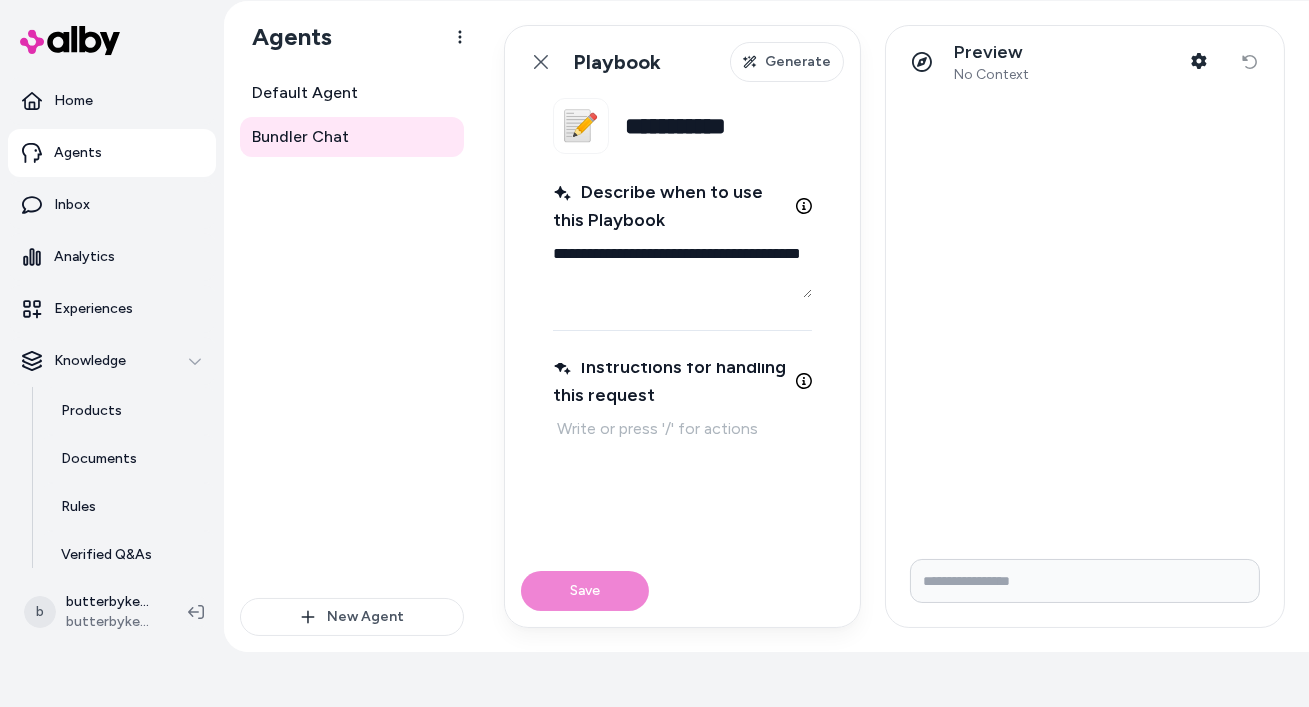 type on "*" 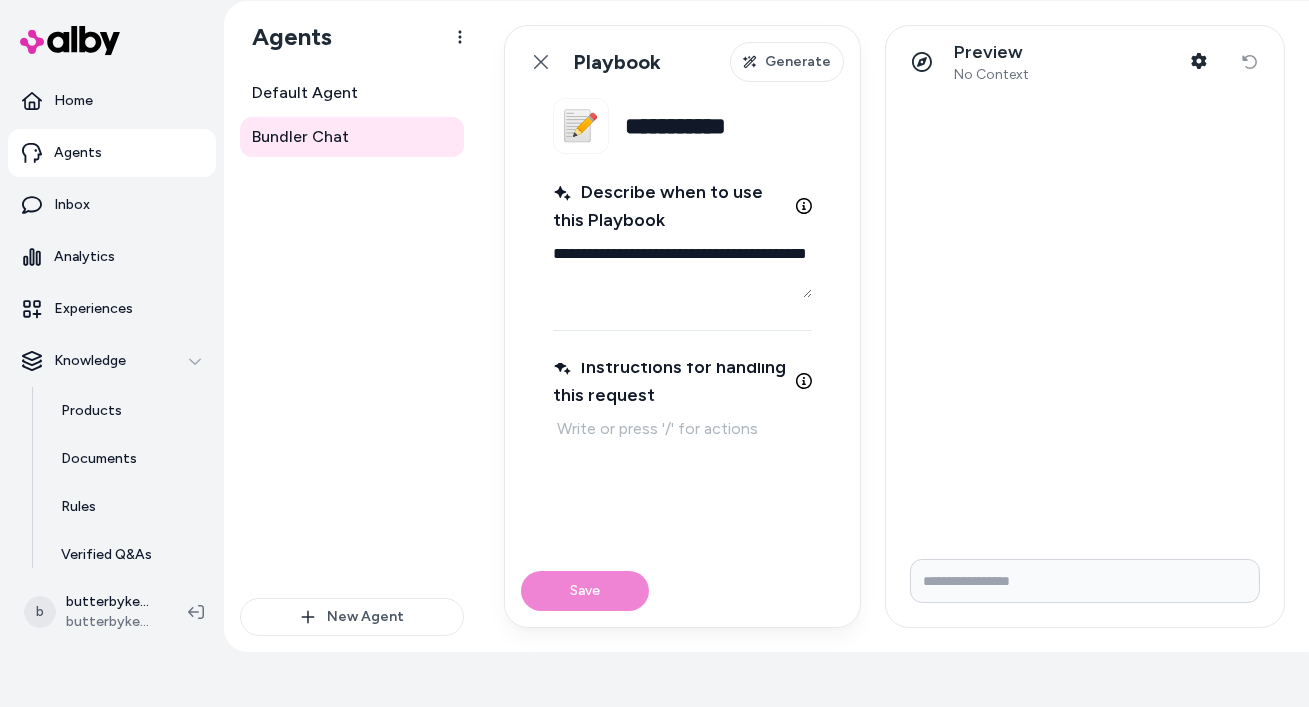 type on "*" 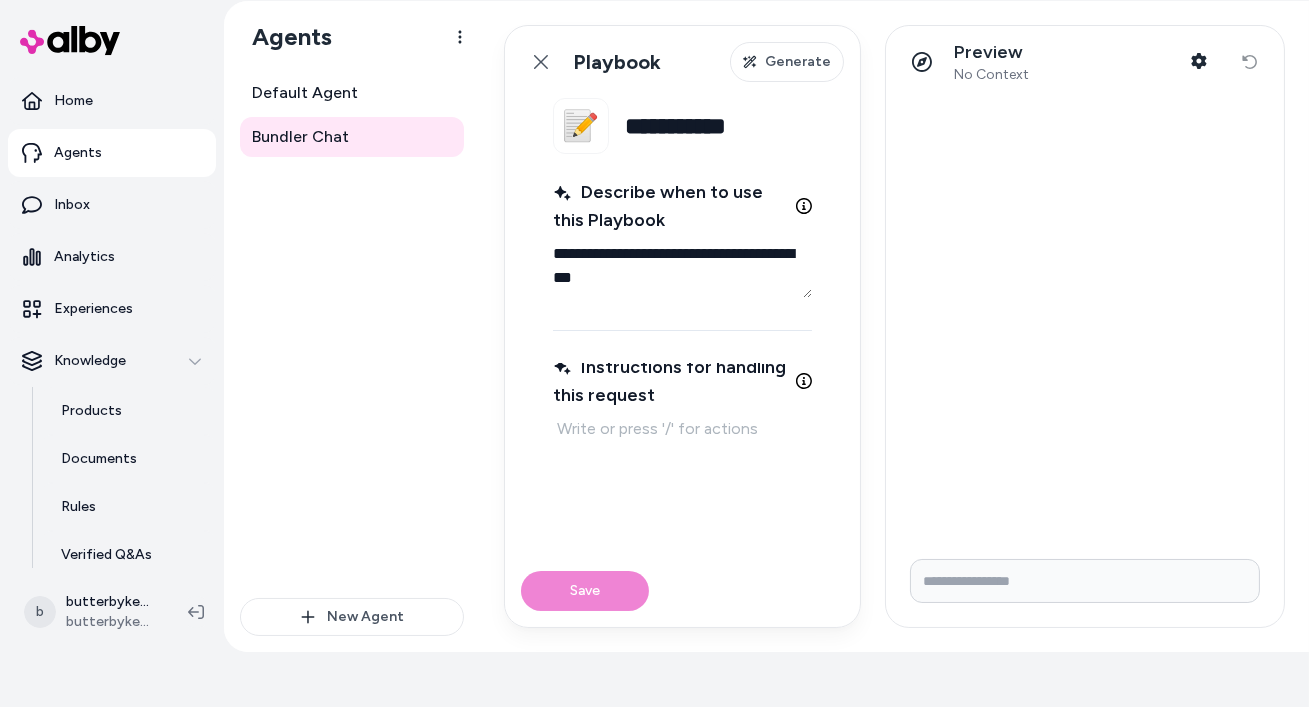 type on "*" 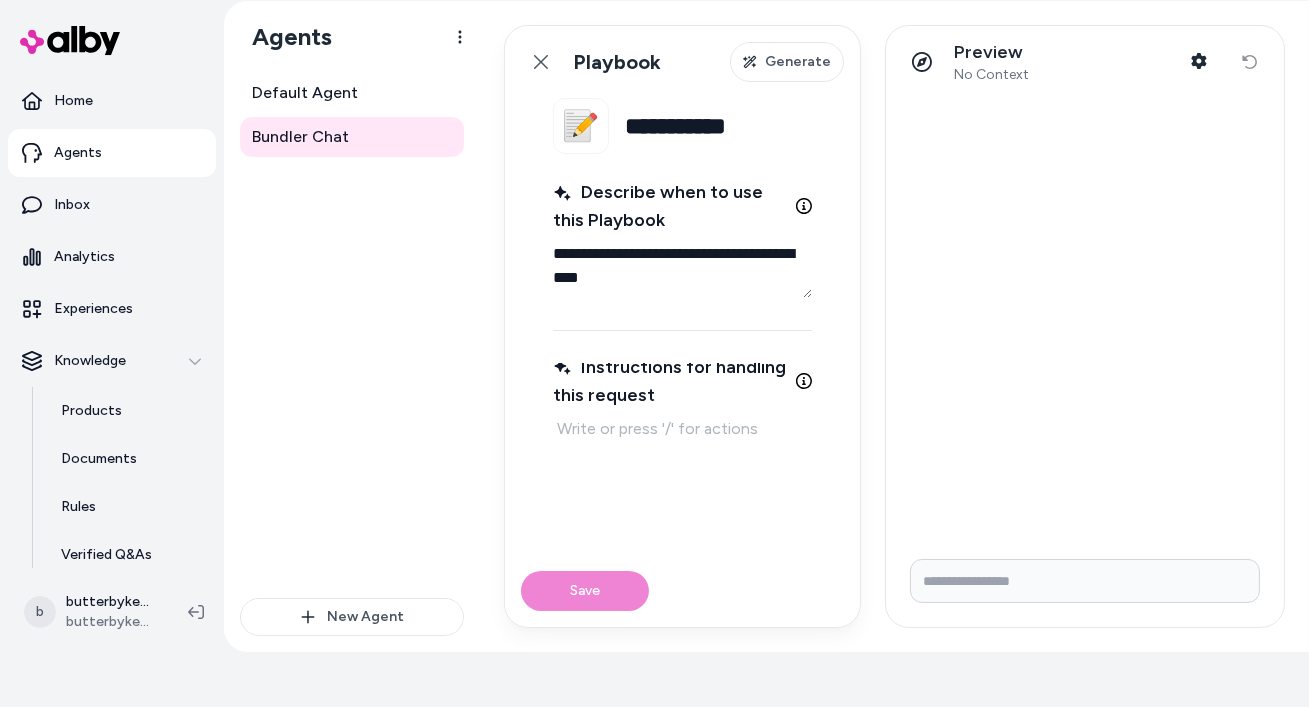 type on "*" 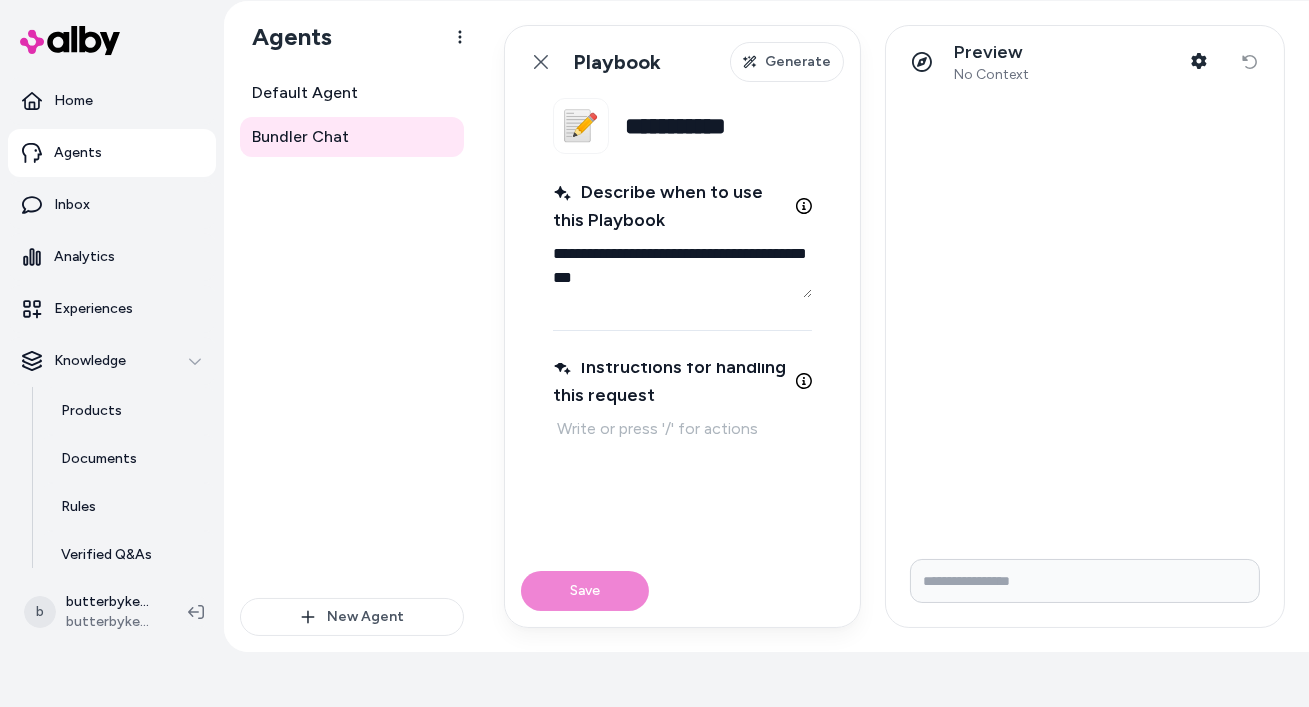 type on "*" 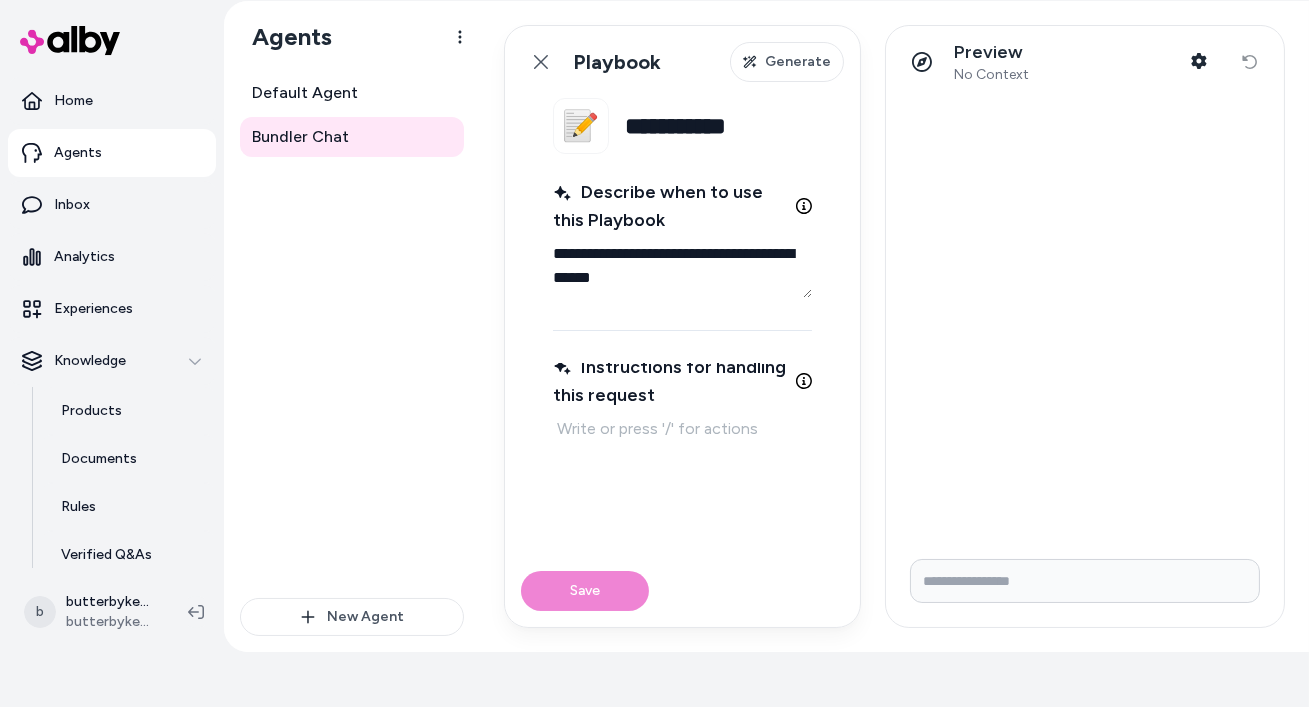 type on "*" 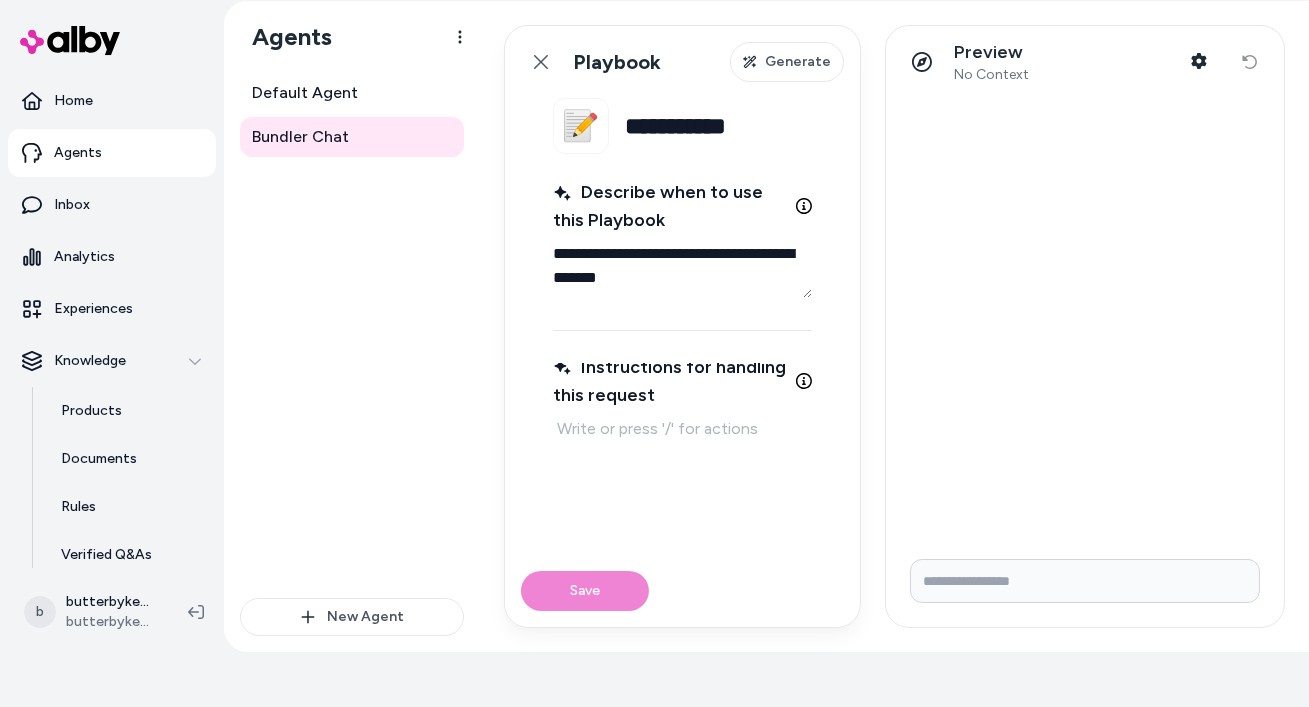 type on "*" 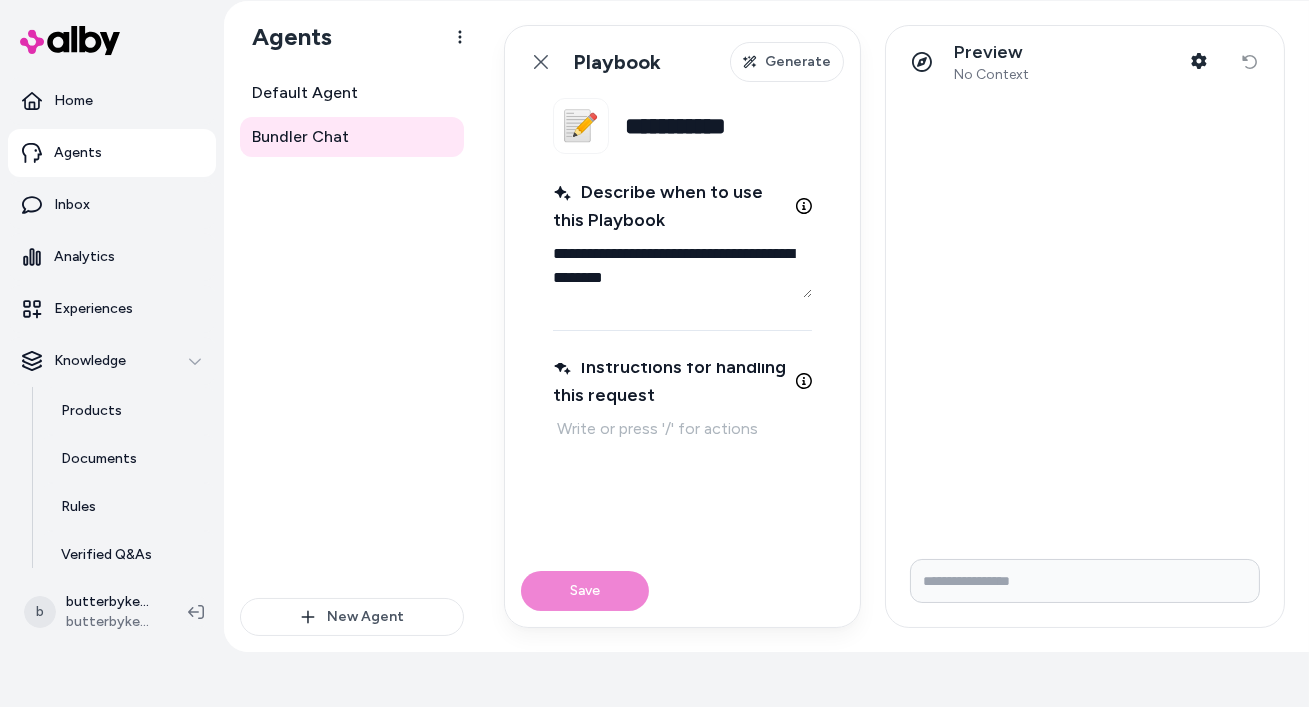 type on "*" 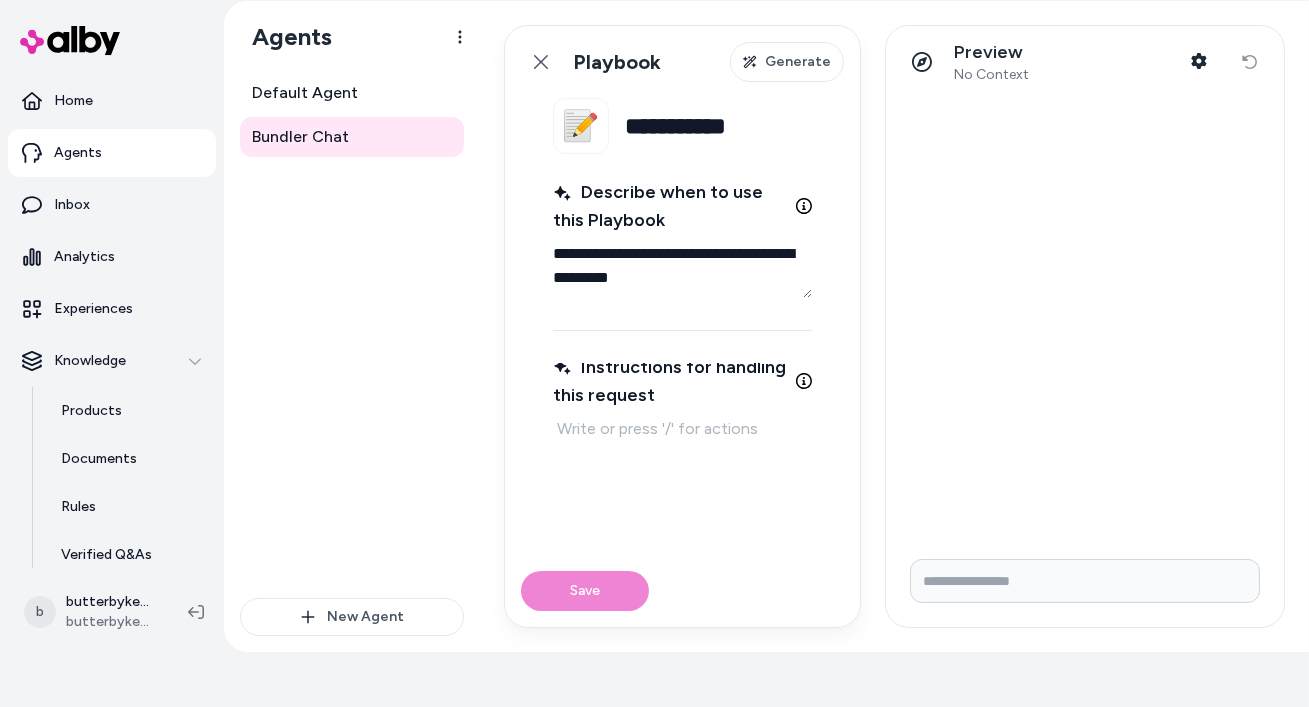 type on "*" 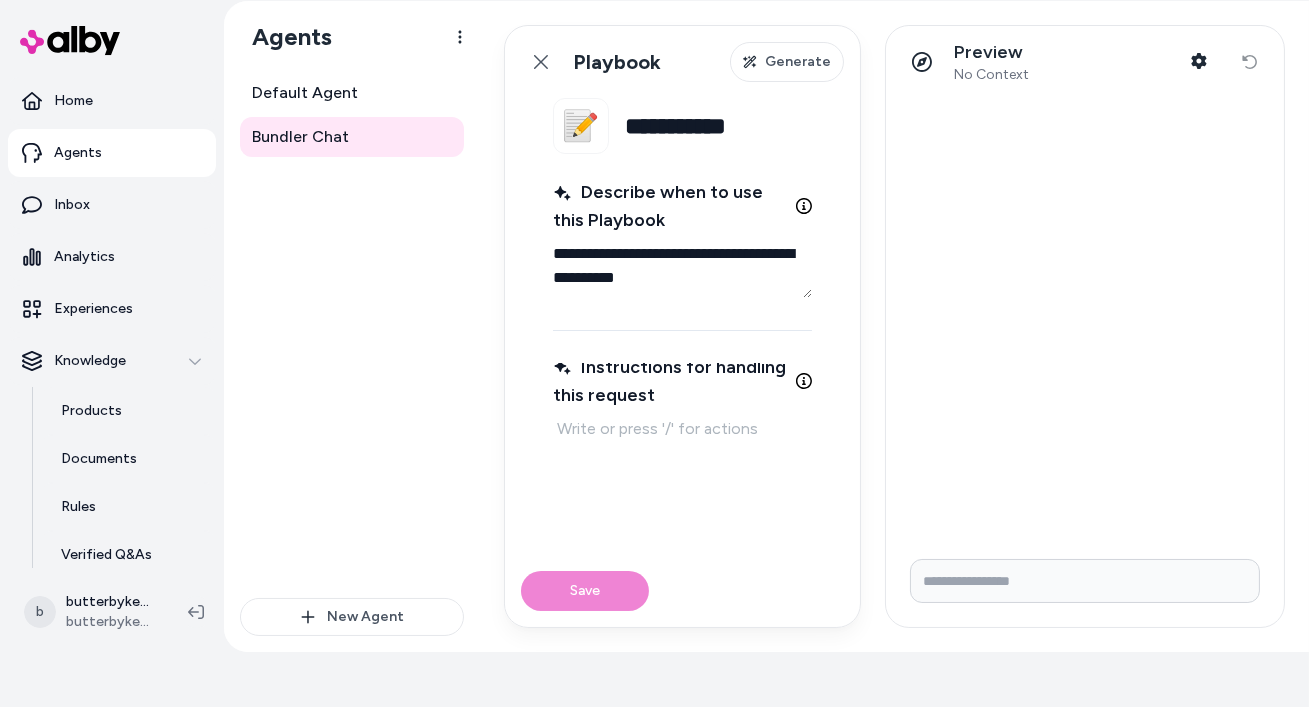 type on "*" 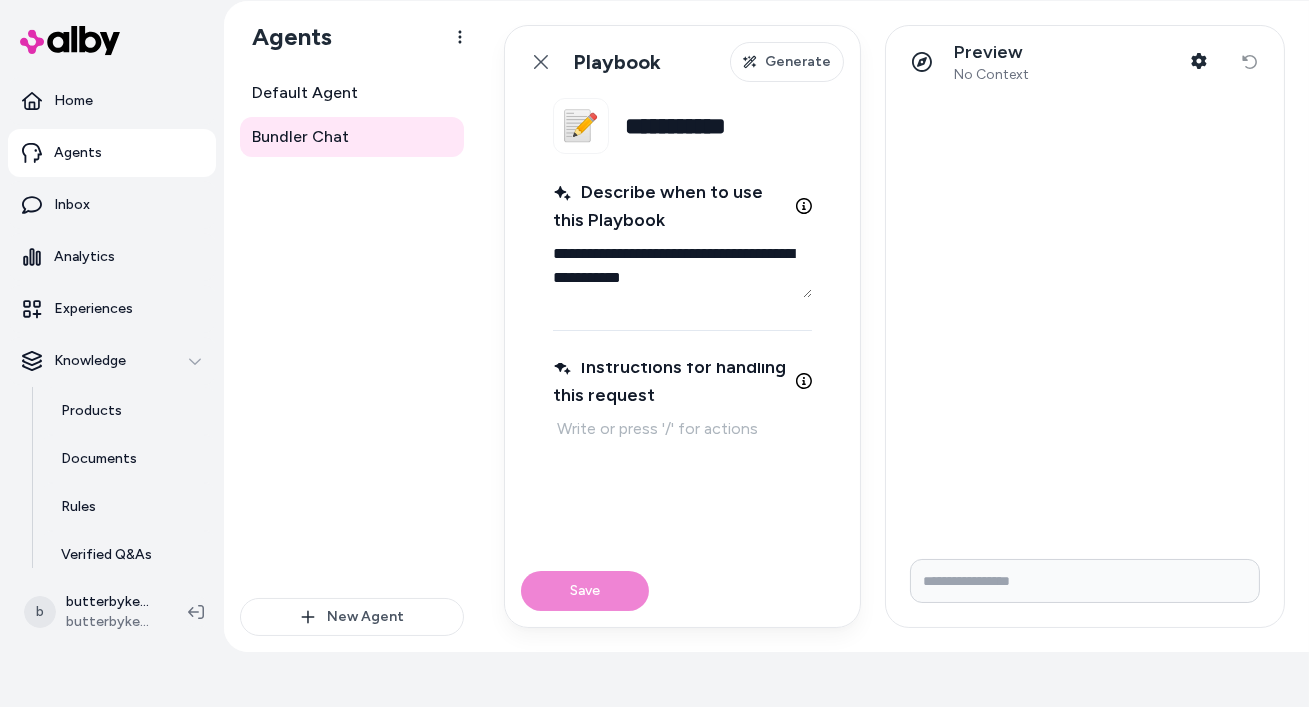 type on "*" 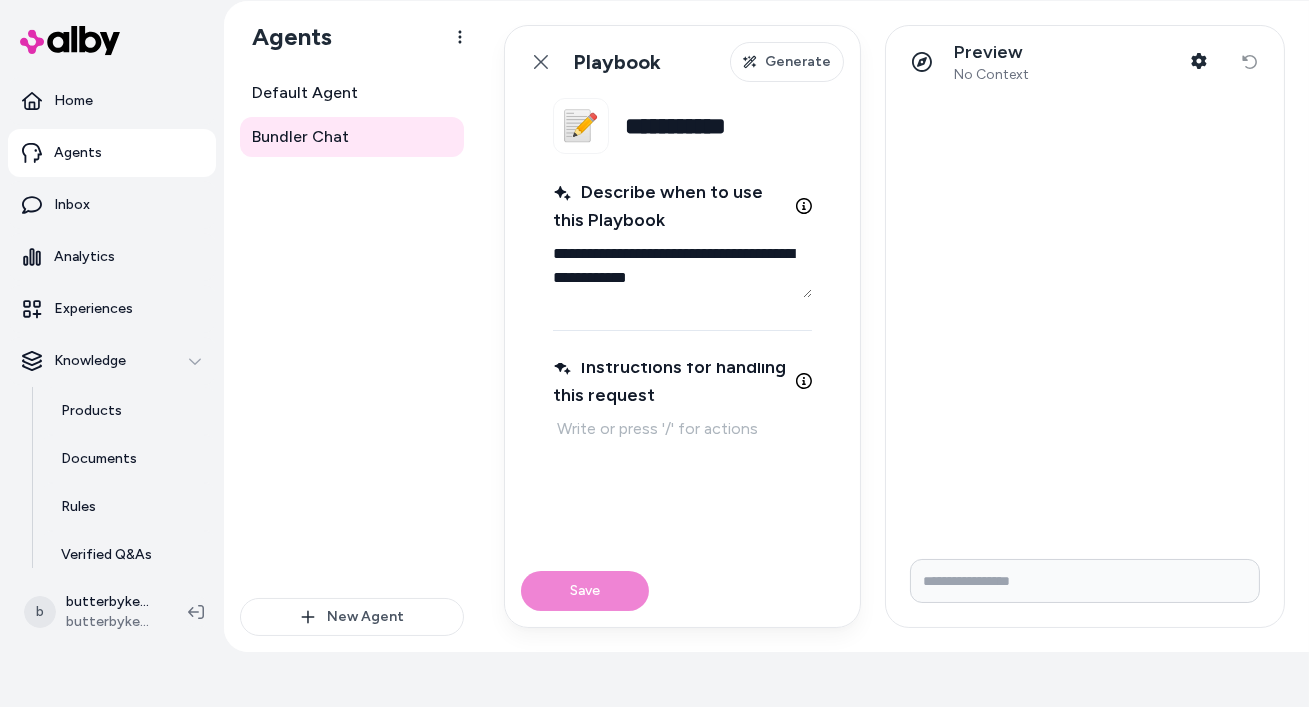 type on "*" 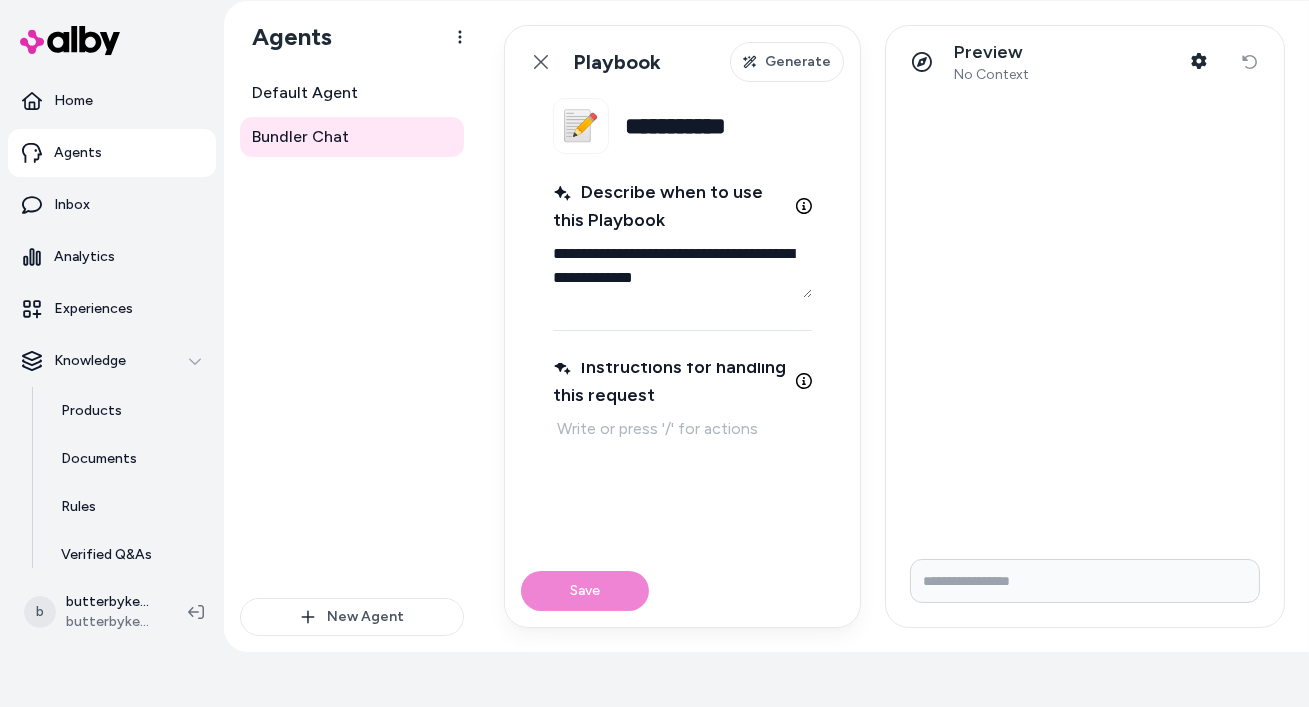 type on "*" 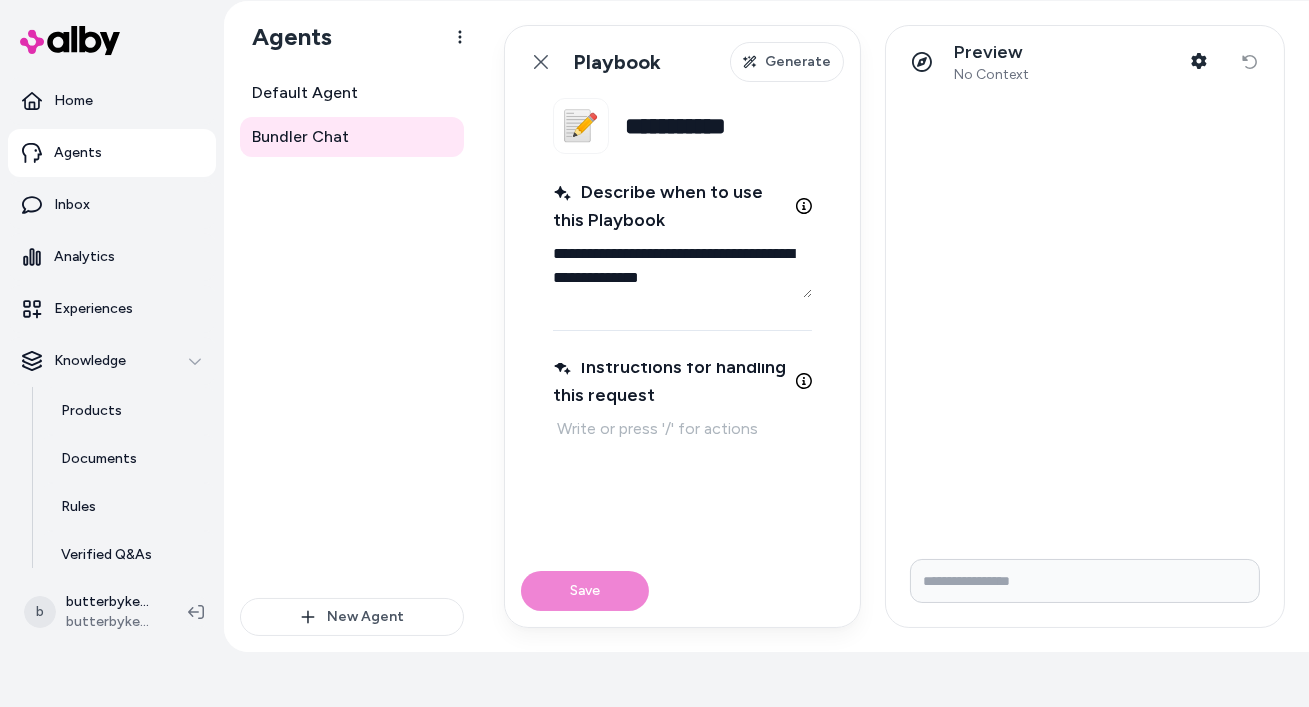 type on "*" 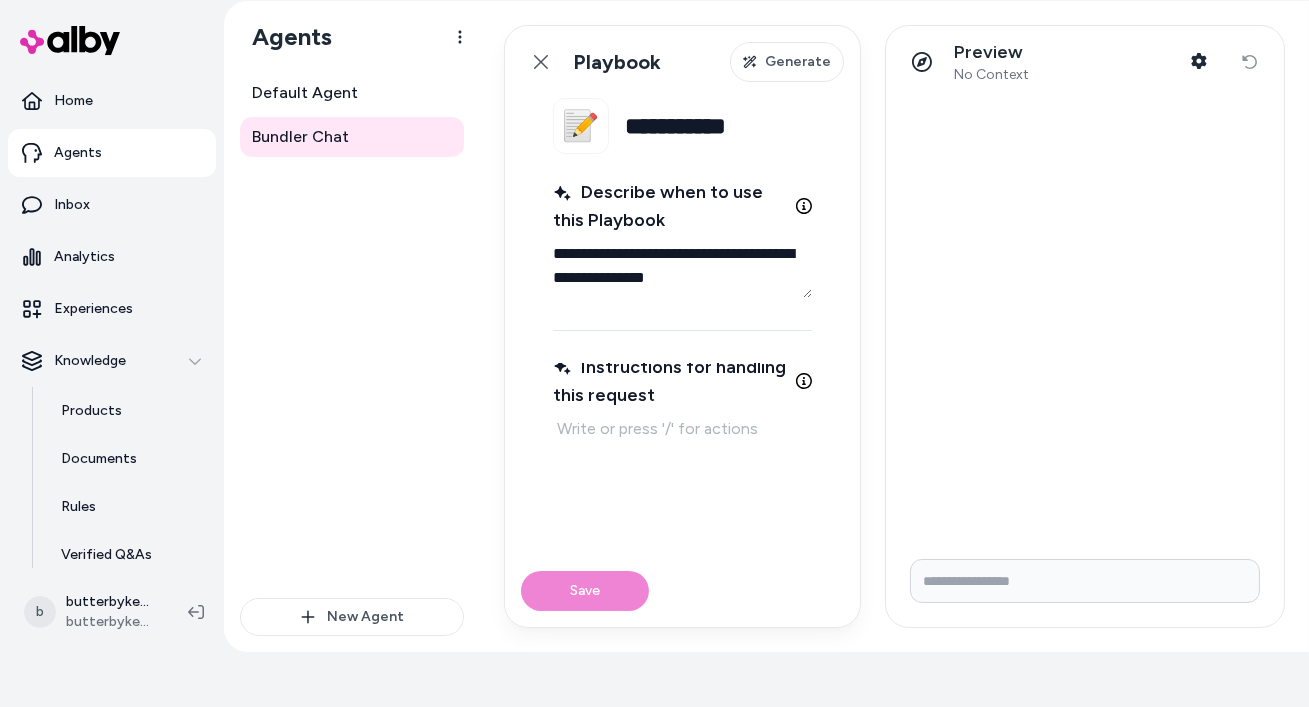 type on "*" 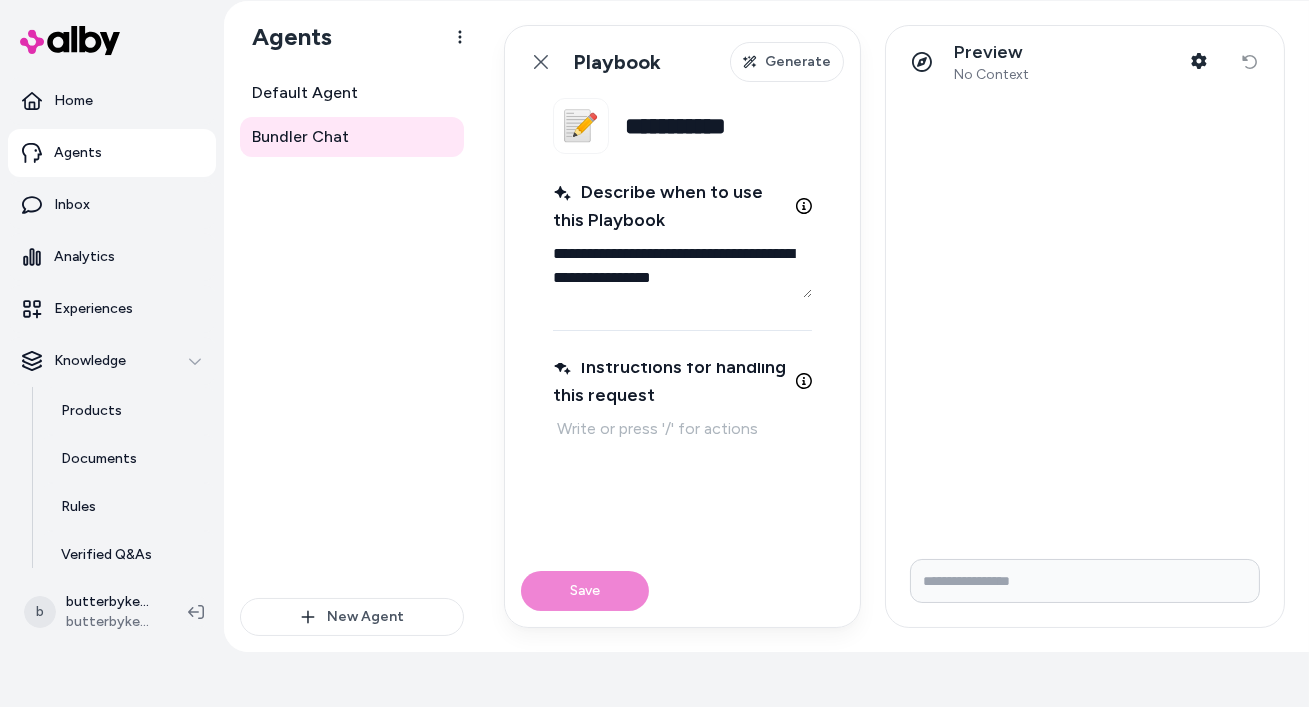 type on "*" 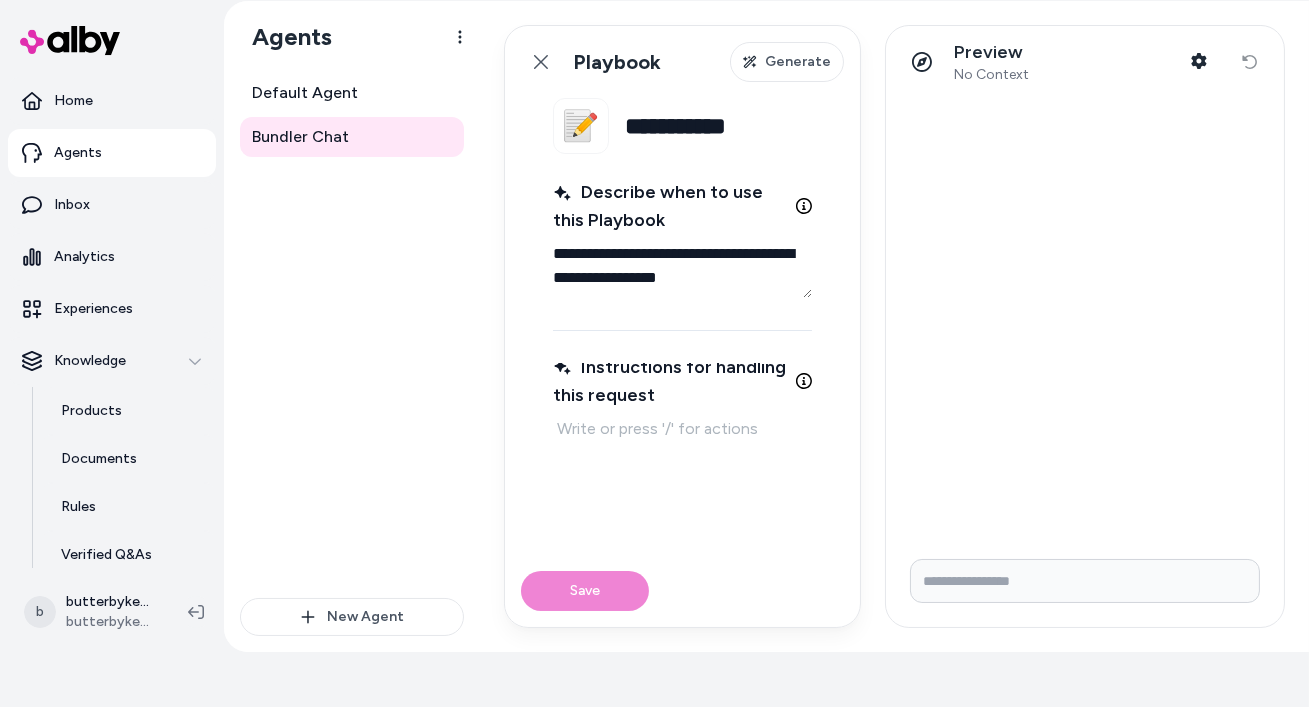 type on "*" 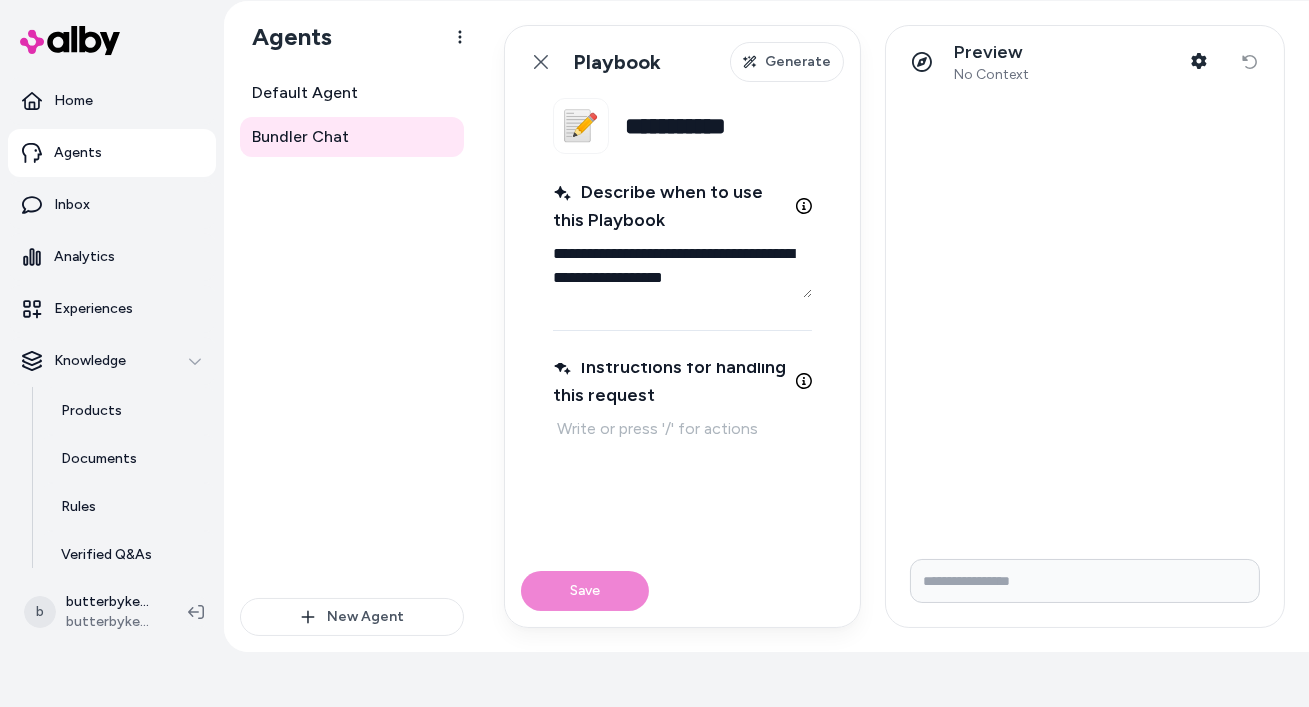 type on "*" 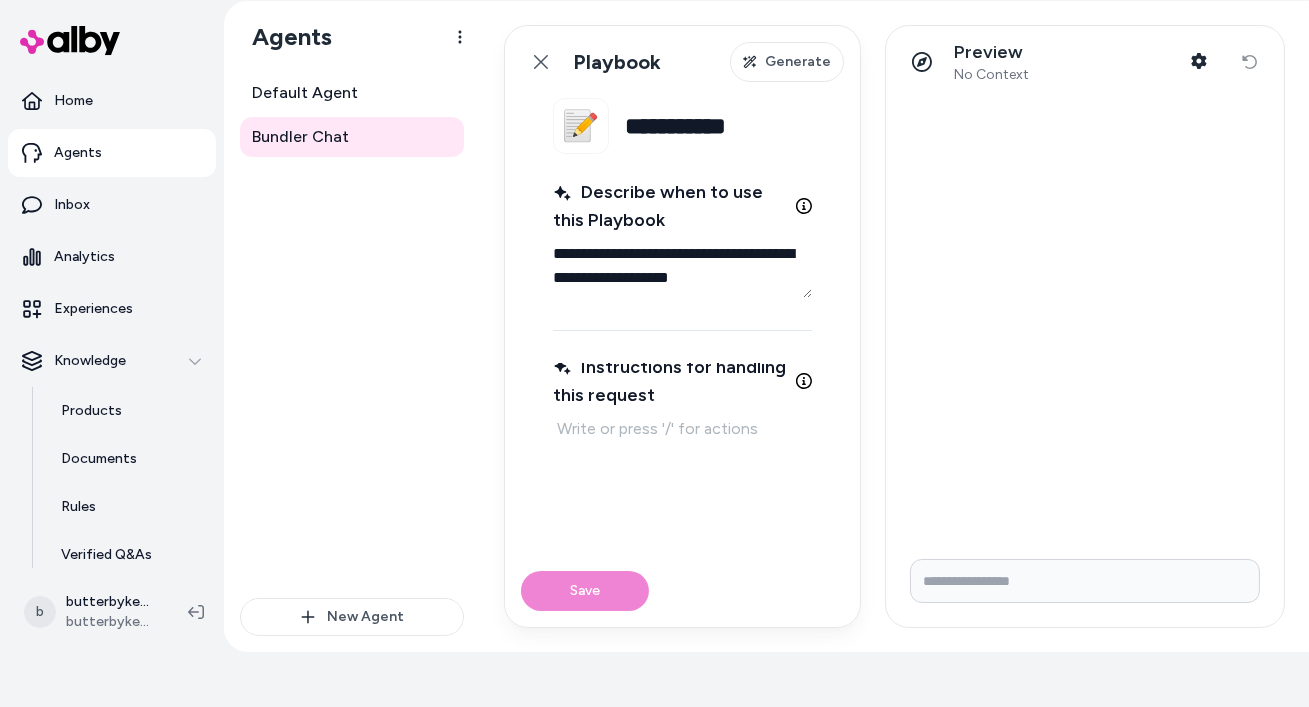 type on "*" 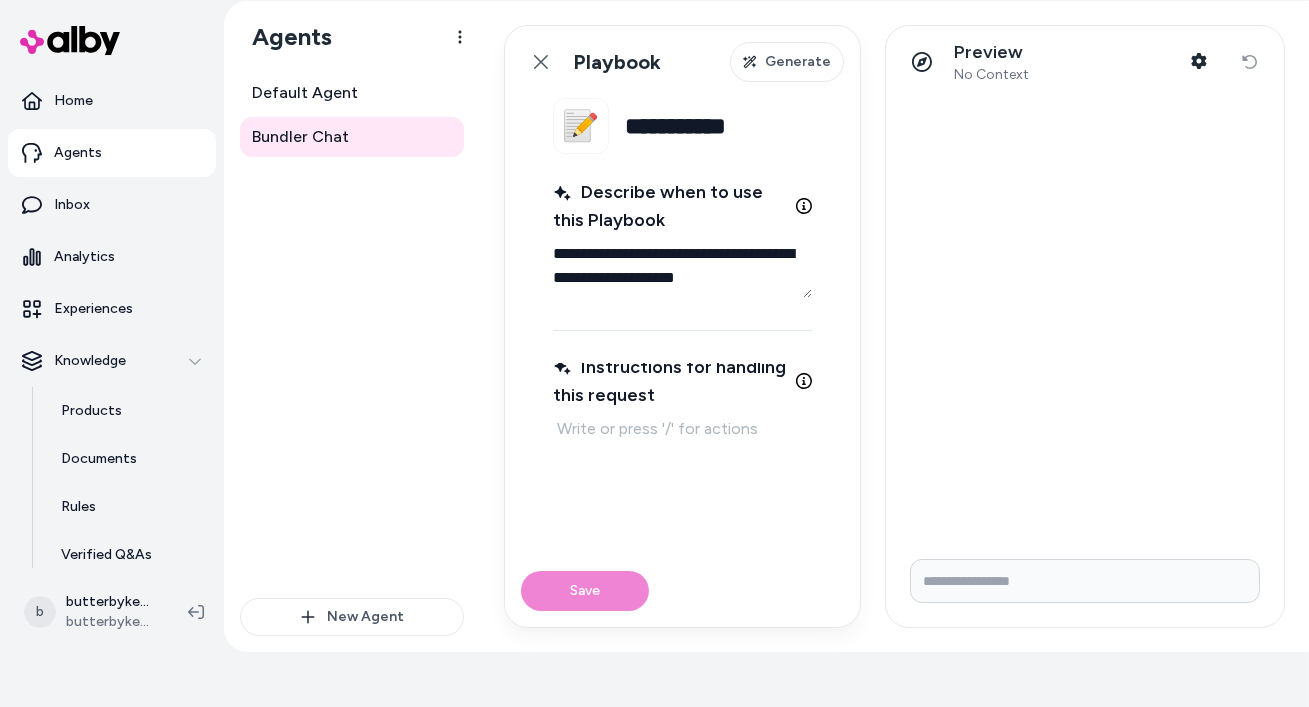 type on "*" 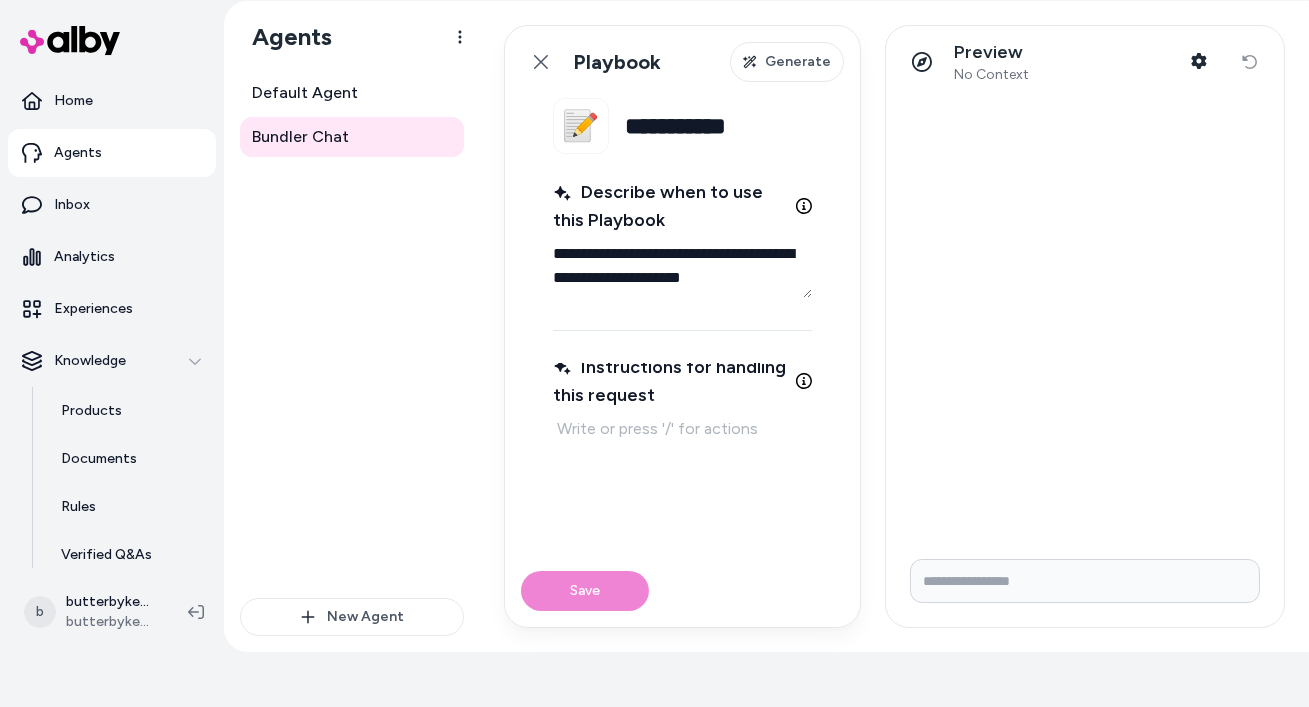 type on "*" 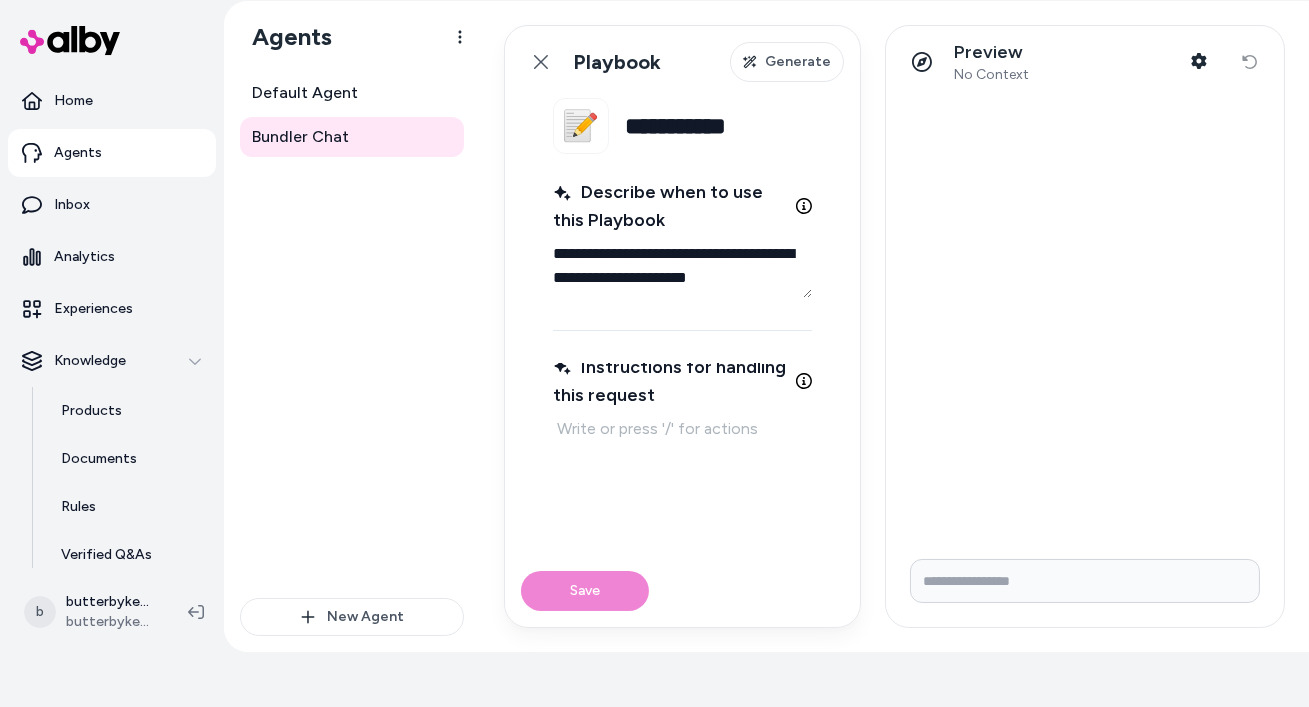 type on "*" 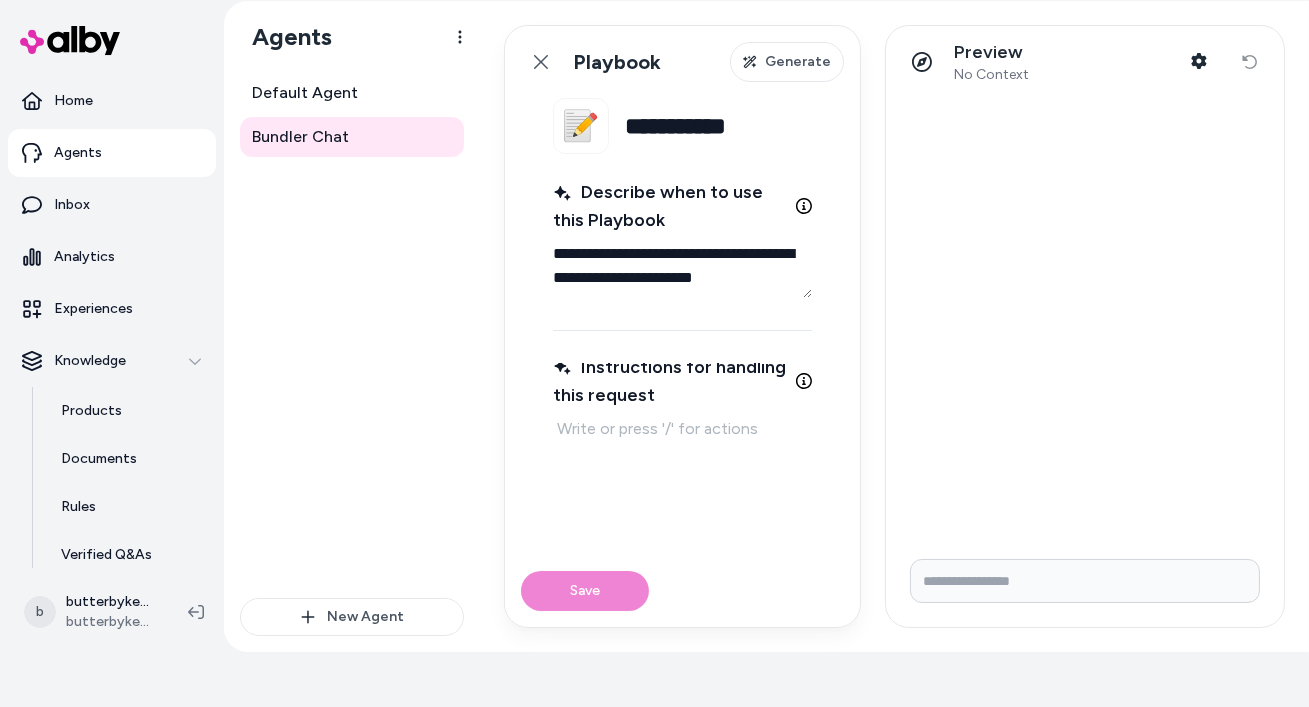 type on "**********" 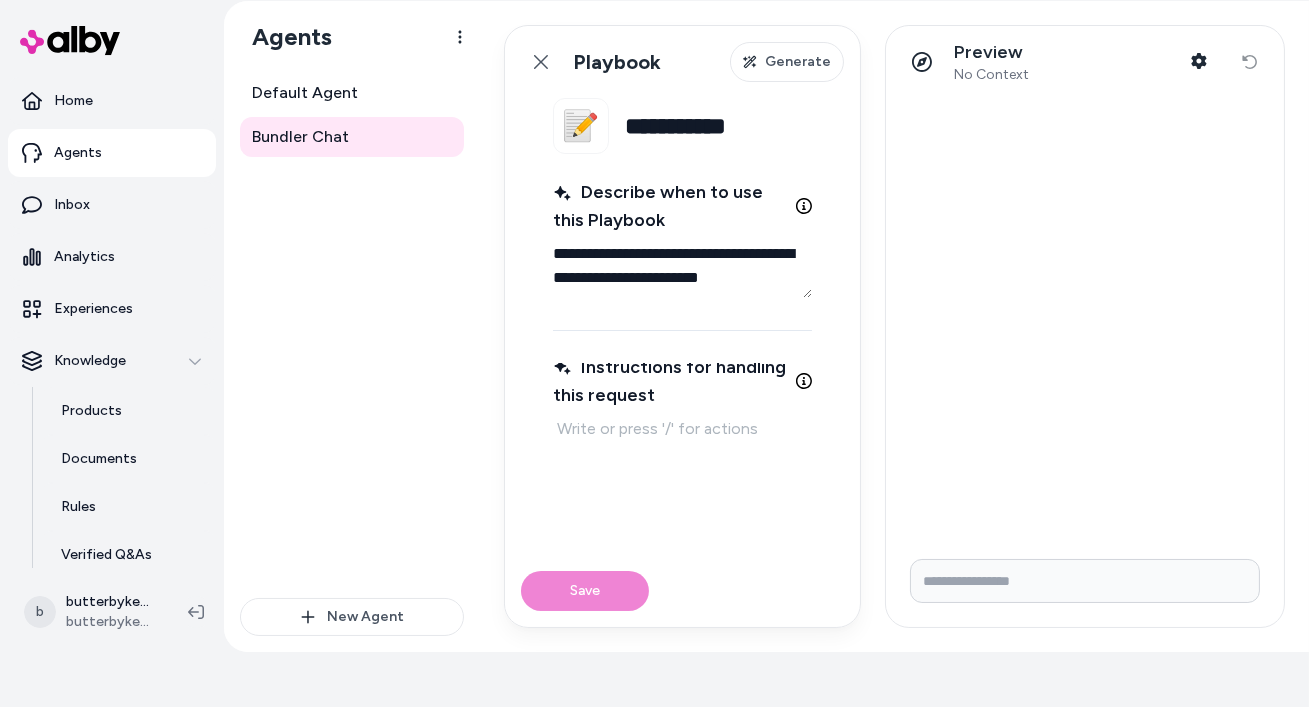 type on "*" 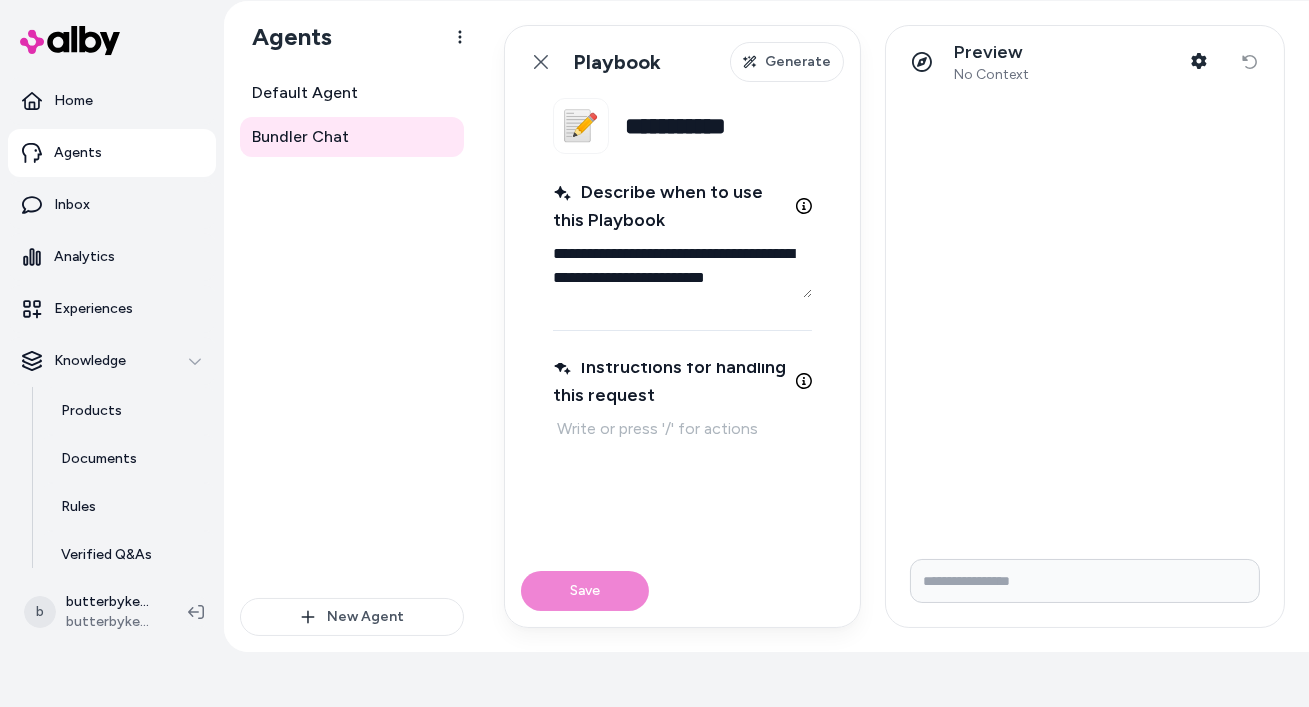 type on "*" 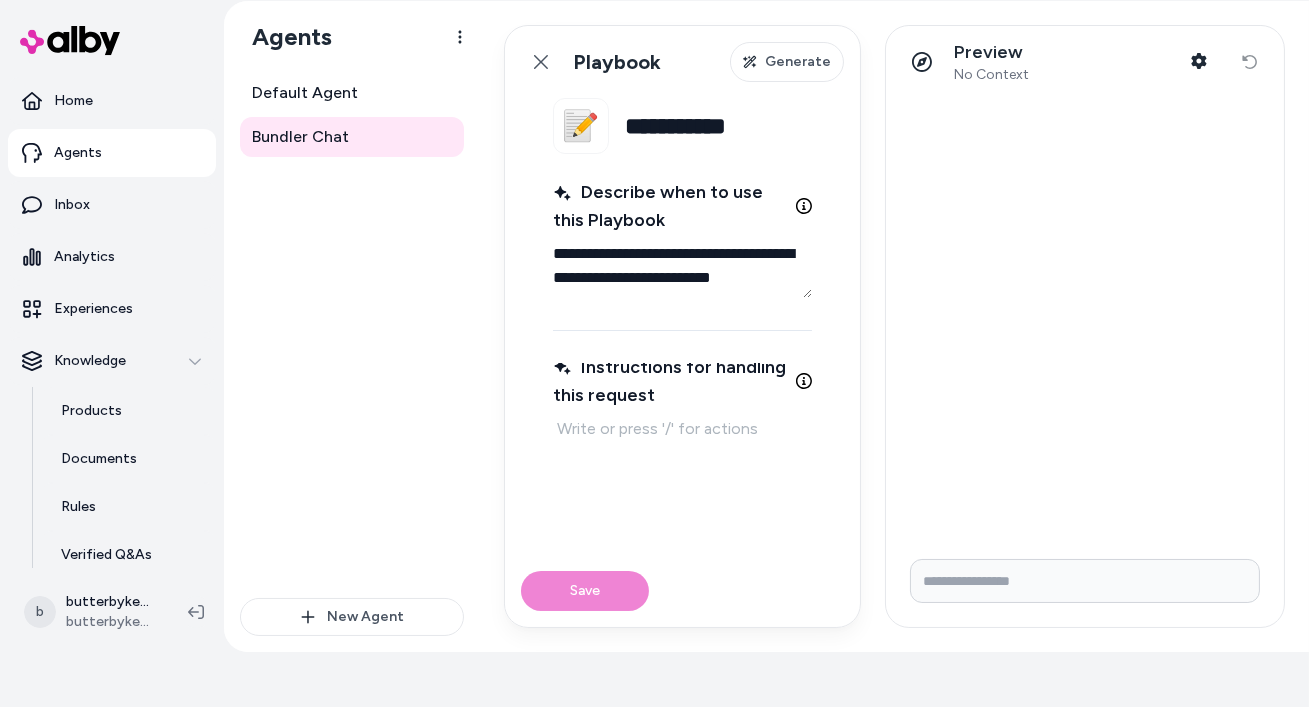 type on "*" 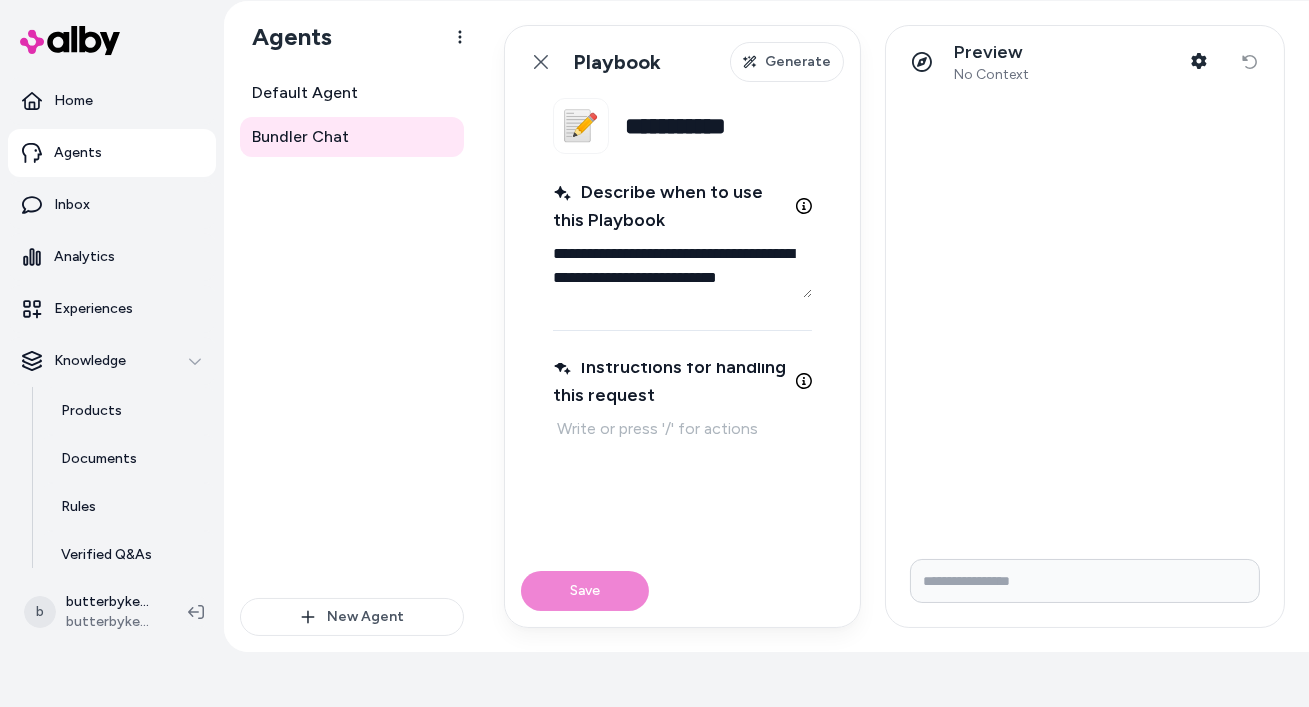 type on "*" 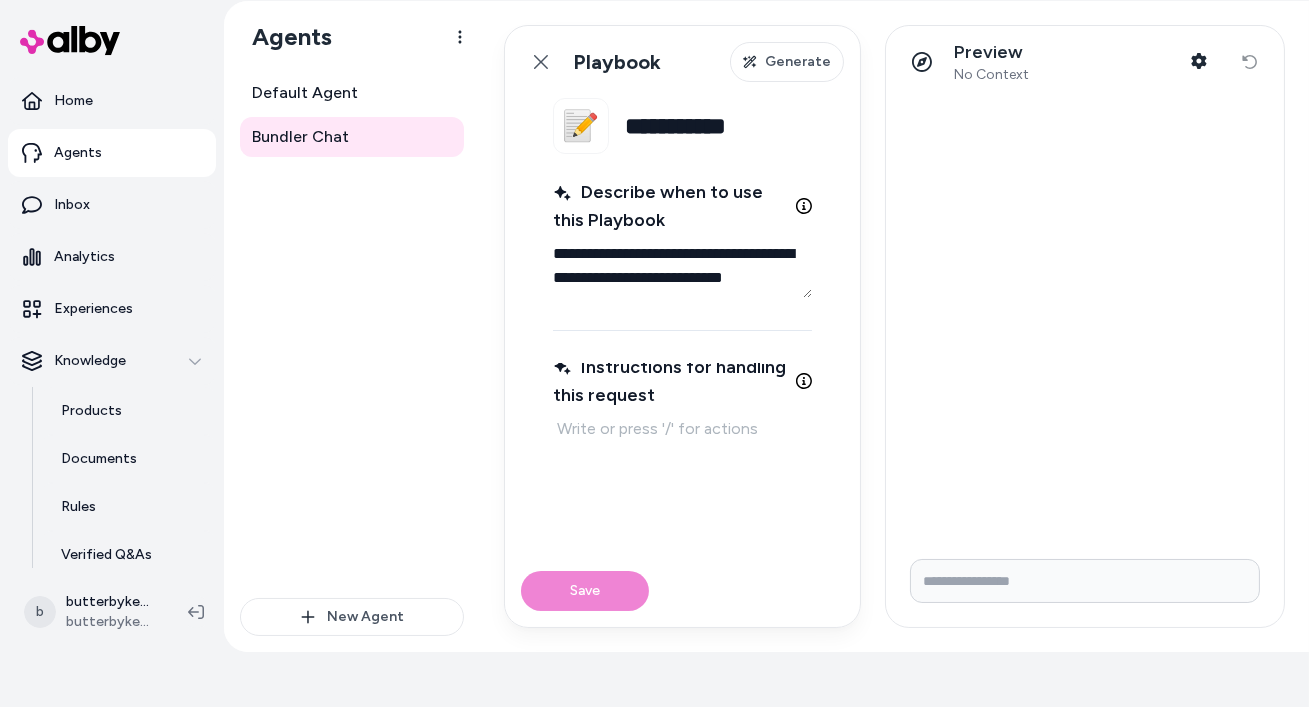 type on "*" 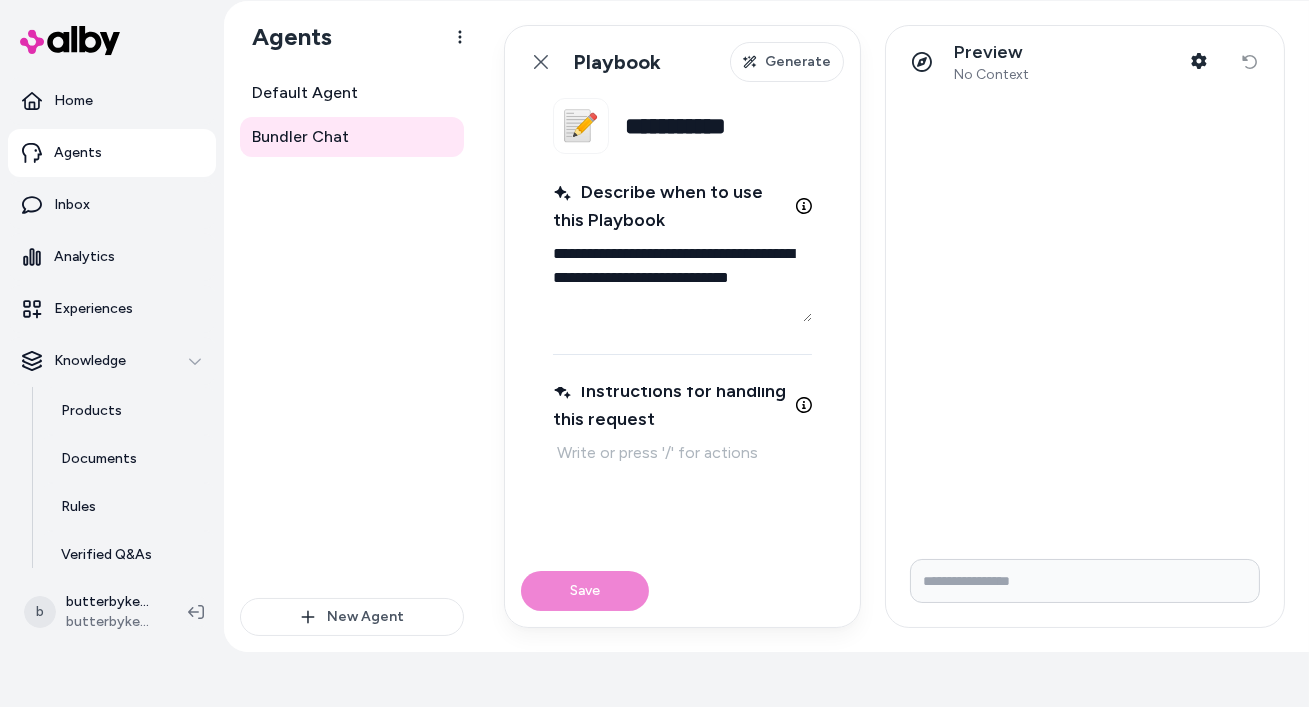 type on "*" 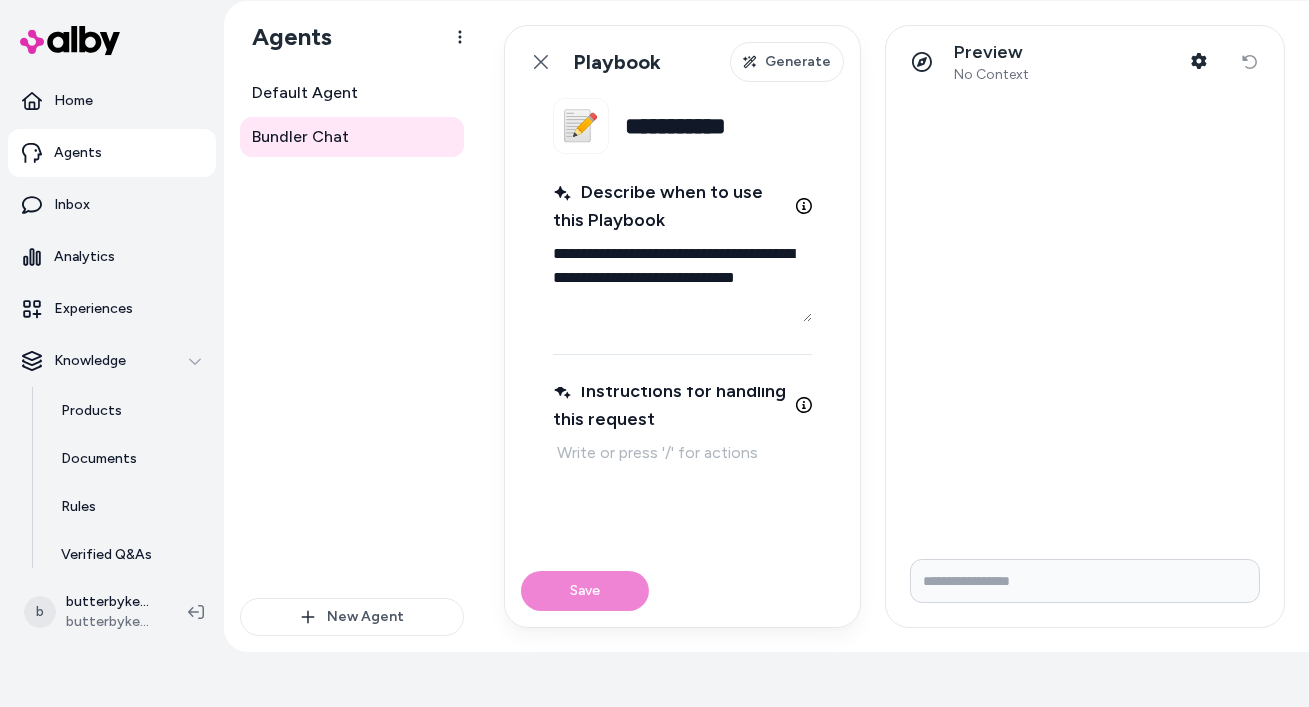 type on "*" 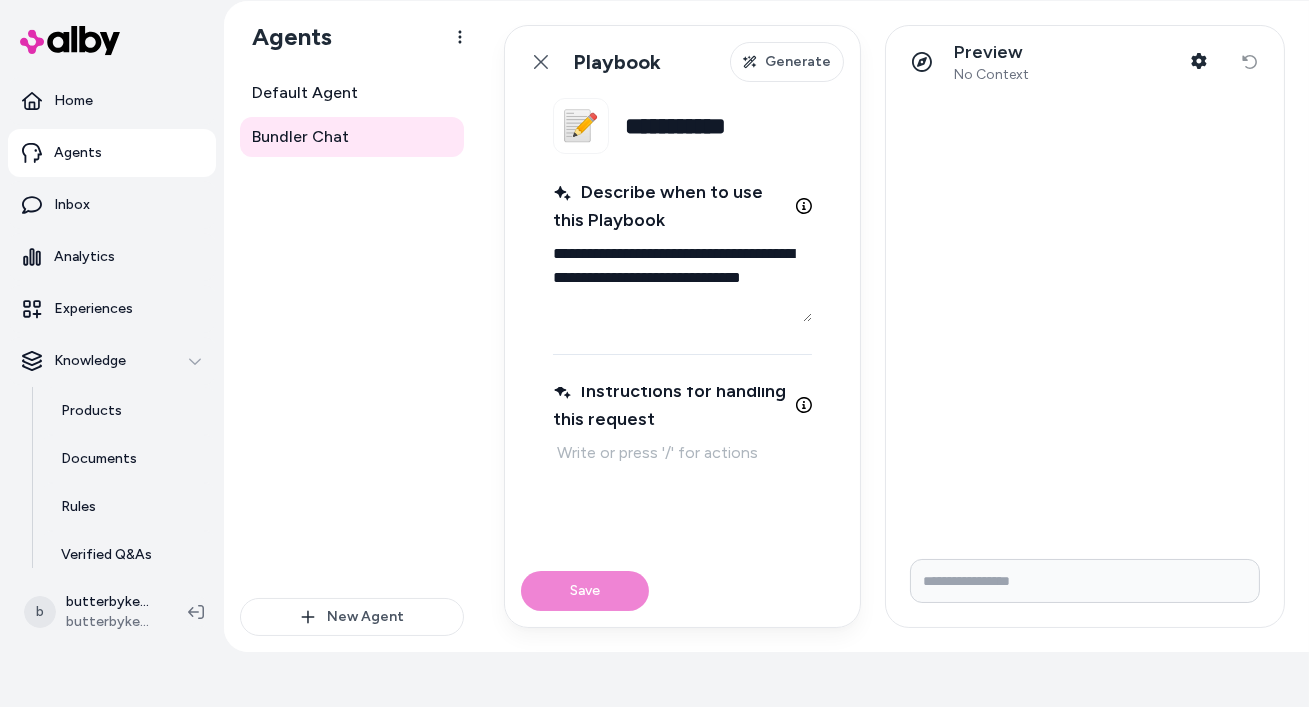 type on "*" 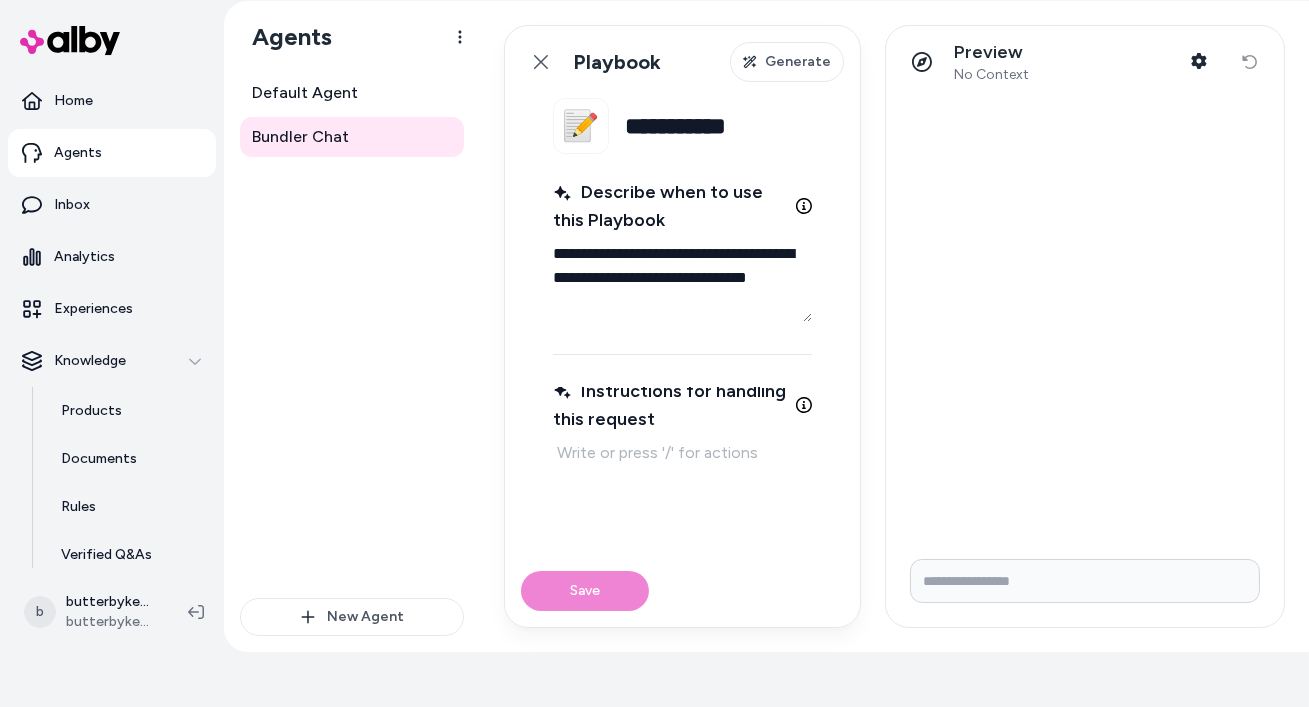 type on "*" 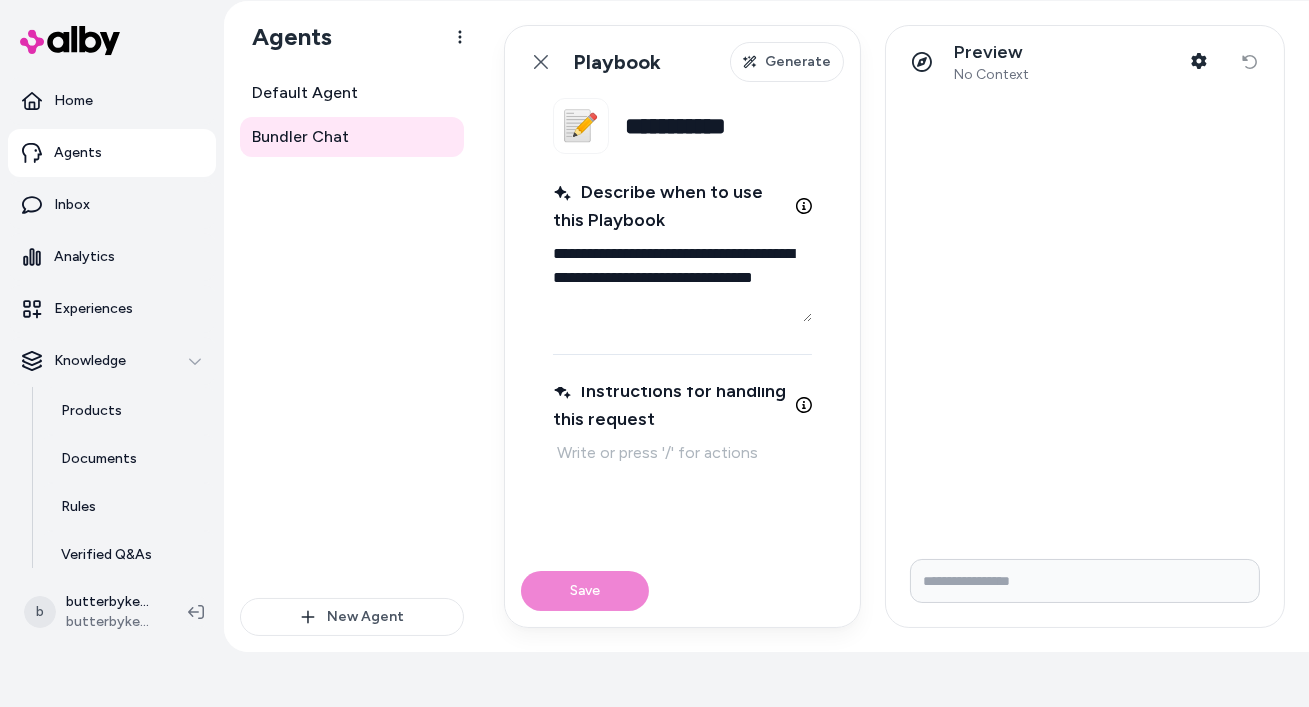 type on "*" 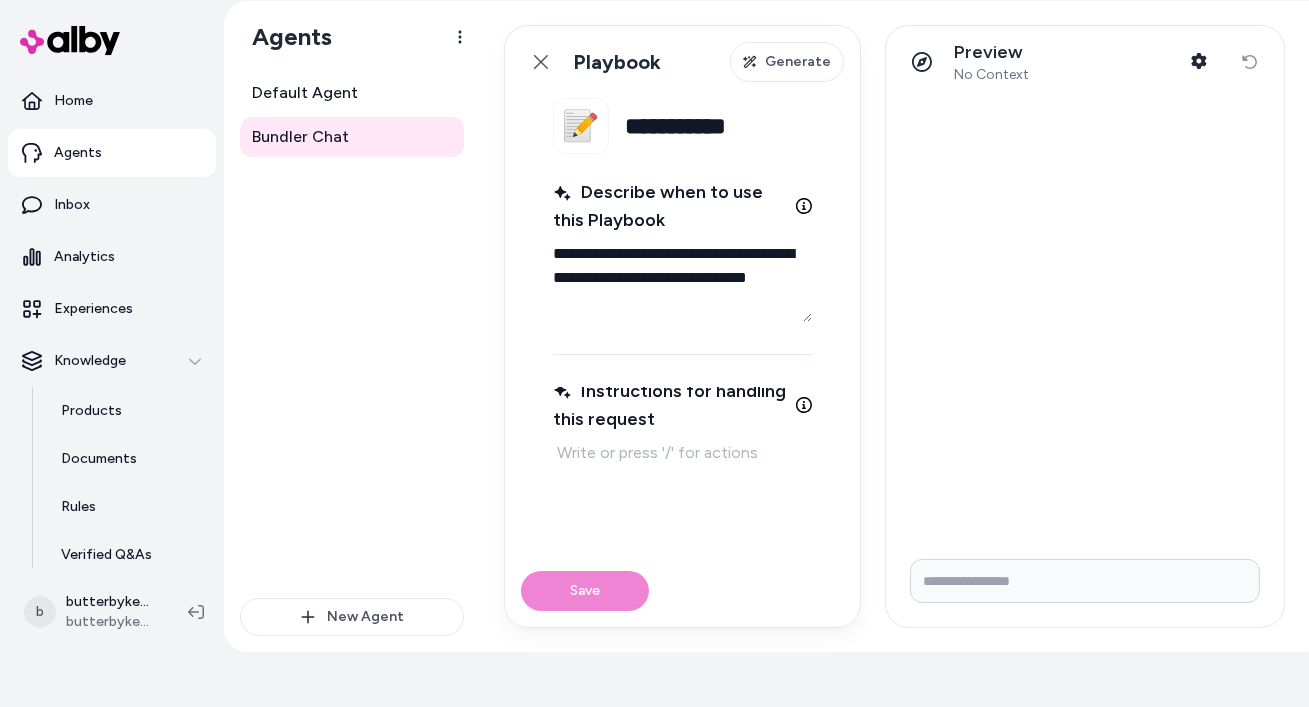 type on "*" 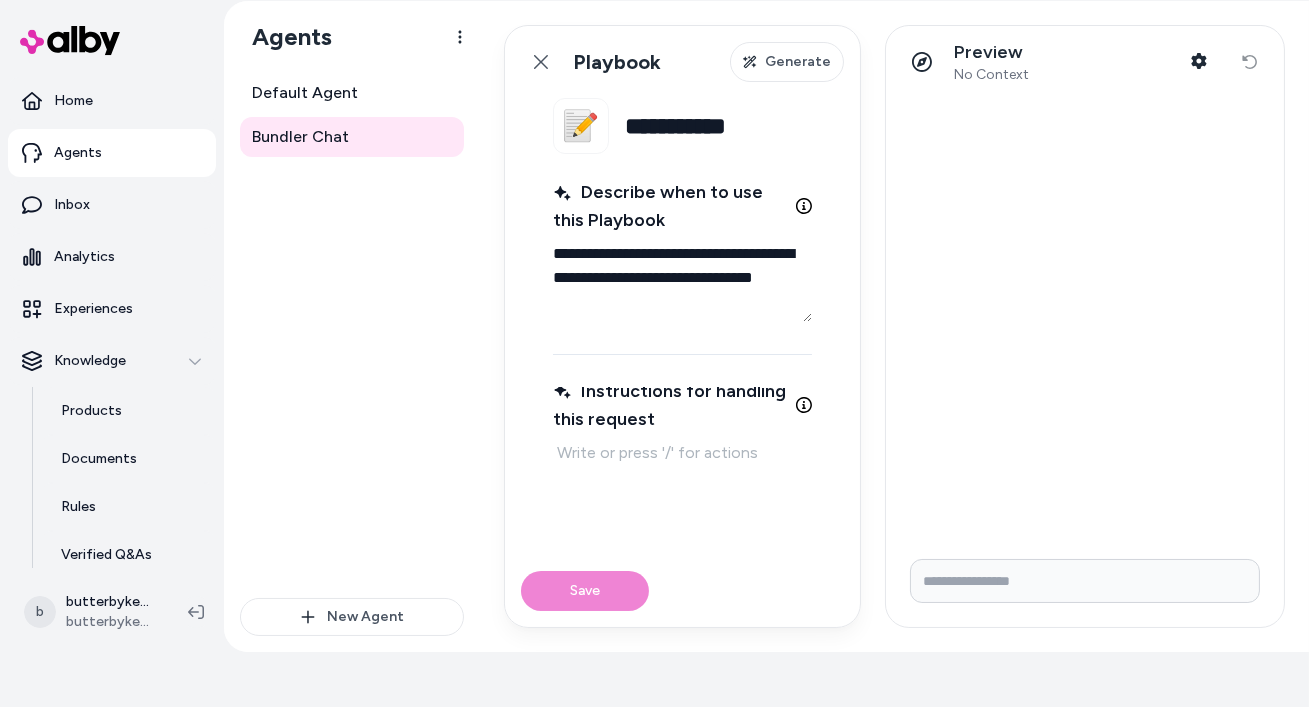 type on "*" 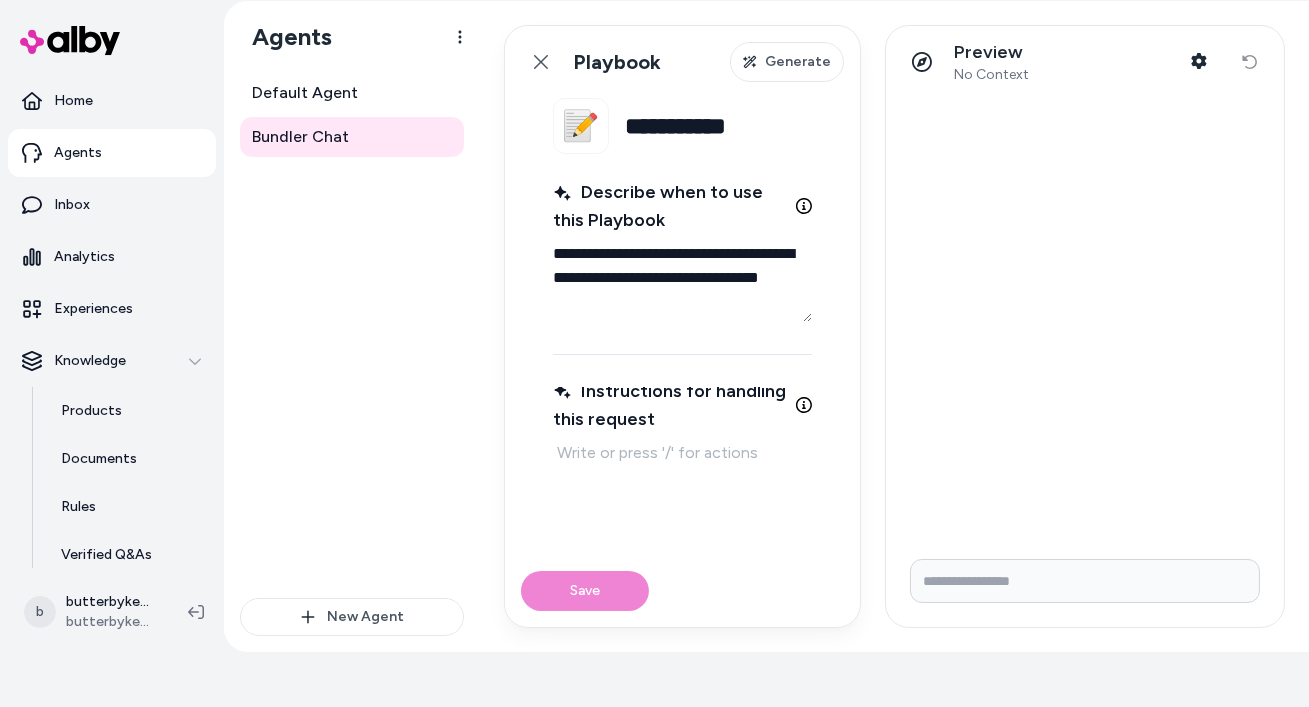 type on "*" 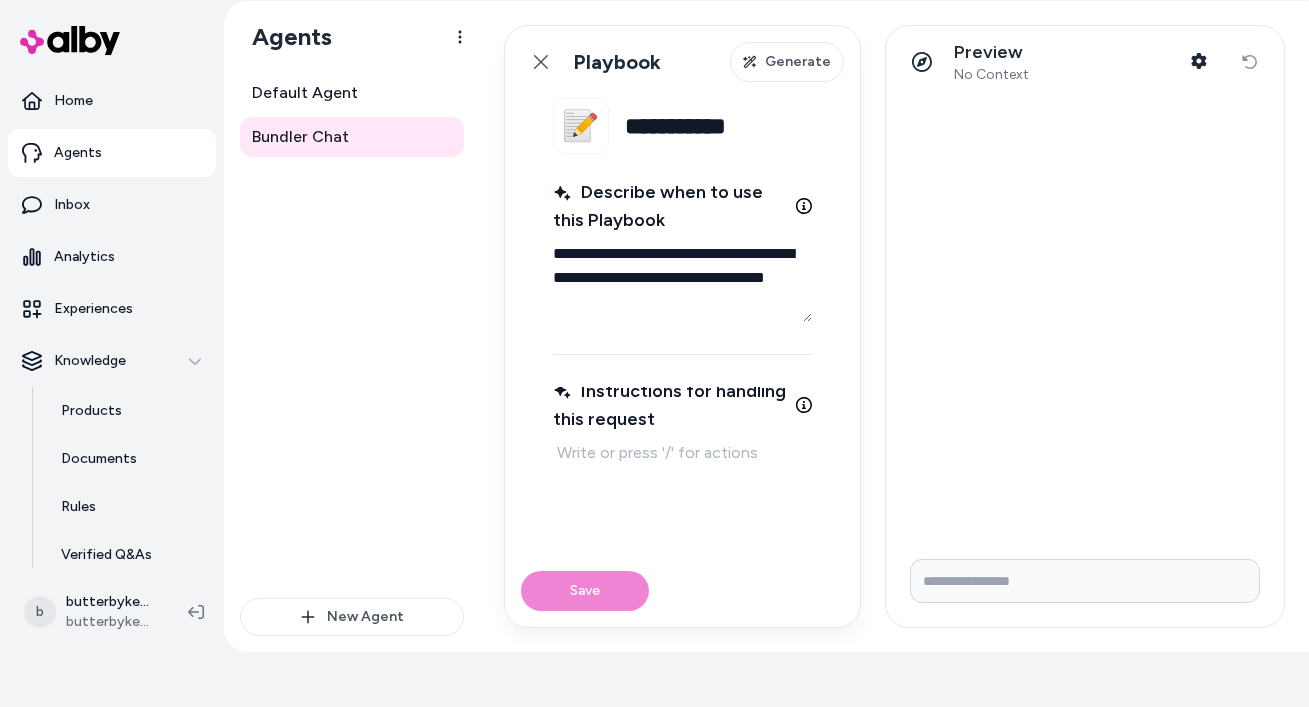 type on "*" 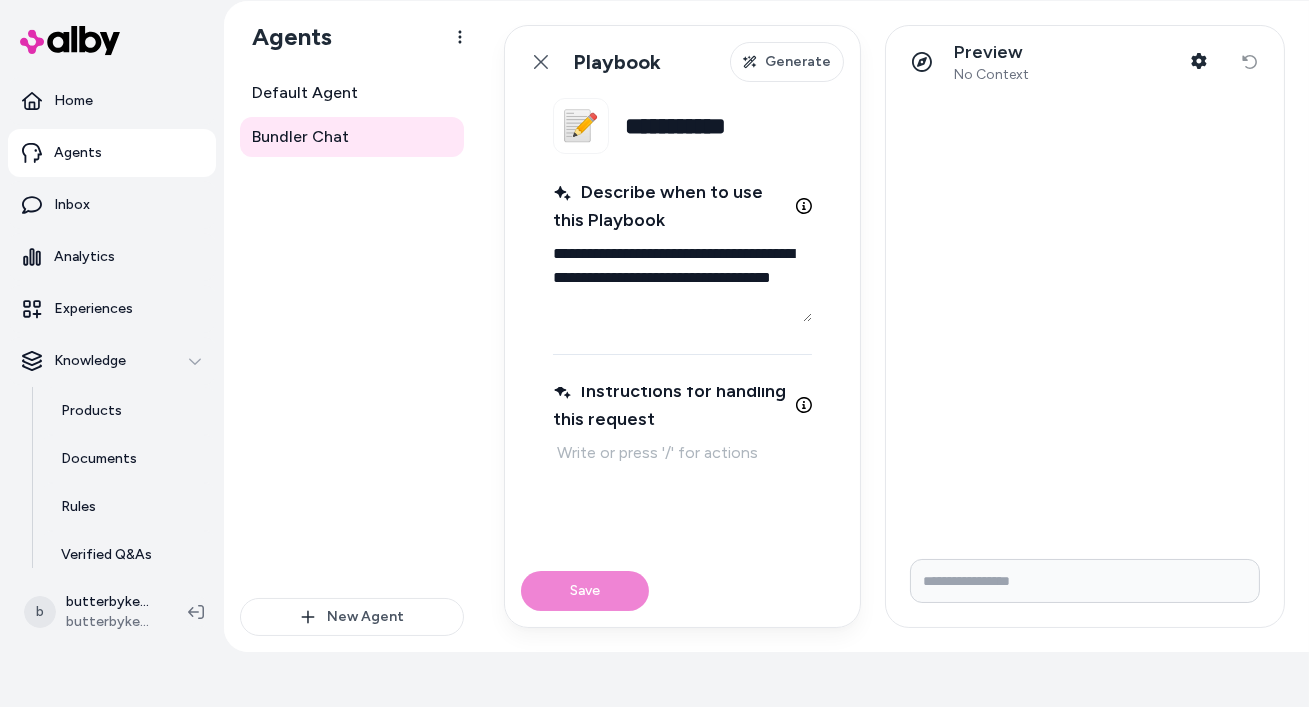 type on "**********" 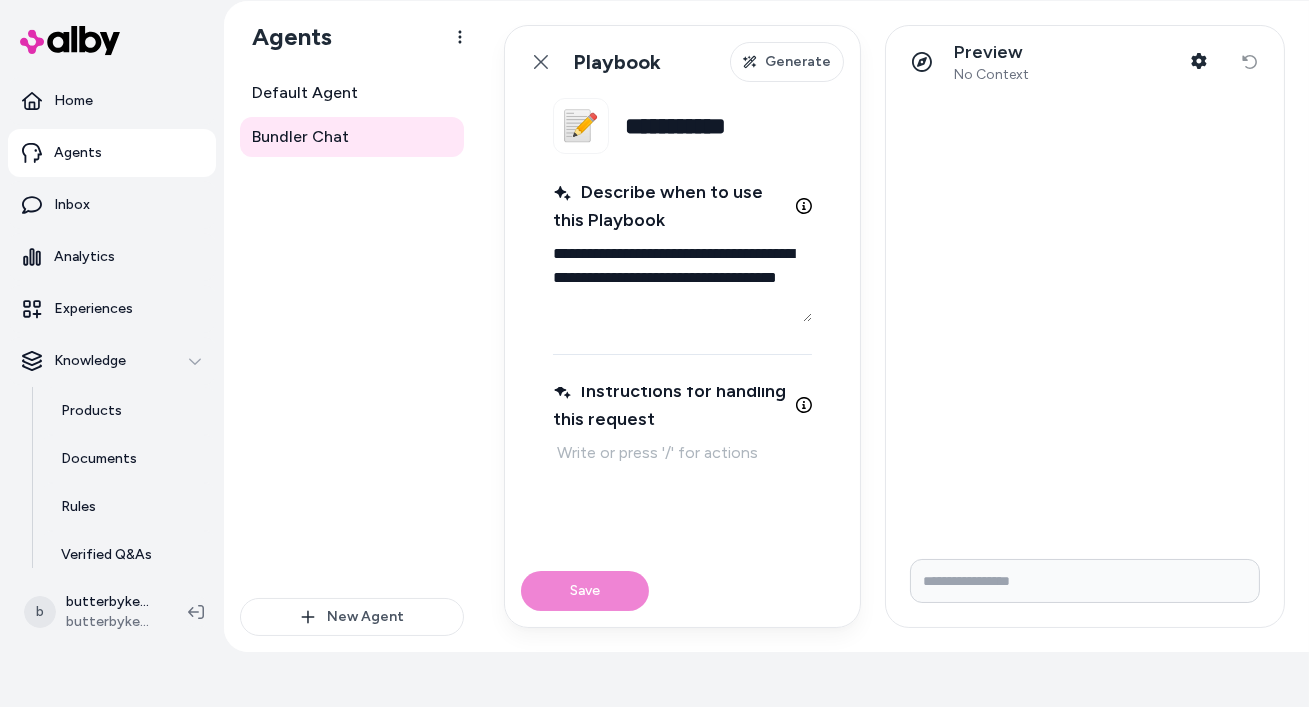 type on "*" 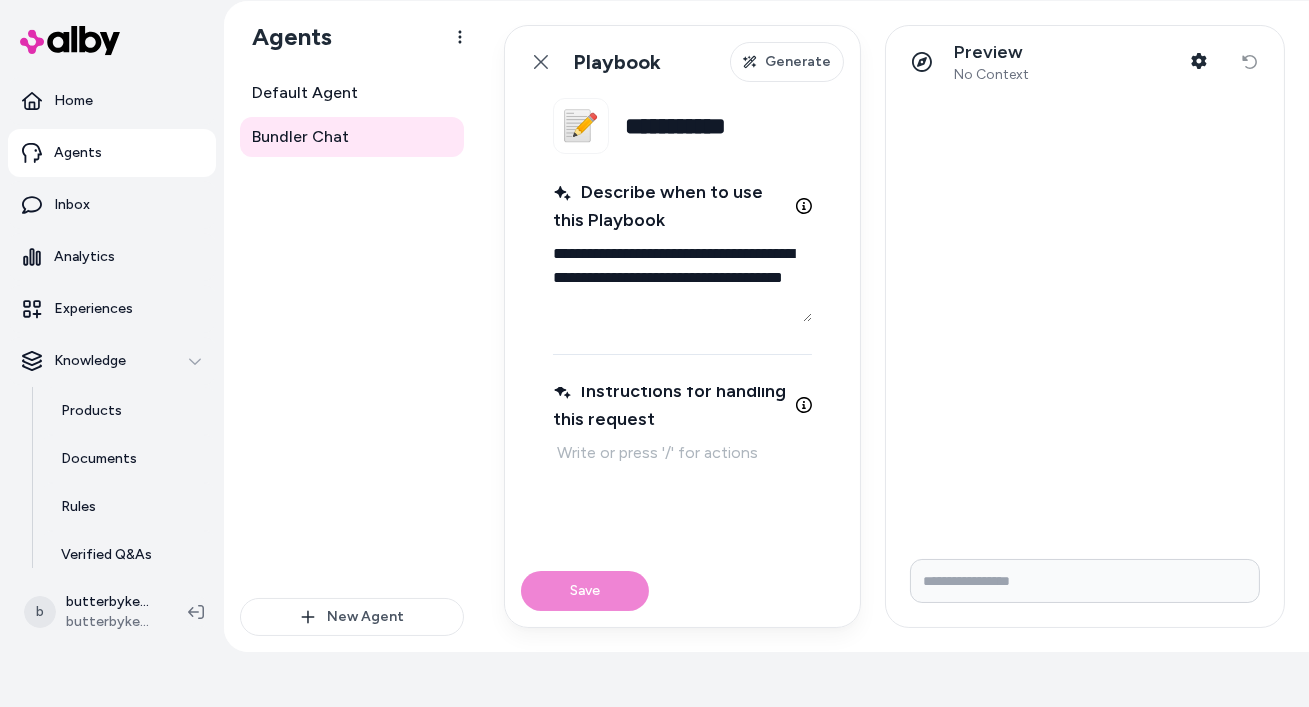 type on "*" 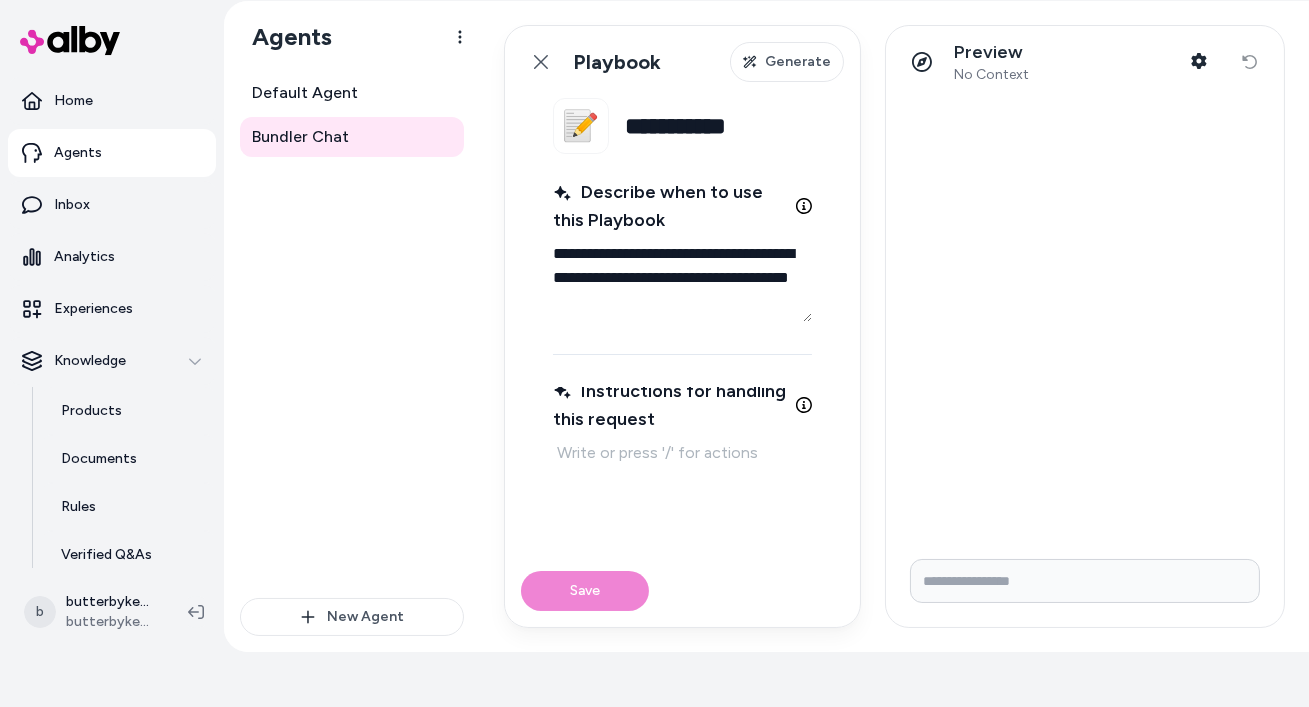 type on "*" 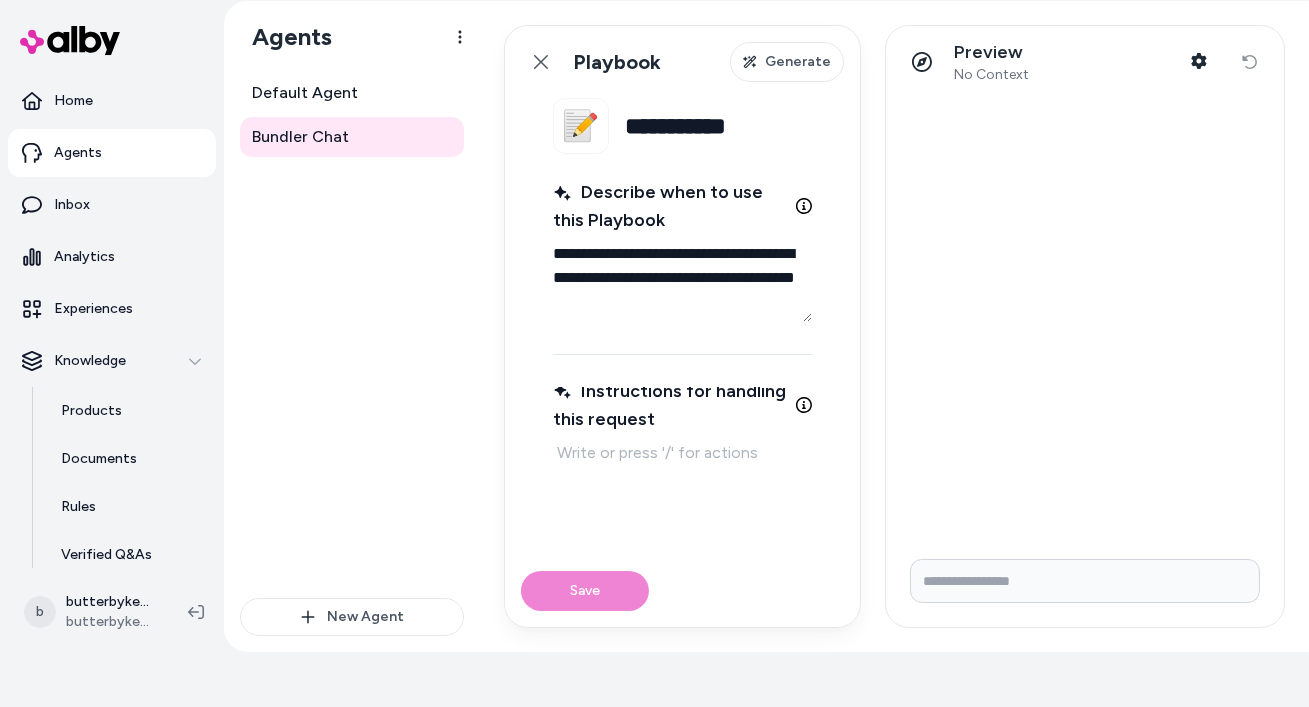 type on "*" 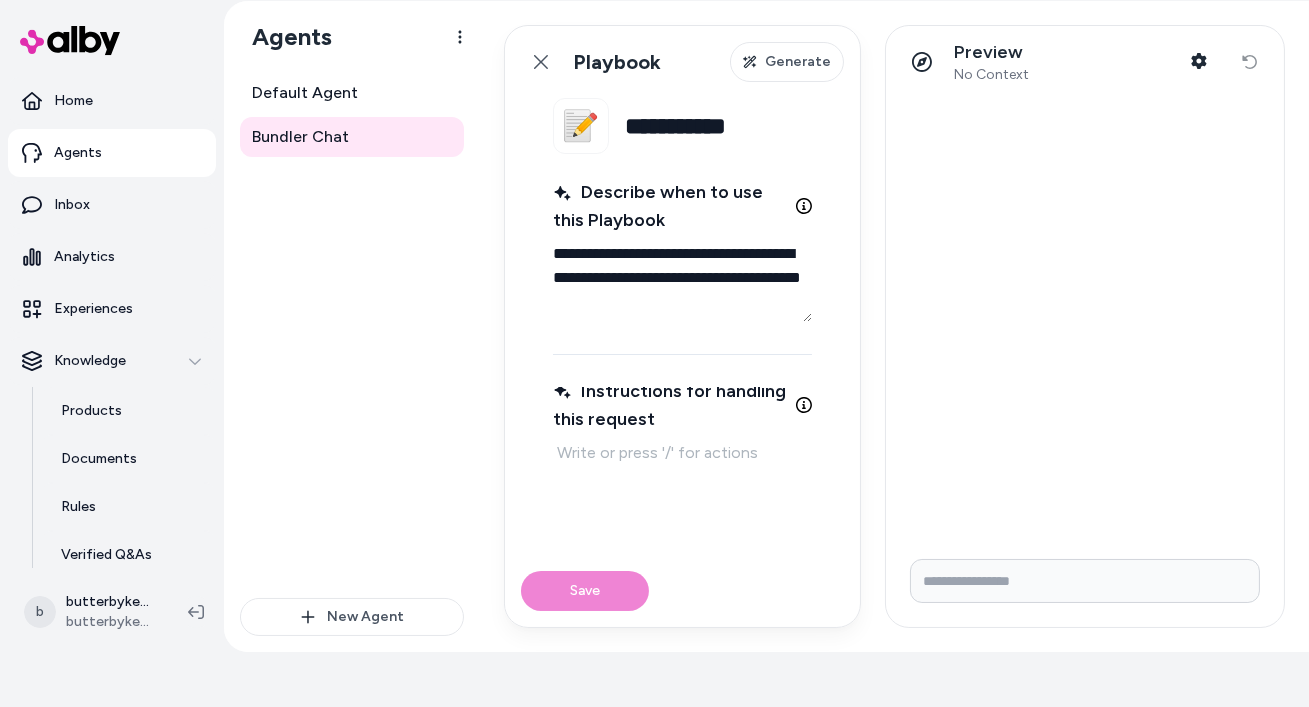 type on "*" 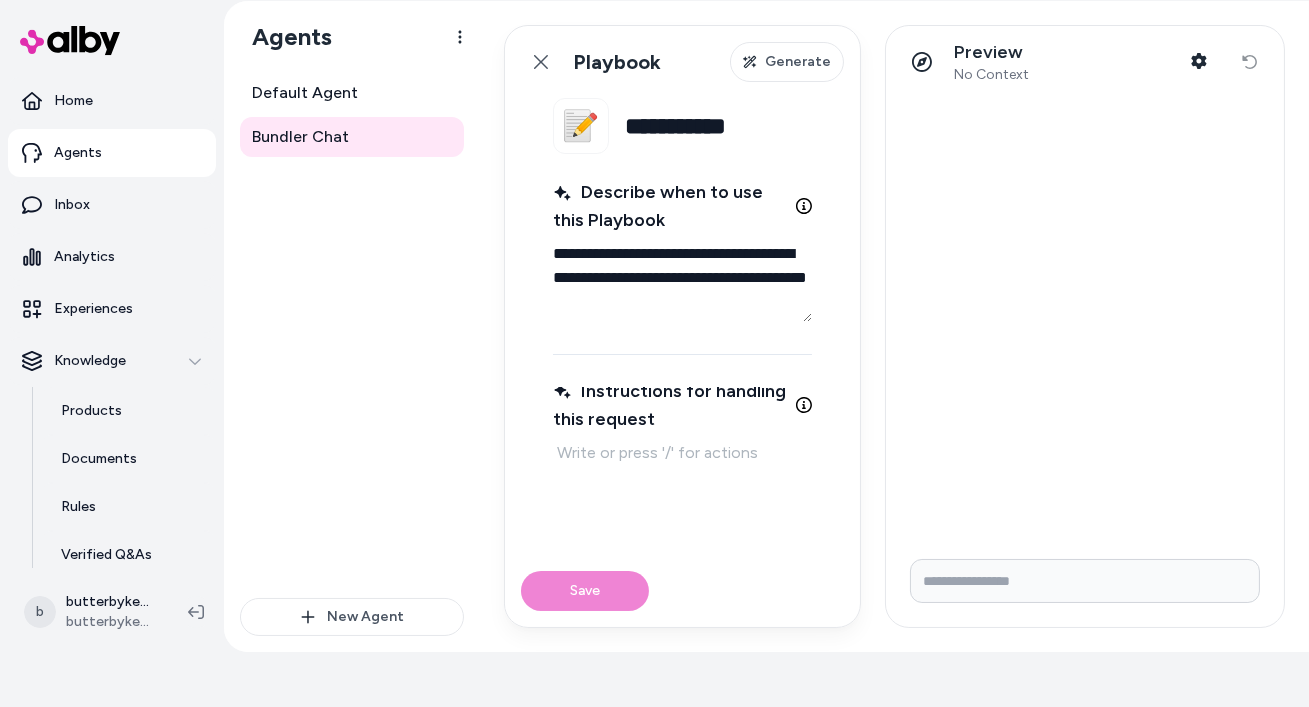 type on "*" 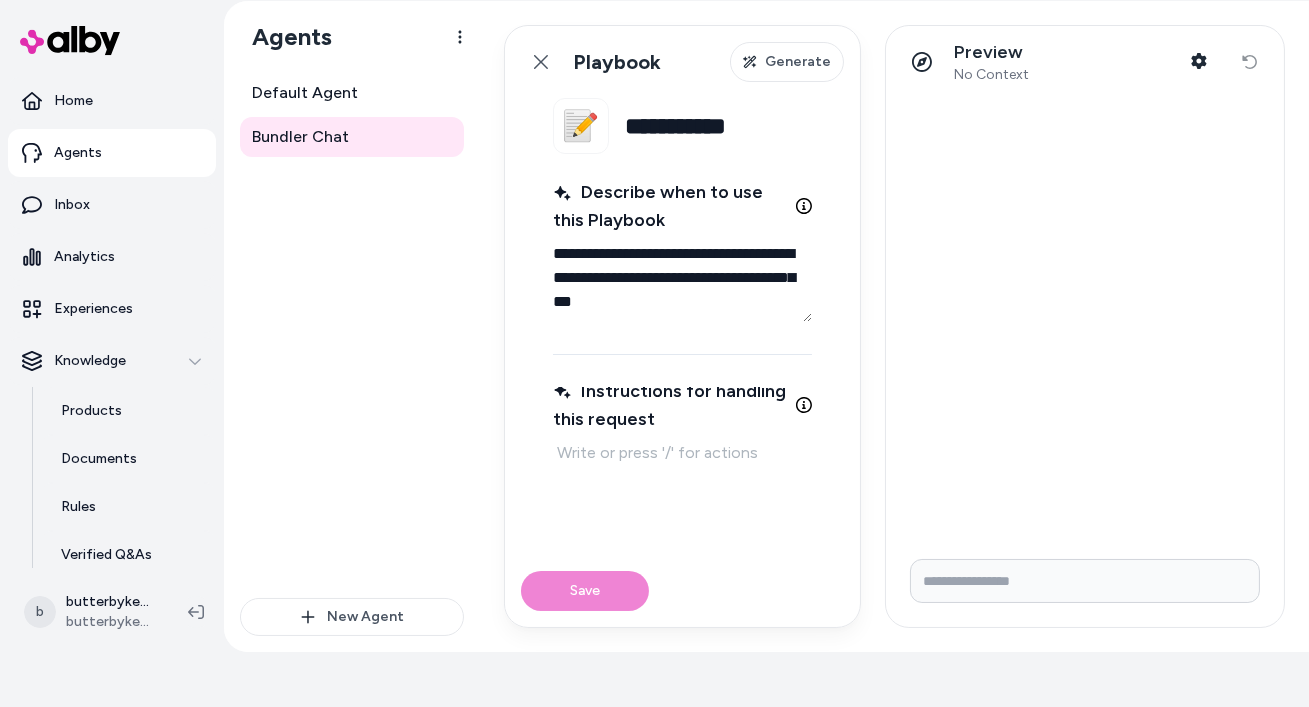 type on "*" 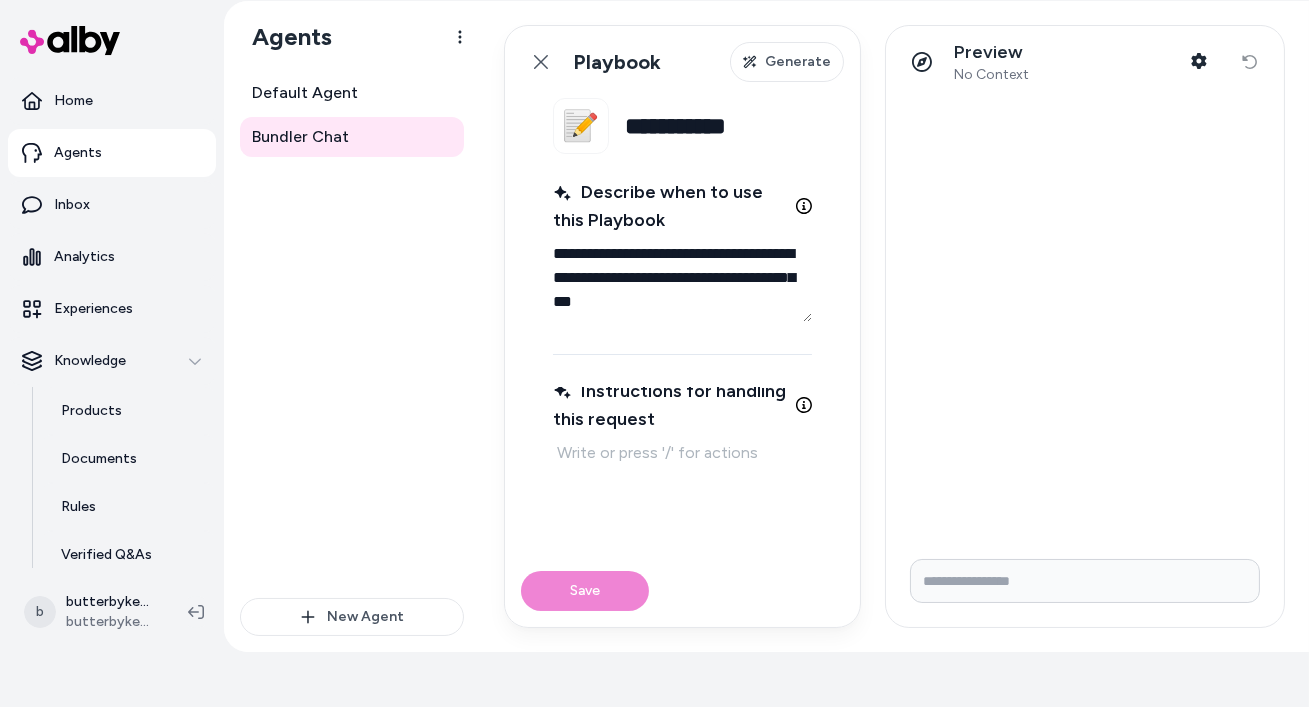 type on "**********" 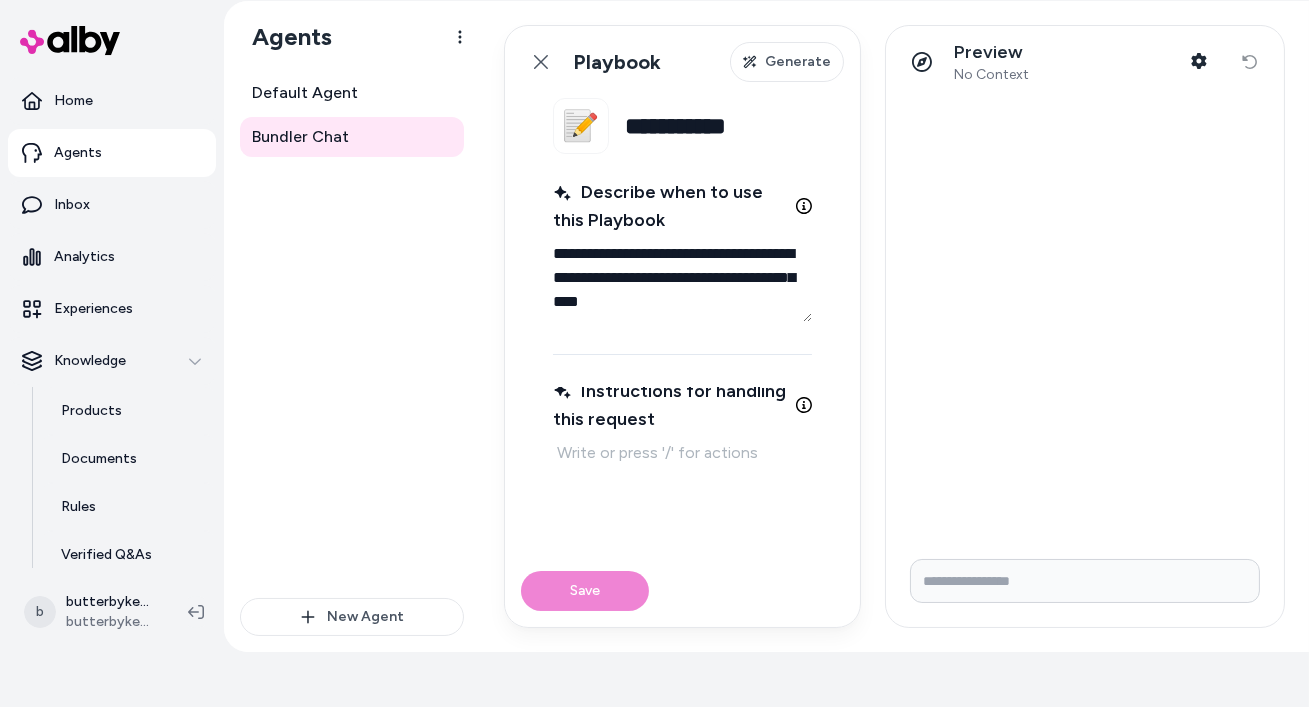 type on "*" 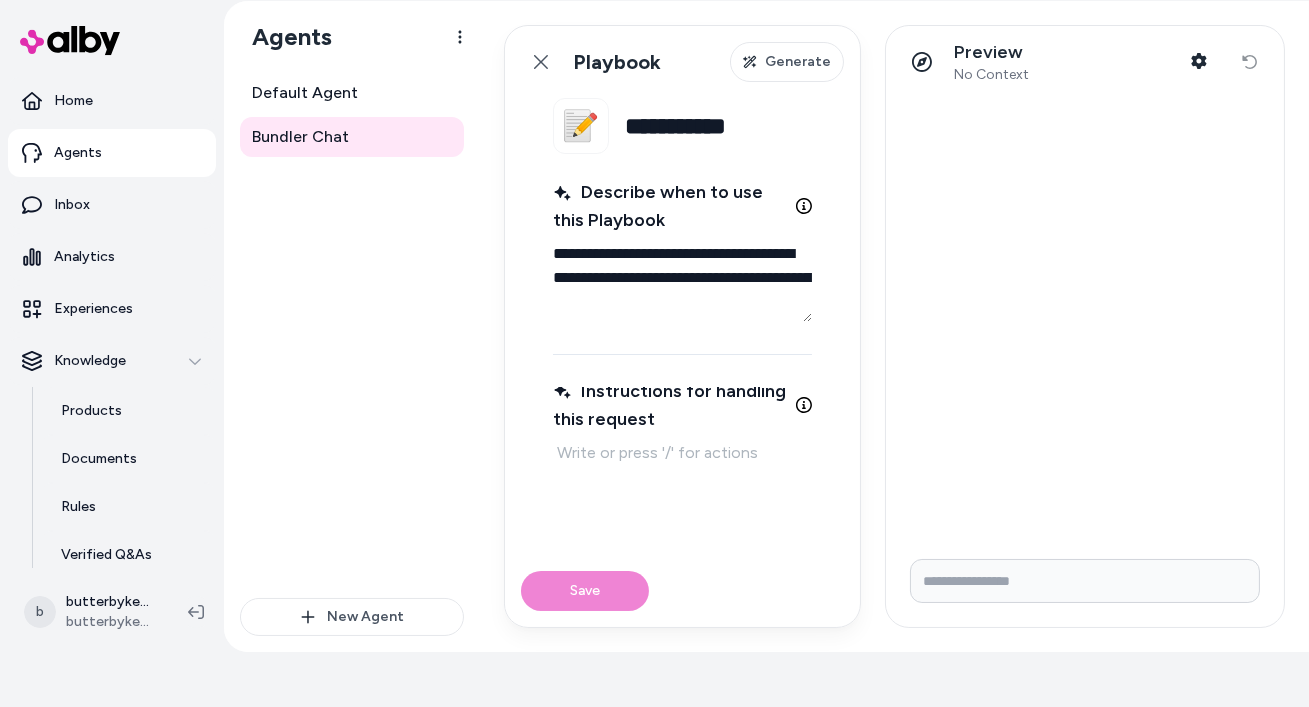 type on "*" 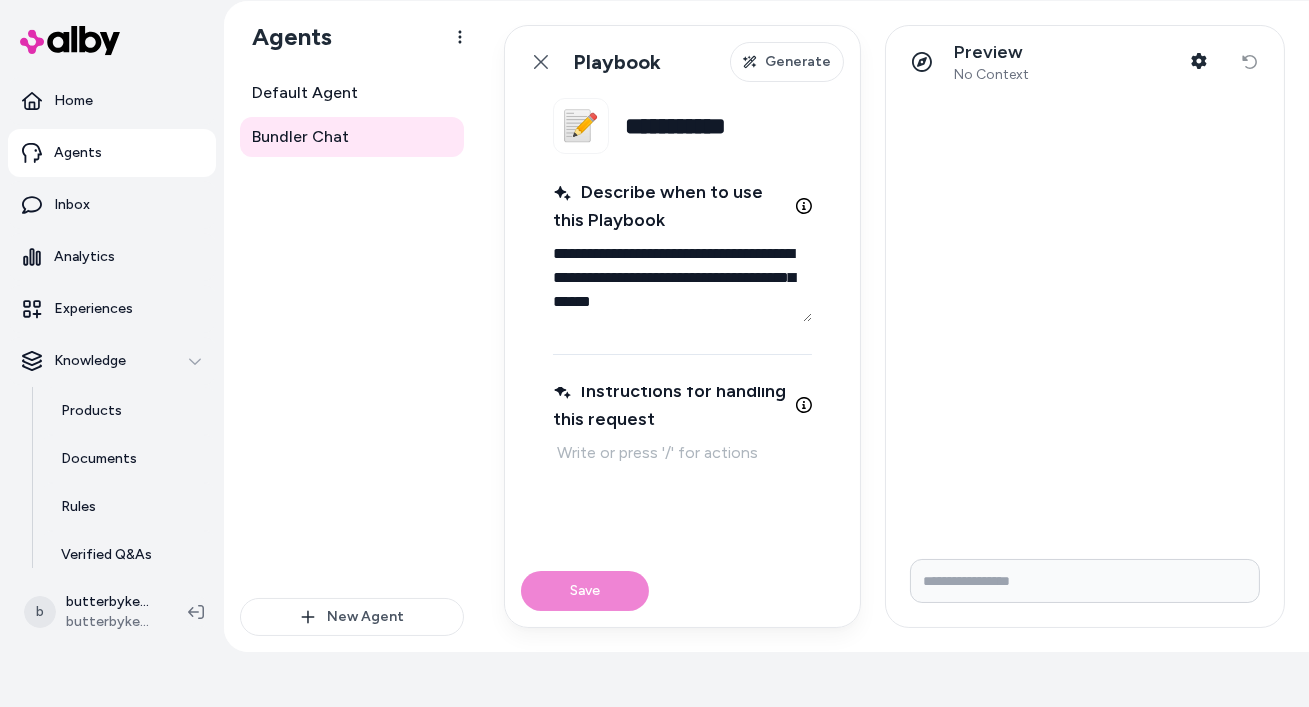 type on "*" 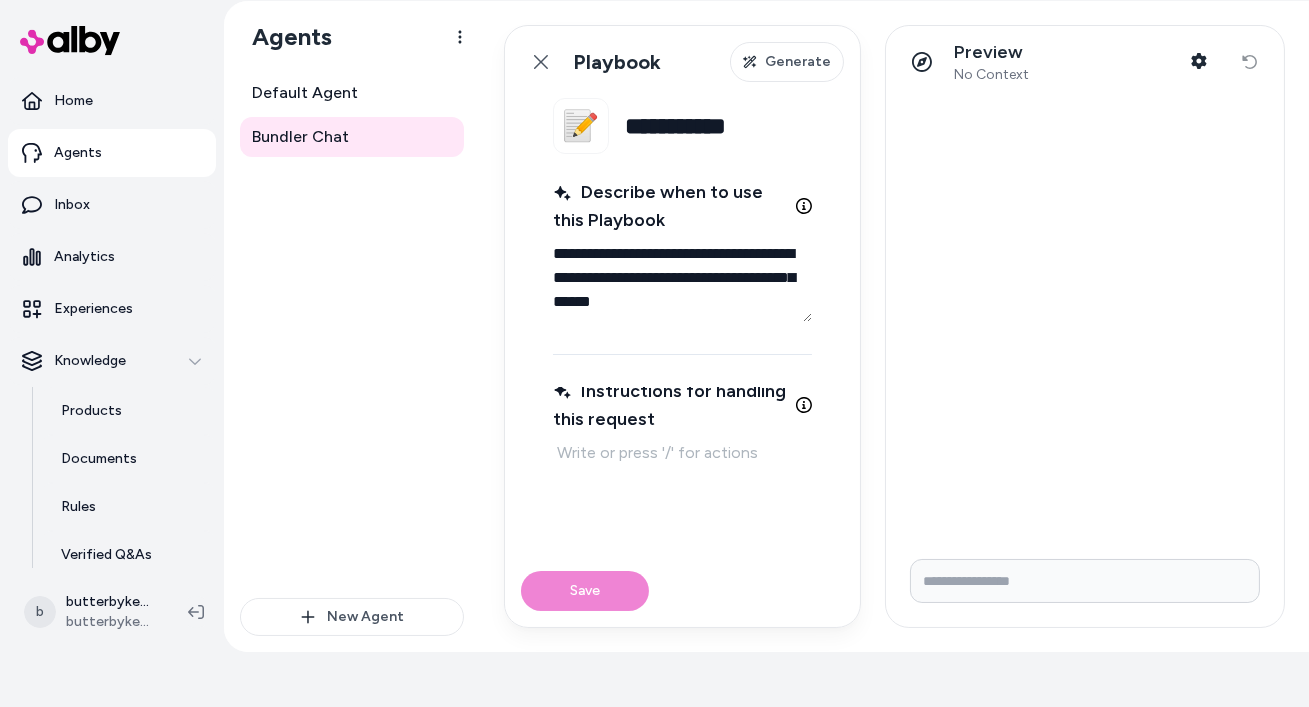 type on "**********" 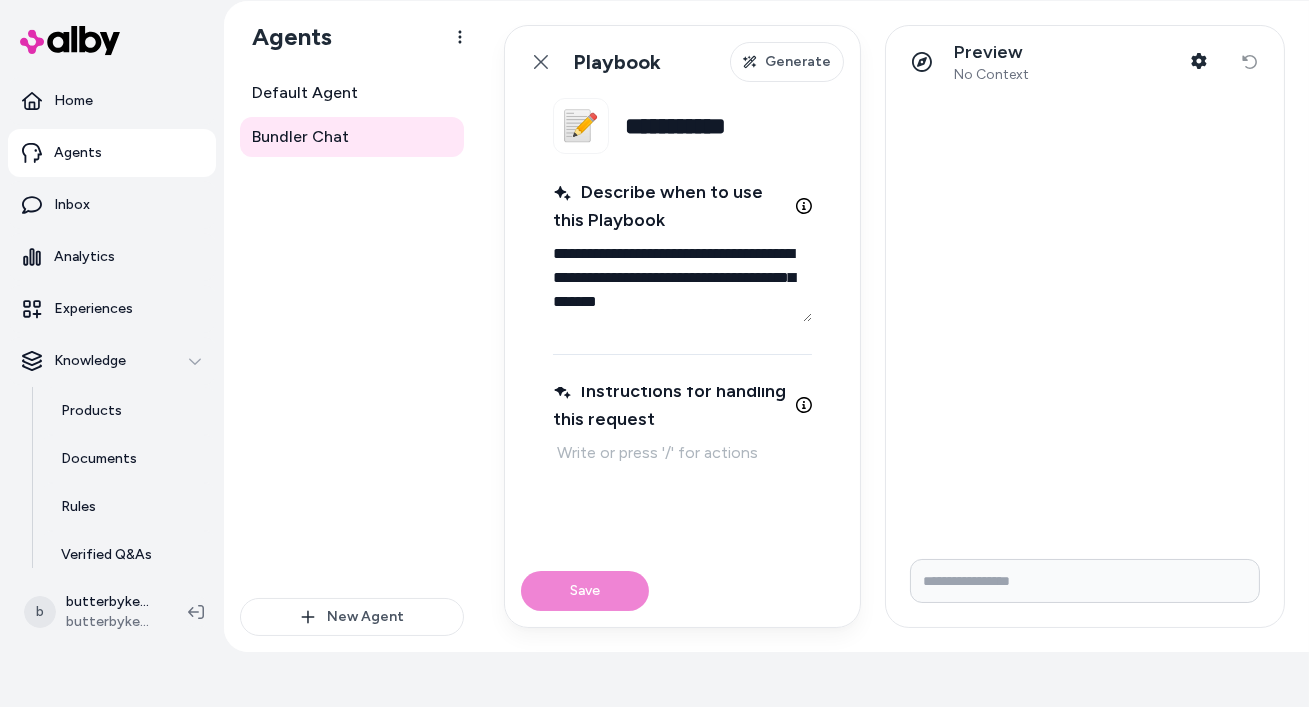type 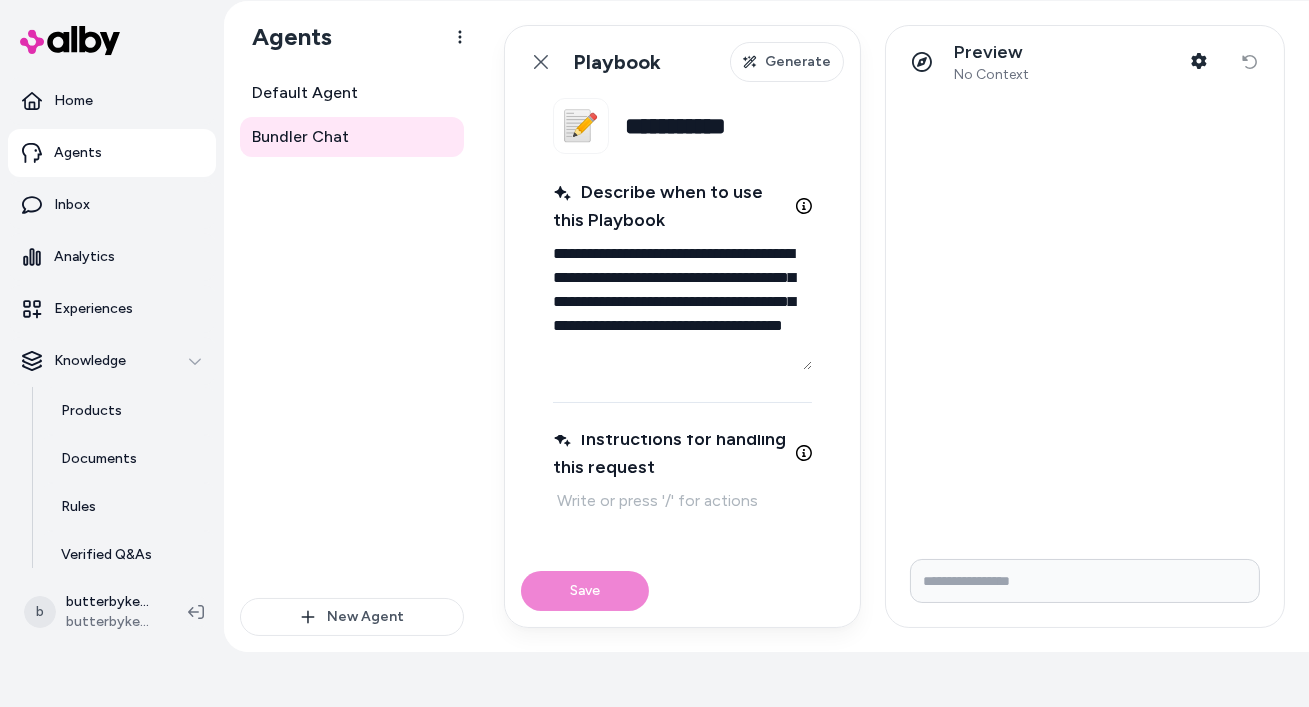 click at bounding box center [682, 501] 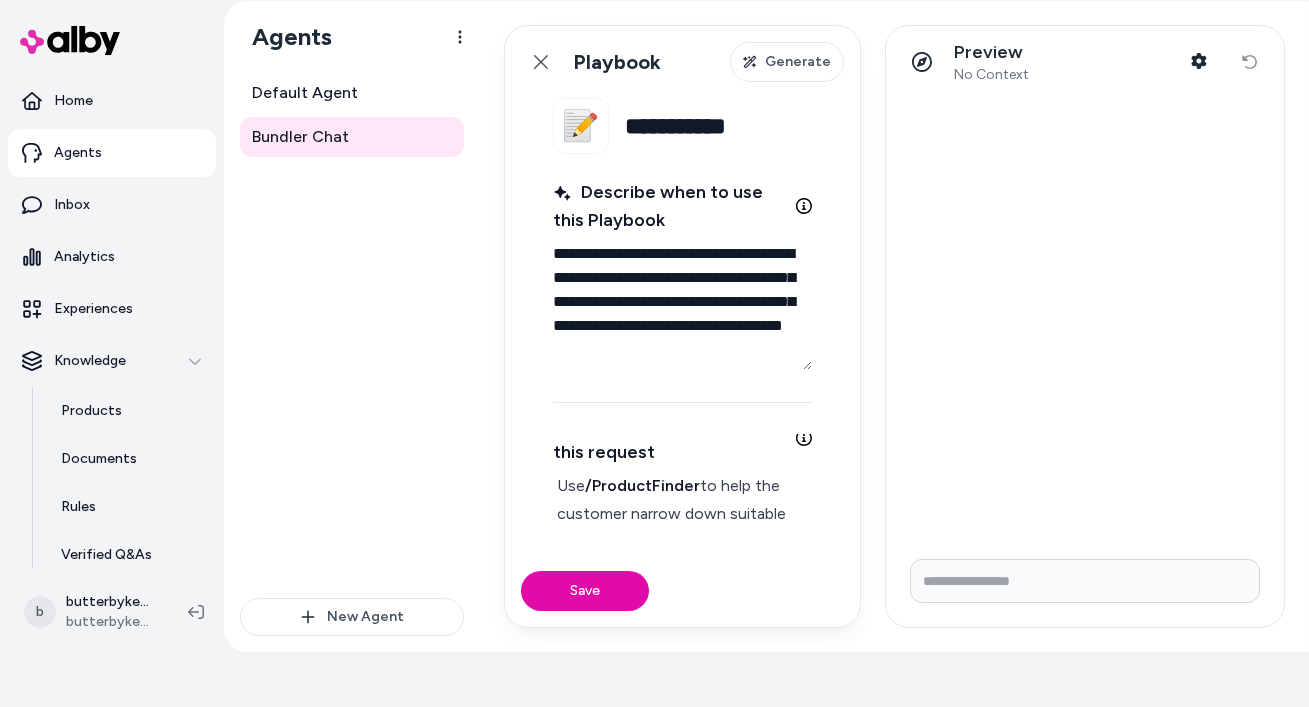 scroll, scrollTop: 19, scrollLeft: 0, axis: vertical 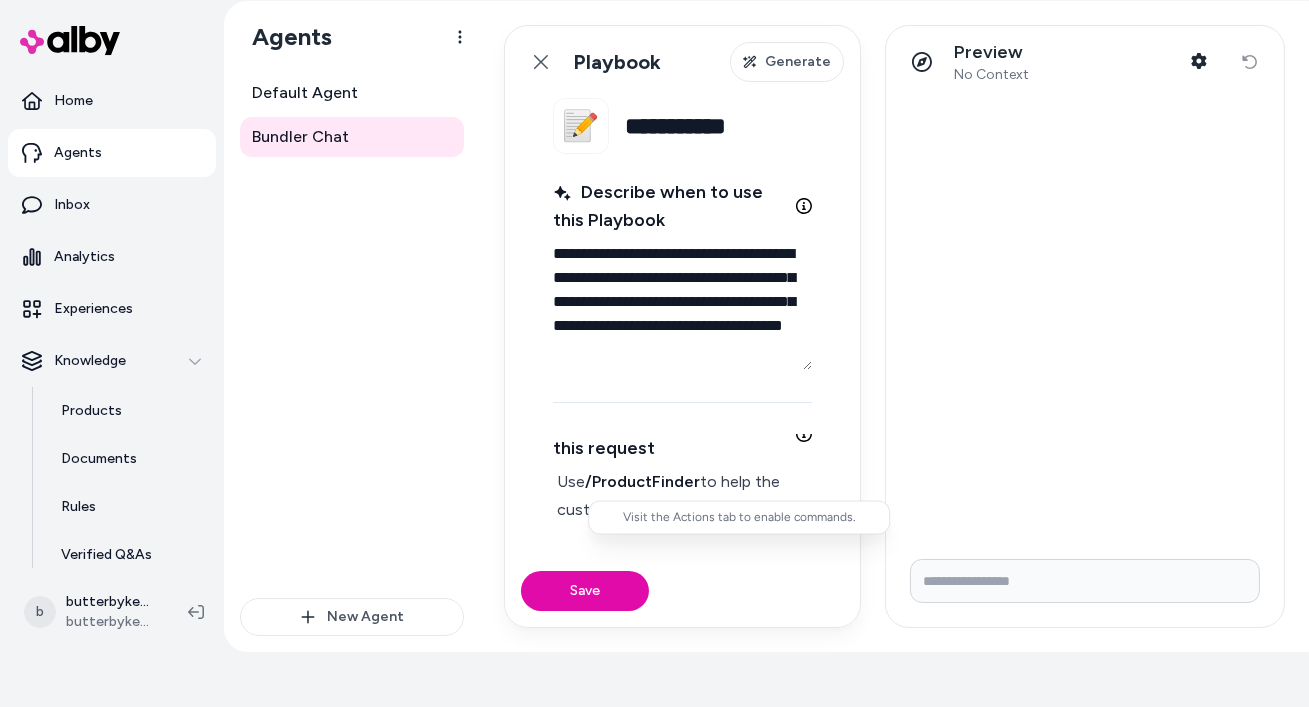click on "Use  /ProductFinder  to help the customer narrow down suitable ski or snowboard options based on their needs.”" at bounding box center [682, 524] 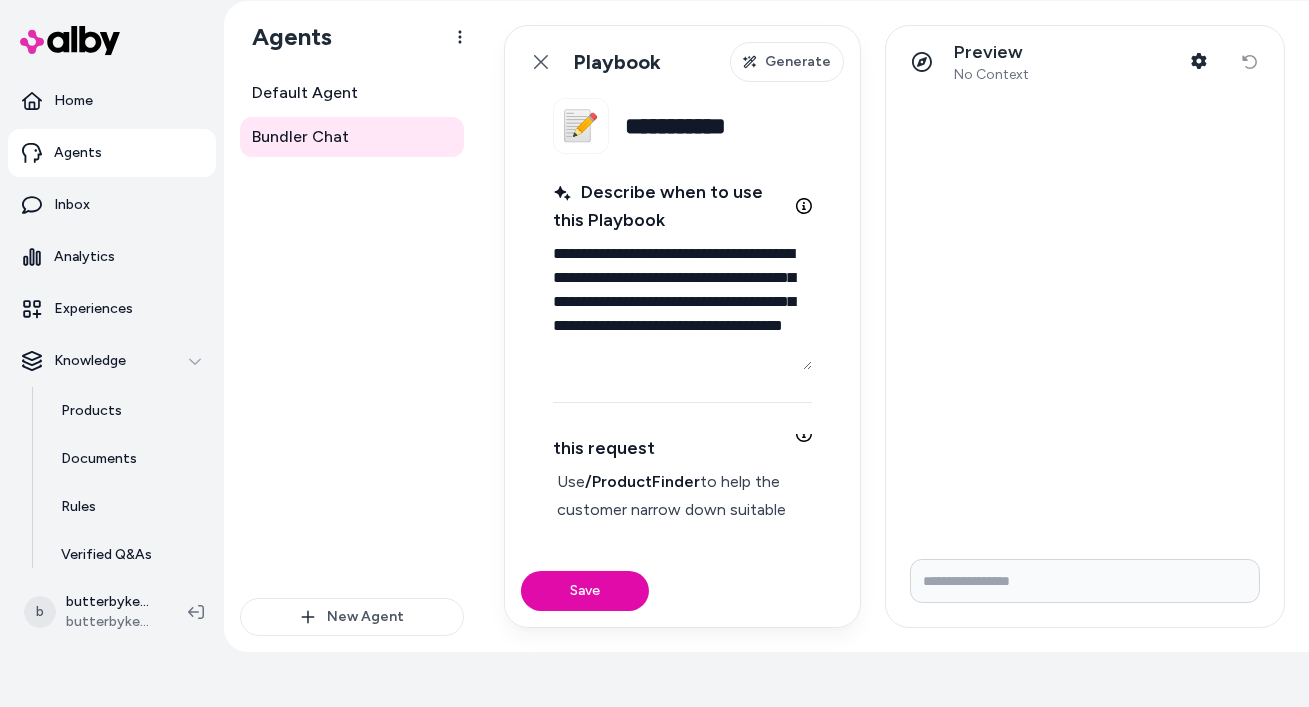 click on "Use  /ProductFinder  to help the customer narrow down suitable ski or snowboard options based on their needs.”" at bounding box center [682, 524] 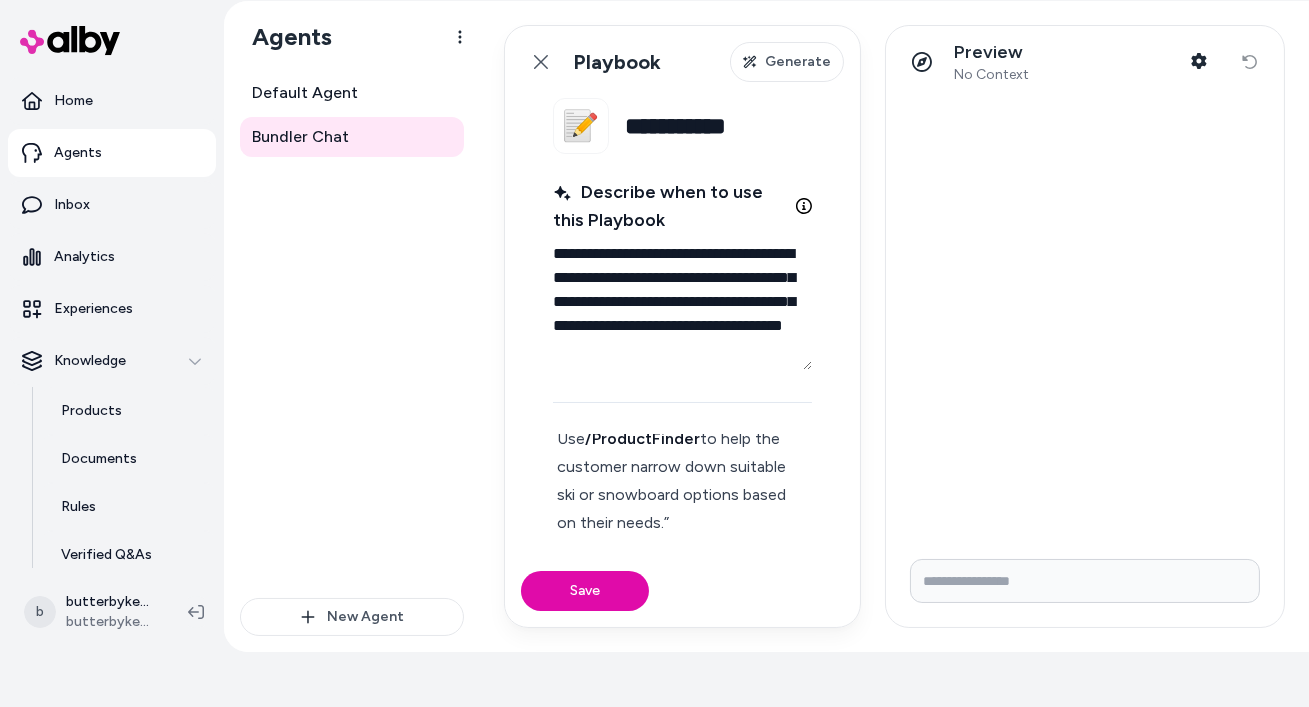 scroll, scrollTop: 64, scrollLeft: 0, axis: vertical 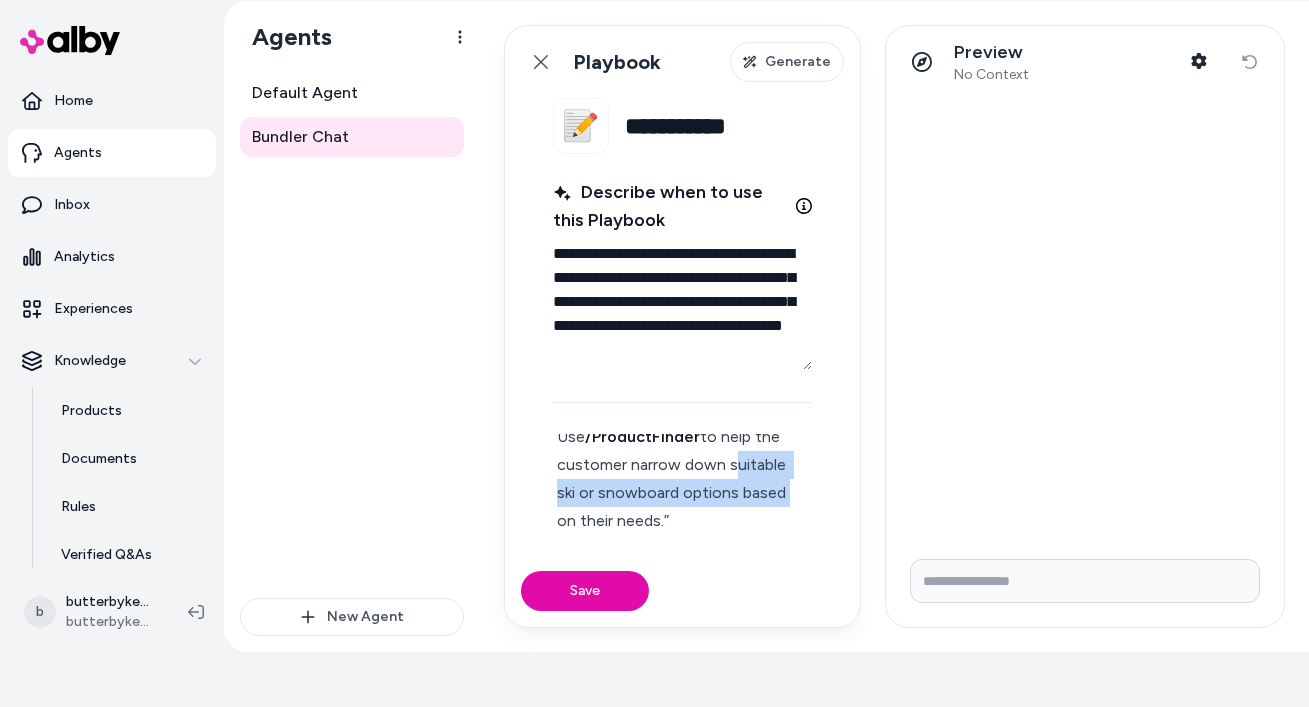 drag, startPoint x: 726, startPoint y: 460, endPoint x: 785, endPoint y: 490, distance: 66.189125 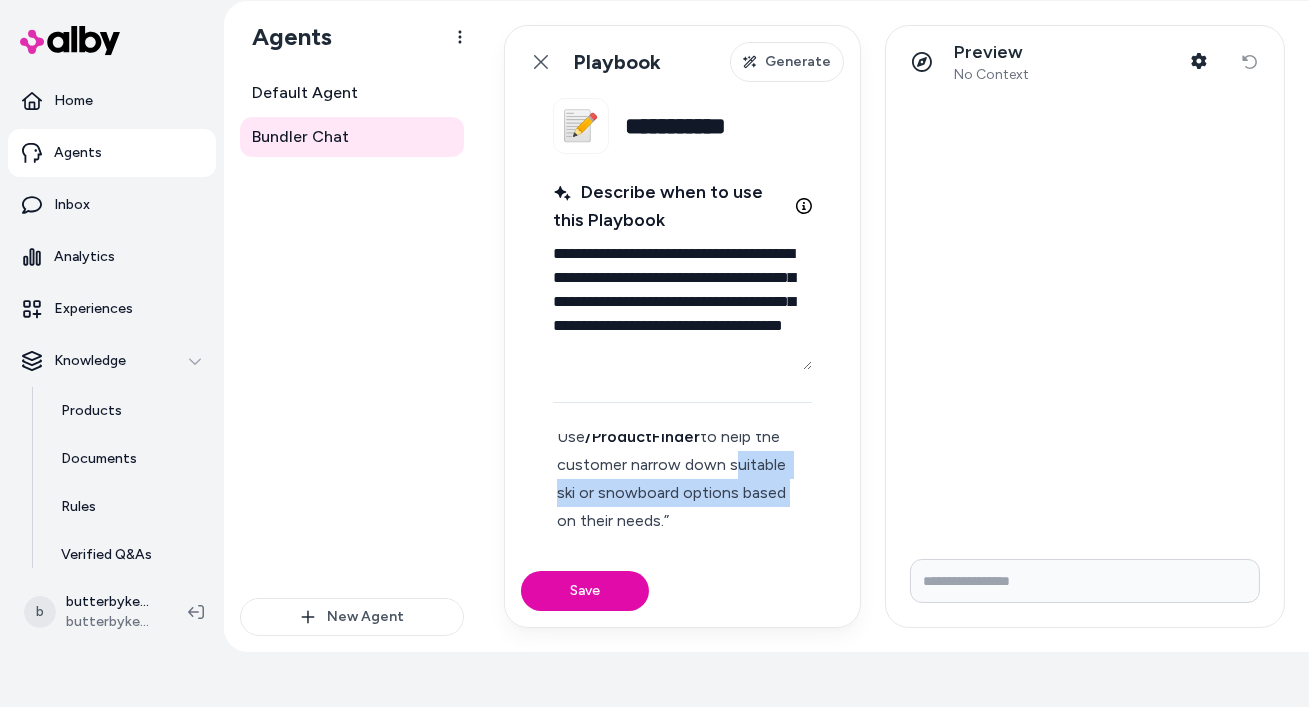 click on "Use  /ProductFinder  to help the customer narrow down suitable ski or snowboard options based on their needs.”" at bounding box center [682, 479] 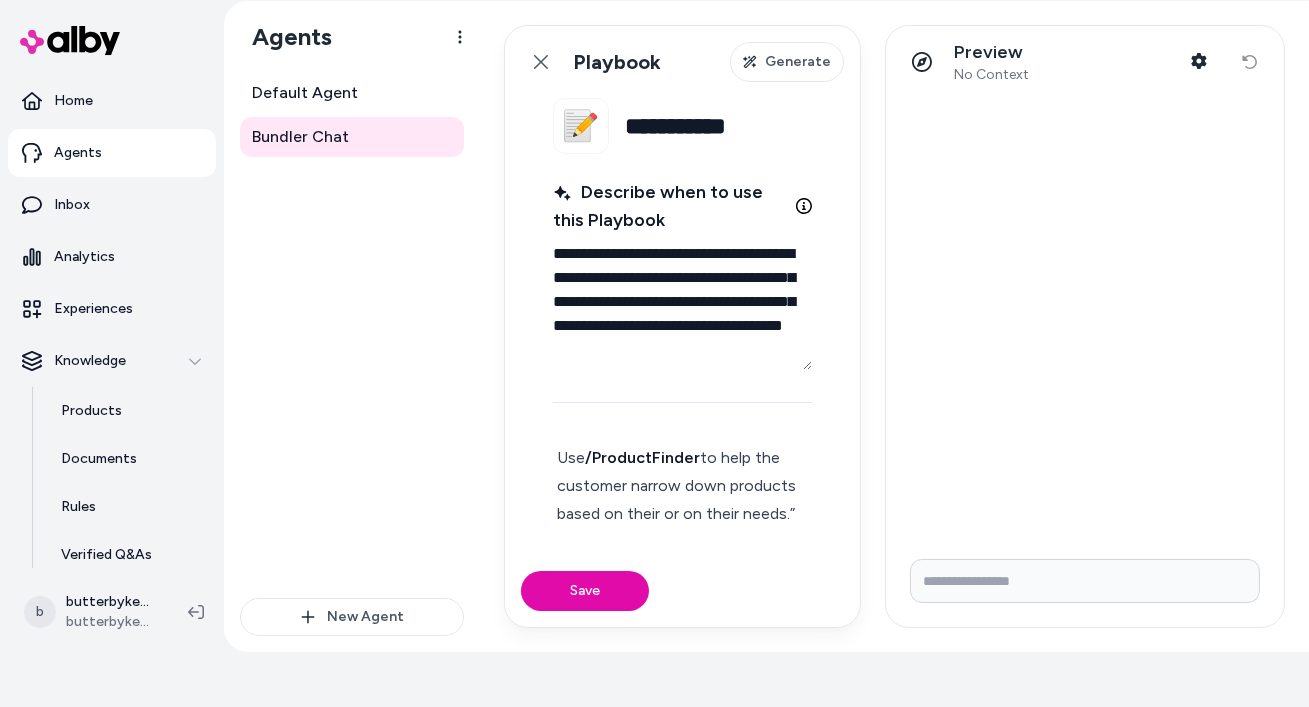 scroll, scrollTop: 64, scrollLeft: 0, axis: vertical 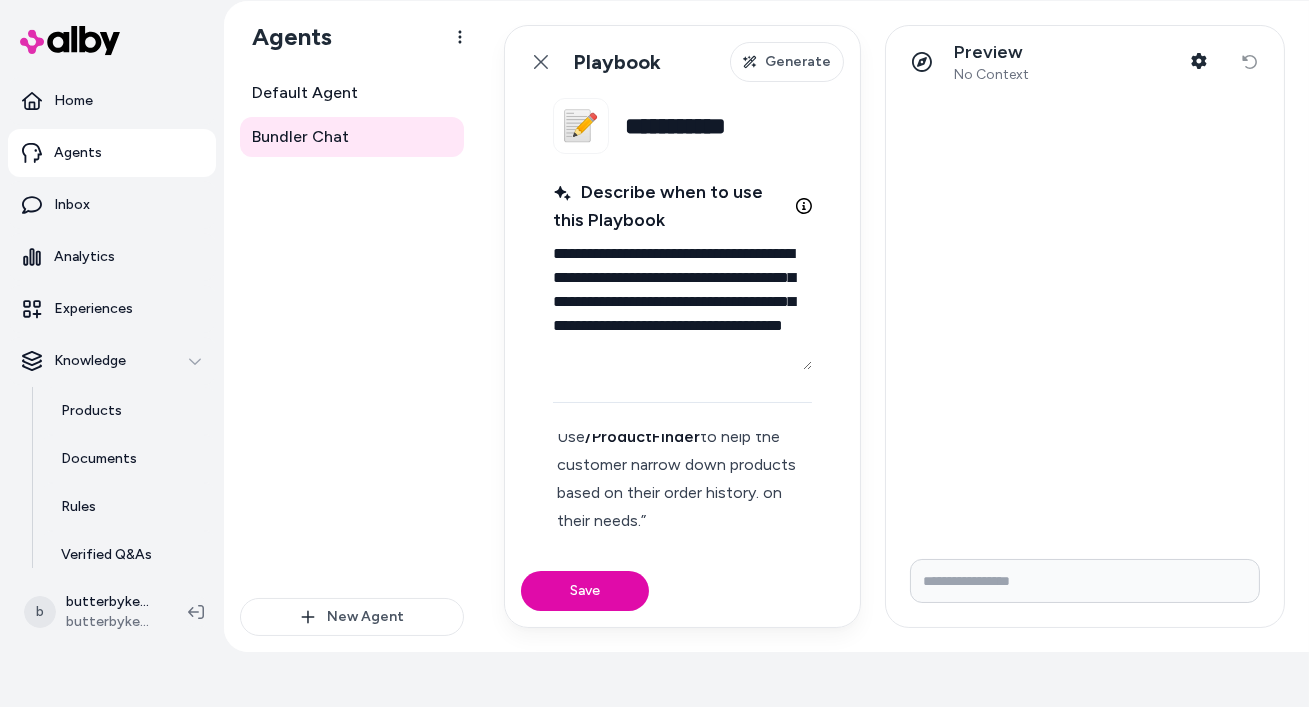 drag, startPoint x: 760, startPoint y: 491, endPoint x: 764, endPoint y: 510, distance: 19.416489 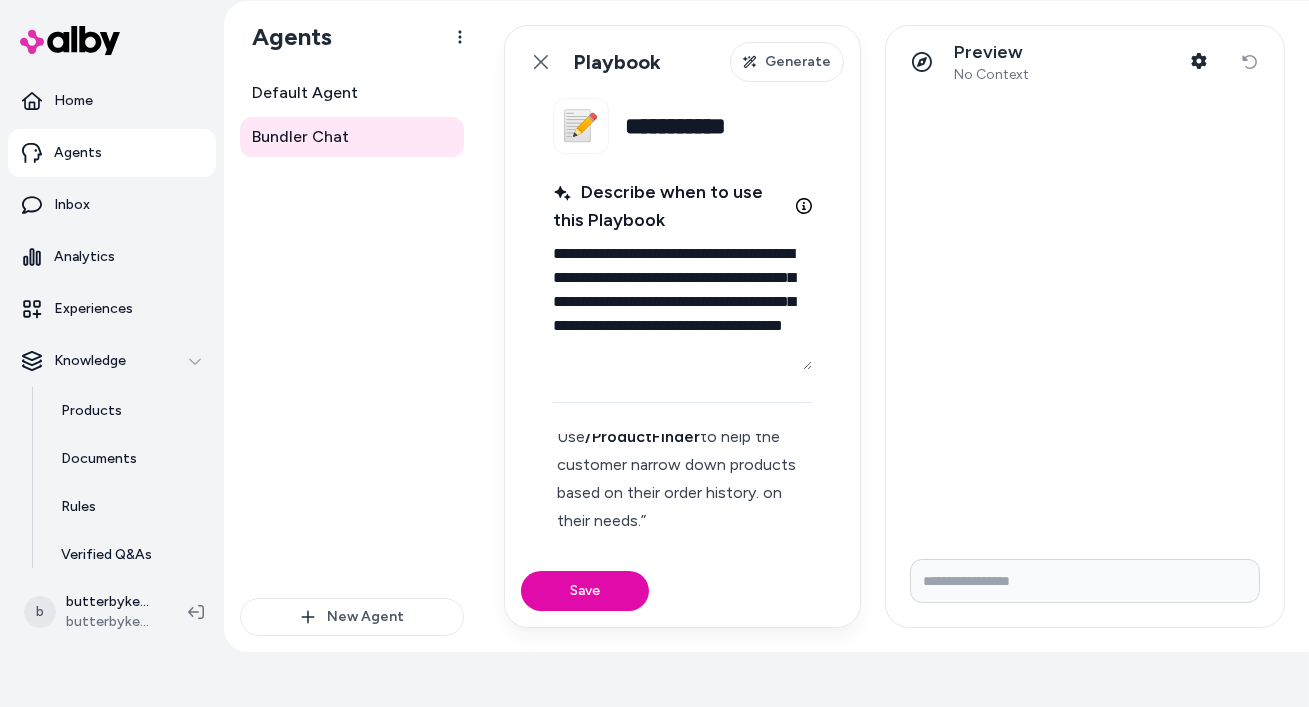 click on "Use  /ProductFinder  to help the customer narrow down products based on their order history. on their needs.”" at bounding box center [682, 479] 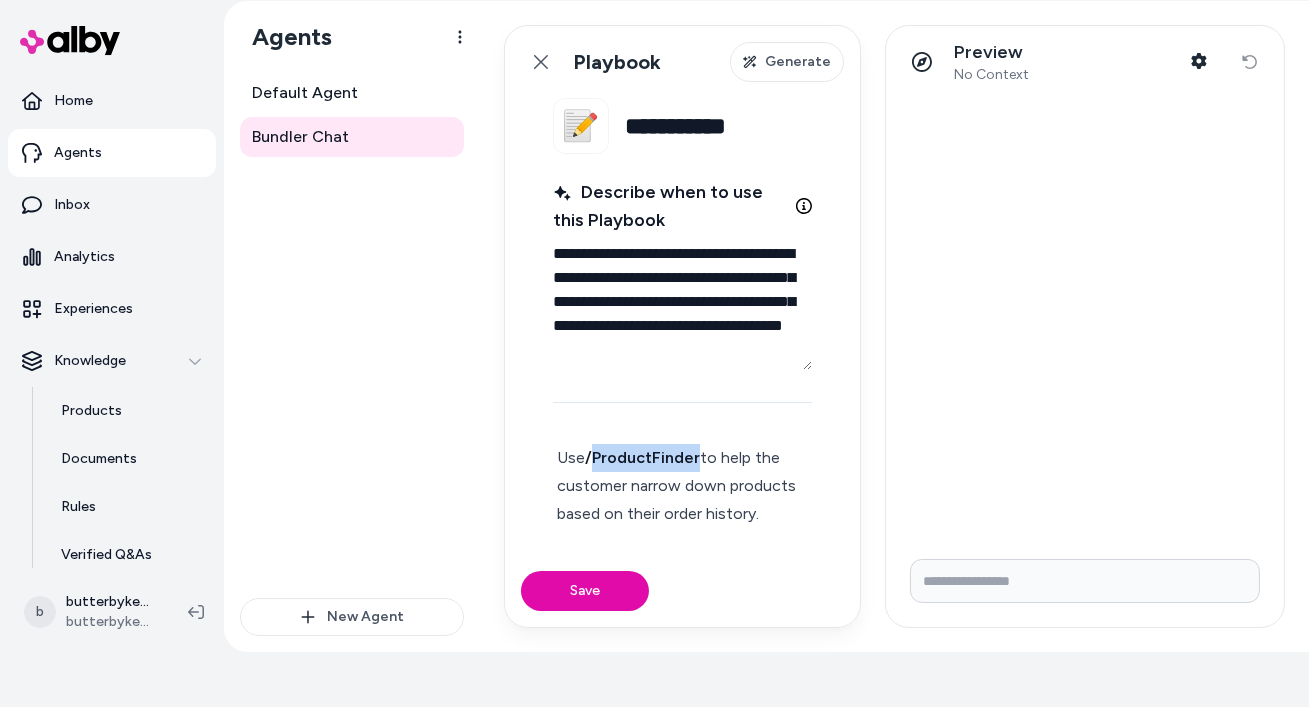 drag, startPoint x: 697, startPoint y: 454, endPoint x: 597, endPoint y: 455, distance: 100.005 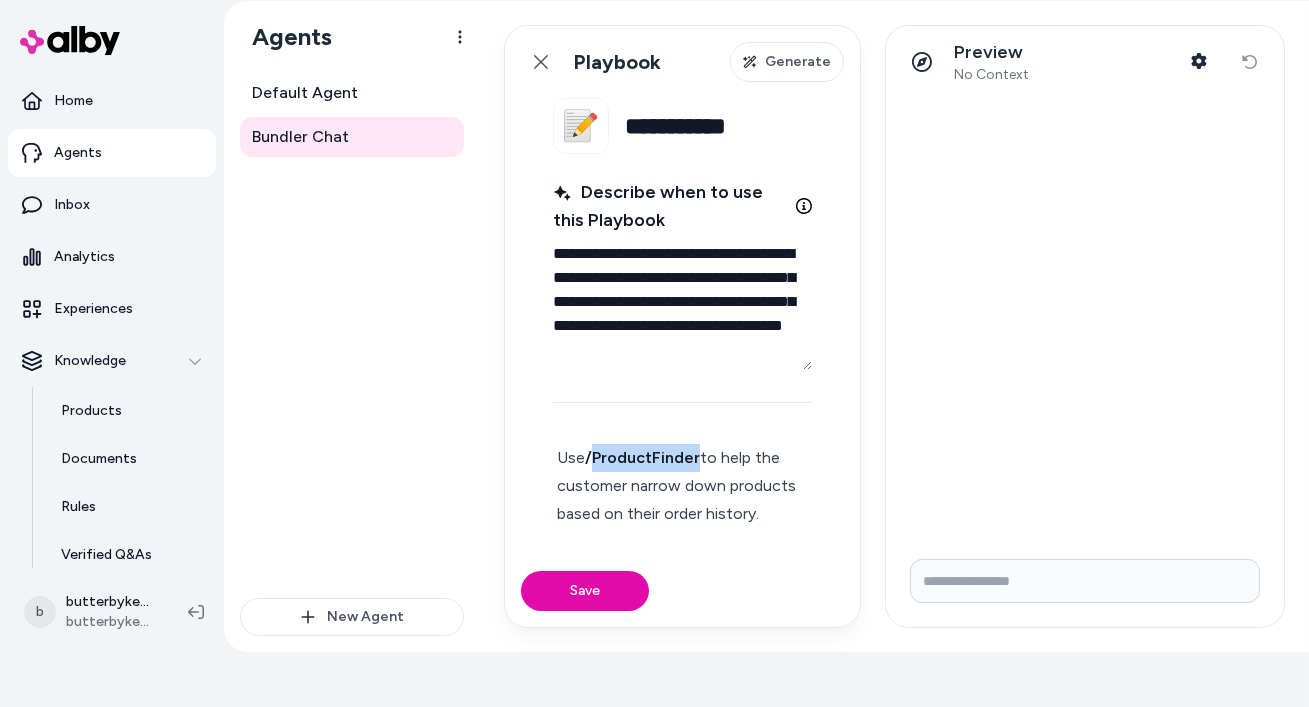 click on "/ProductFinder" at bounding box center [642, 457] 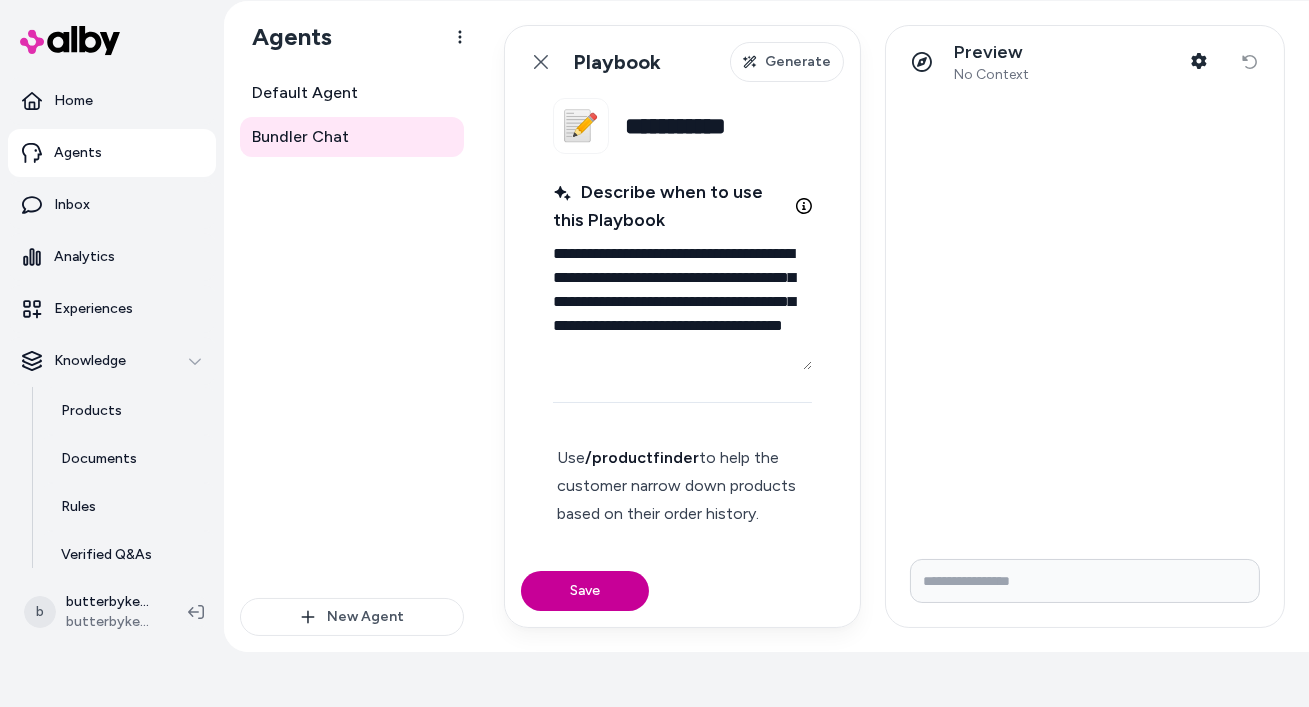 click on "Save" at bounding box center (585, 591) 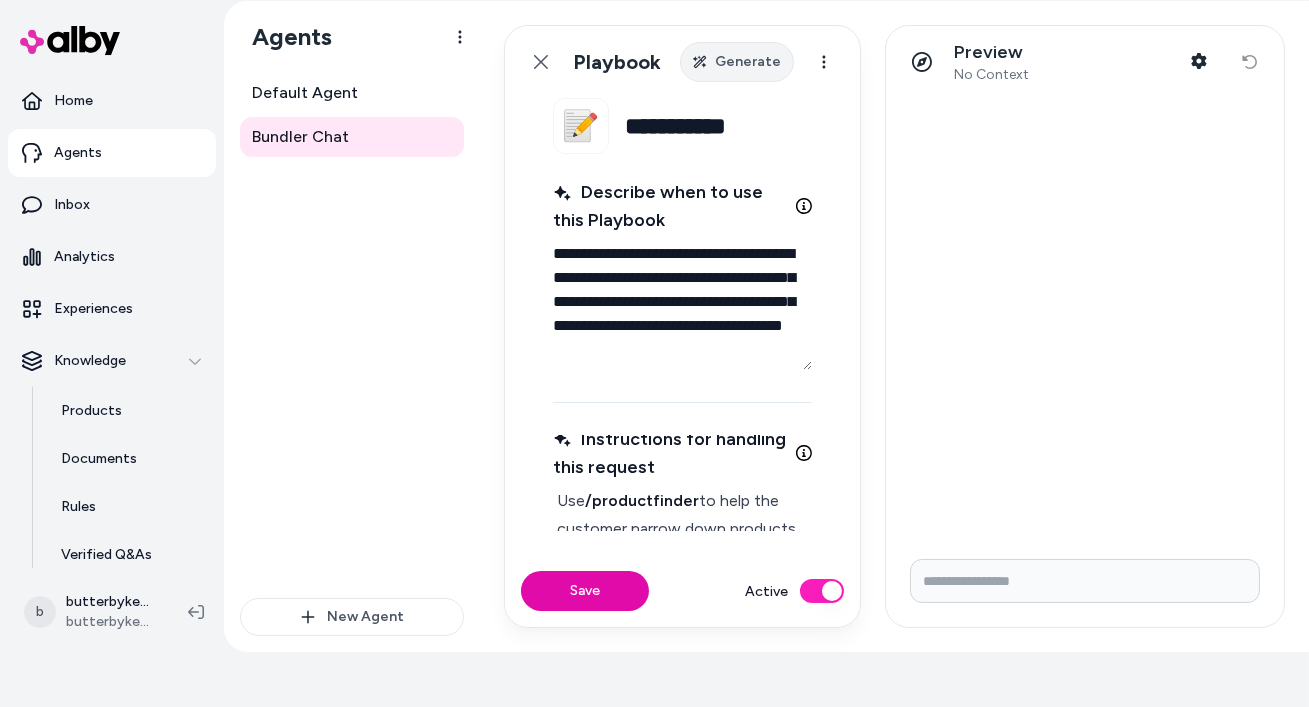 click on "Generate" at bounding box center [748, 62] 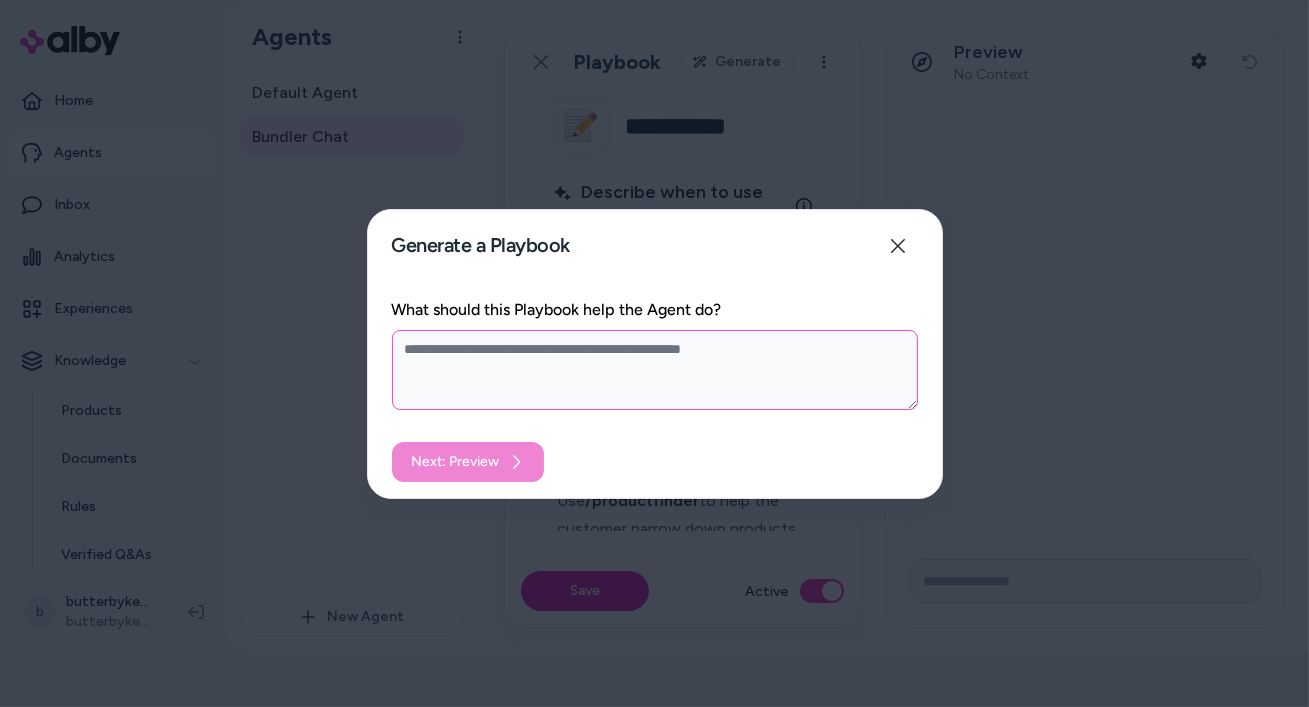 click on "What should this Playbook help the Agent do?" at bounding box center (655, 370) 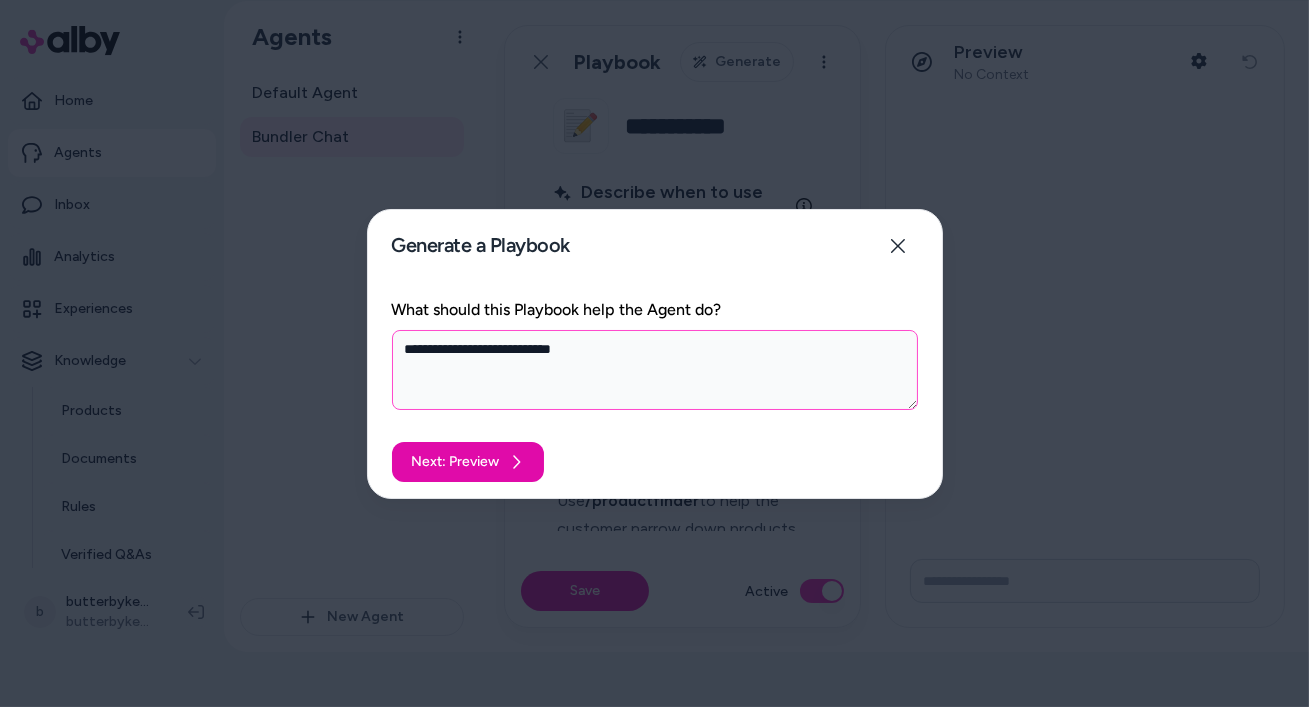 drag, startPoint x: 640, startPoint y: 338, endPoint x: 565, endPoint y: 353, distance: 76.48529 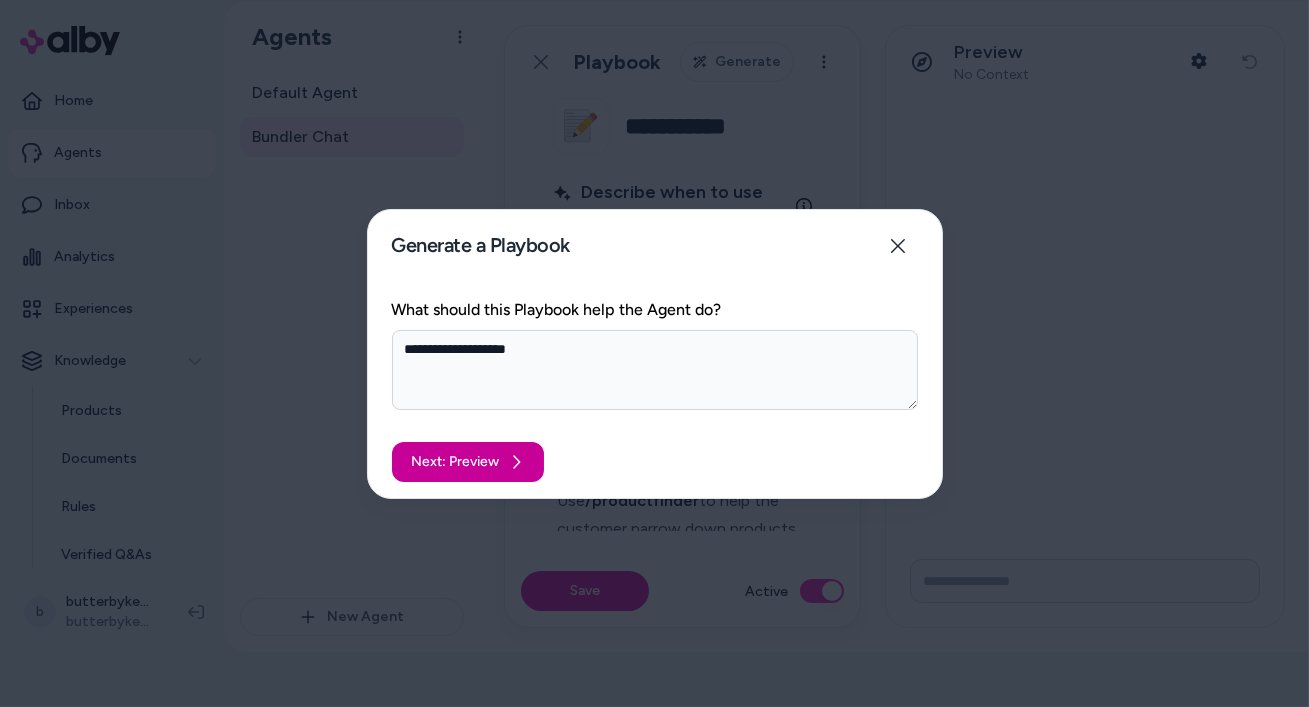 click on "Next: Preview" at bounding box center [468, 462] 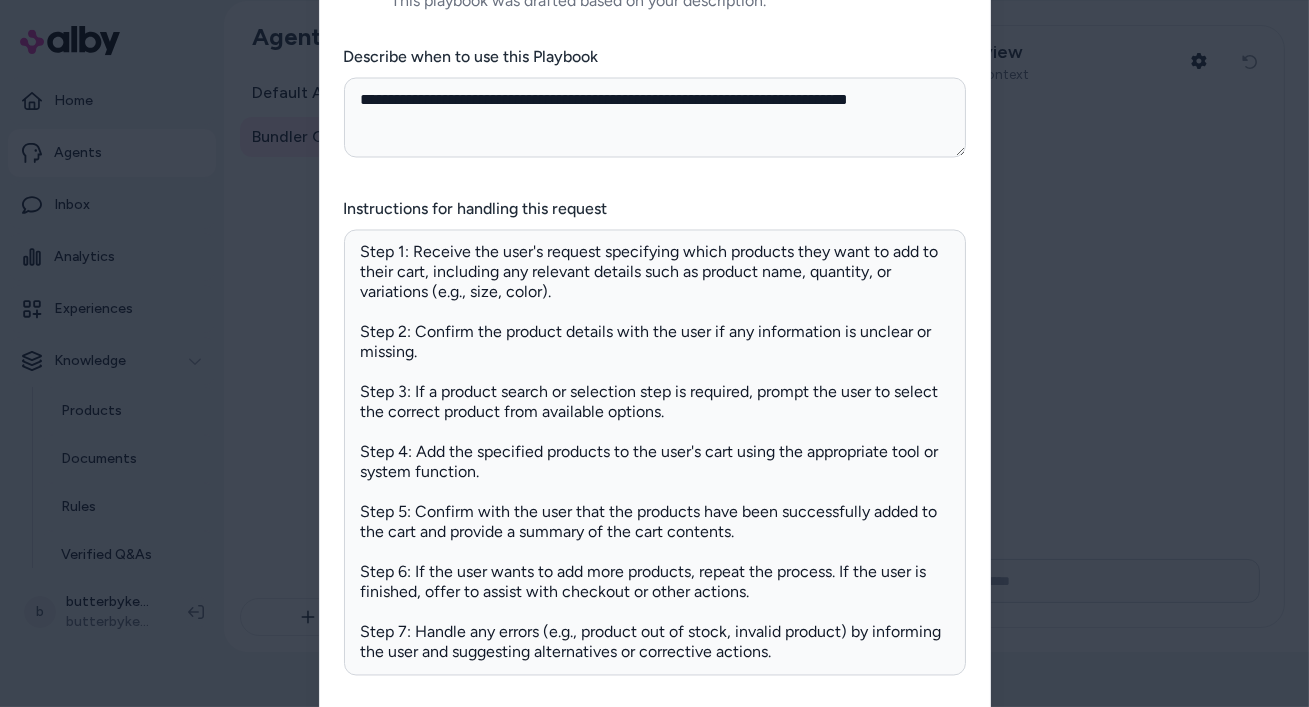 click on "**********" at bounding box center (655, 353) 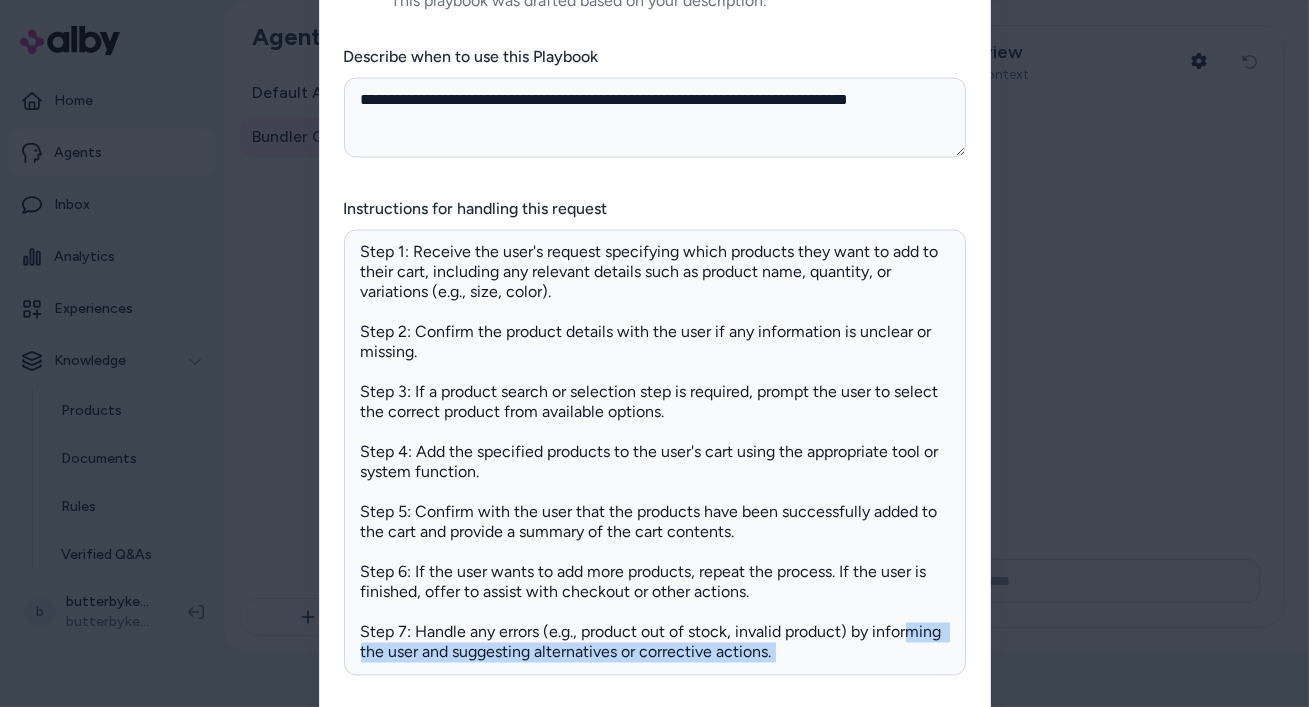 drag, startPoint x: 911, startPoint y: 707, endPoint x: 911, endPoint y: 648, distance: 59 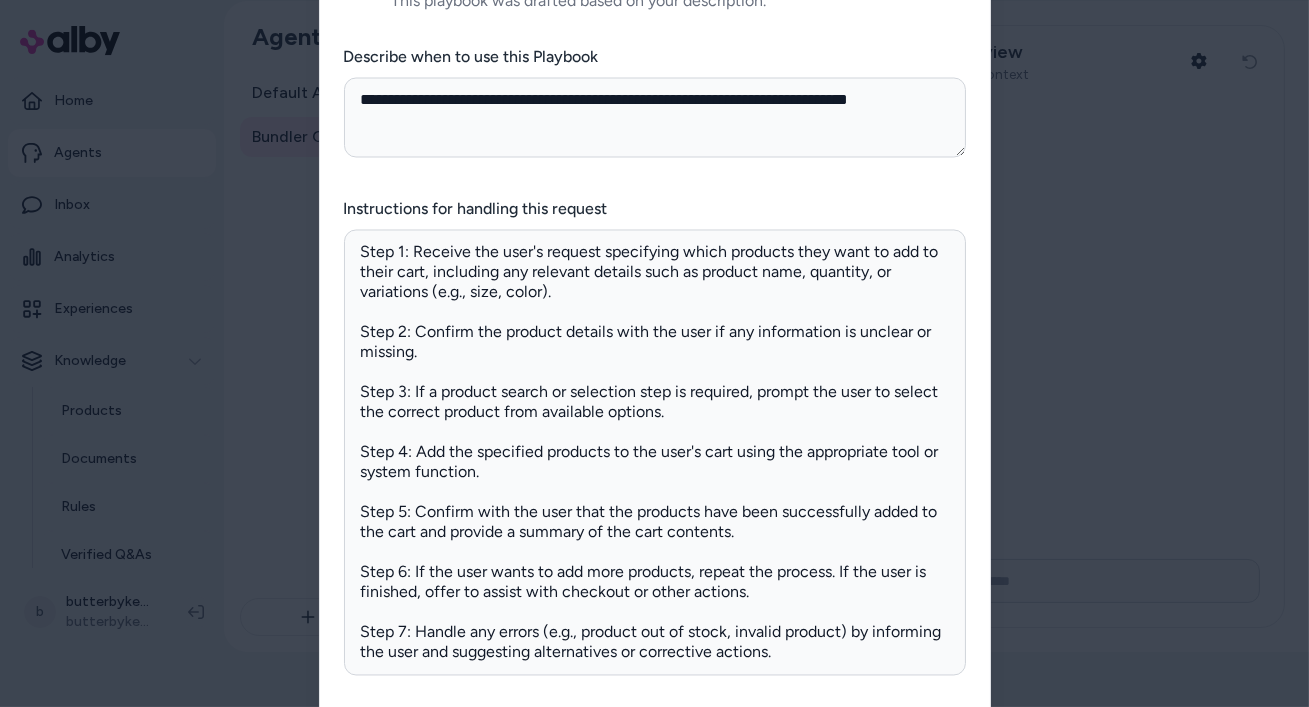 click on "**********" at bounding box center [655, 353] 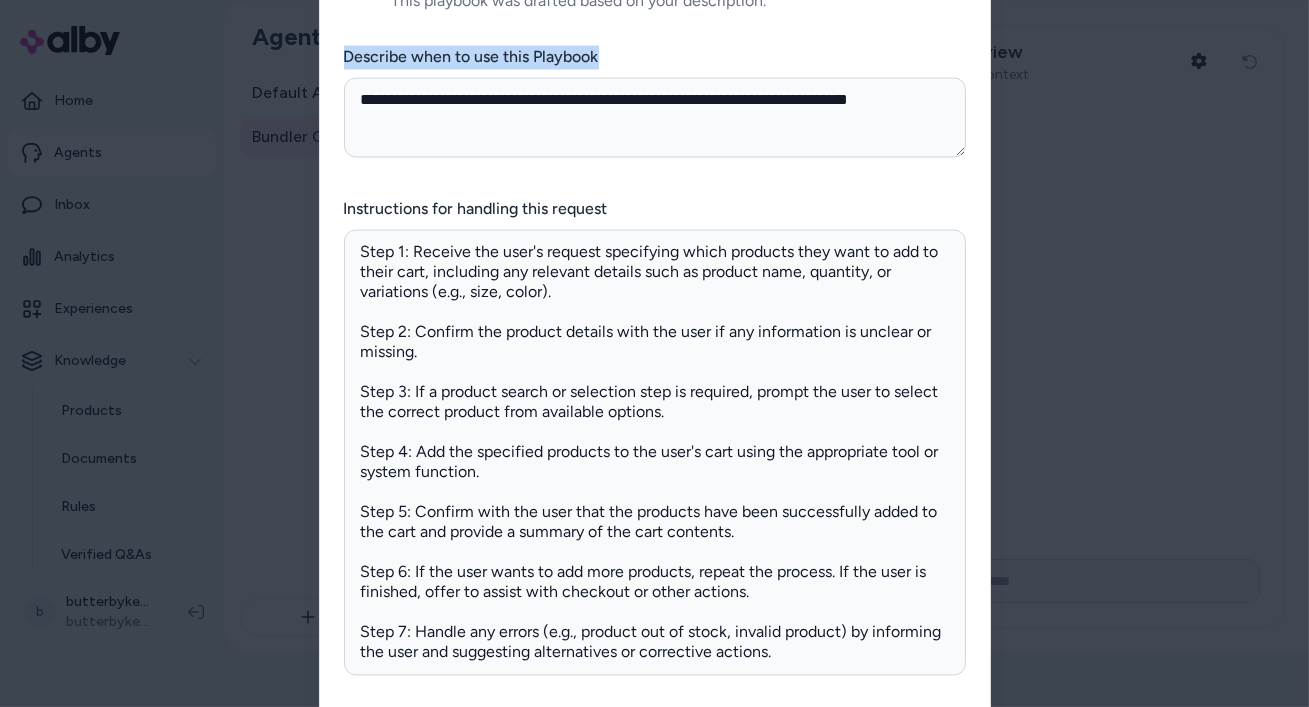 drag, startPoint x: 783, startPoint y: 33, endPoint x: 785, endPoint y: 69, distance: 36.05551 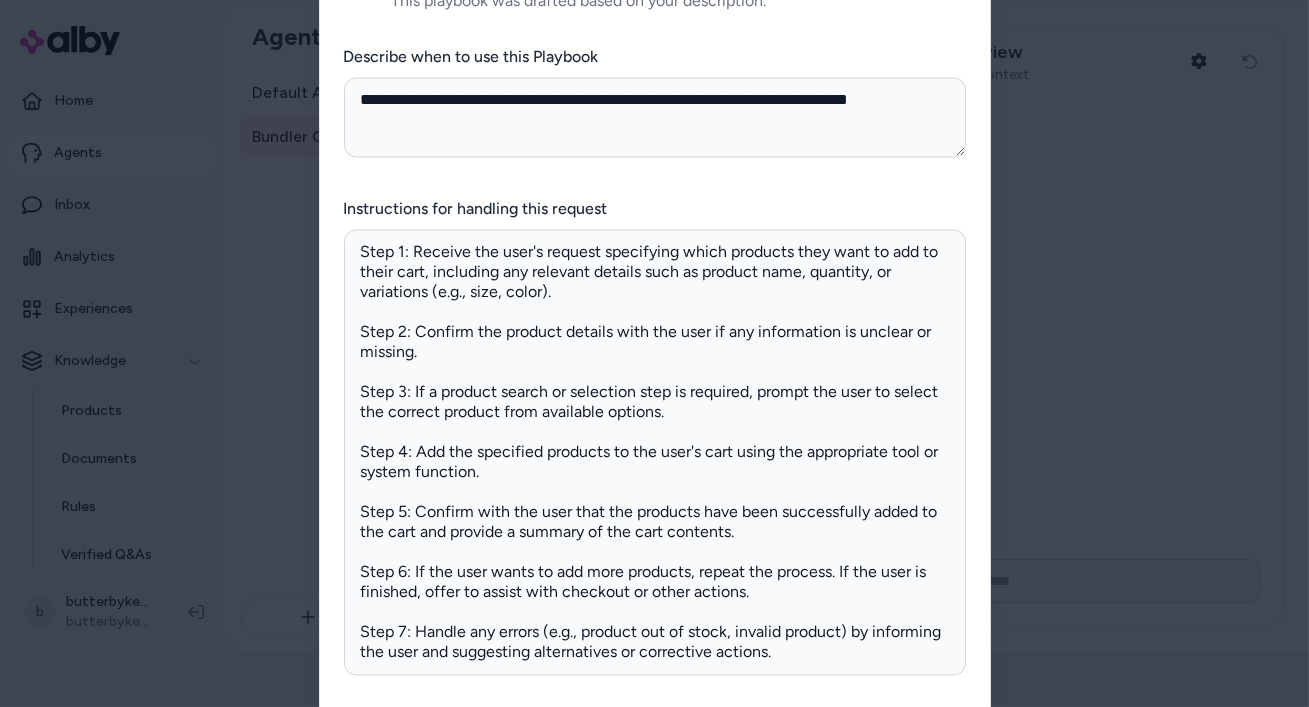 click on "Describe when to use this Playbook" at bounding box center [655, 57] 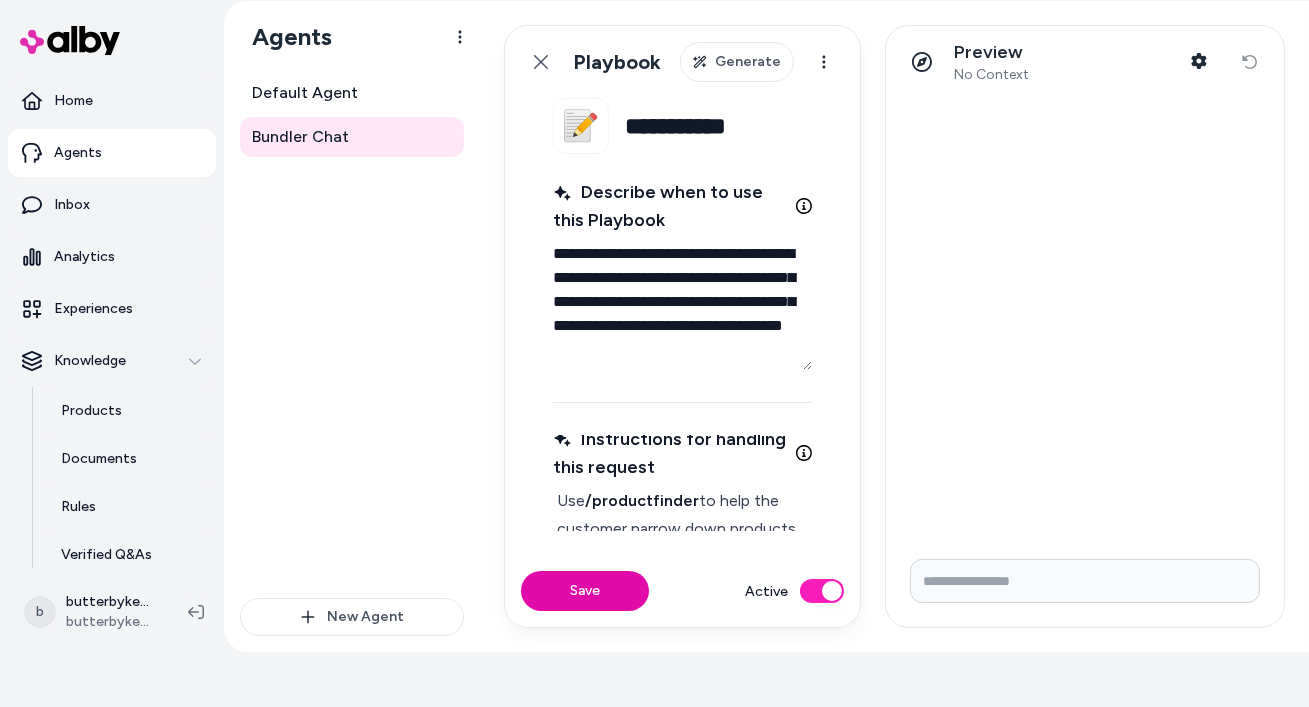 click on "Preview No Context Shopper Context Reset conversation" at bounding box center [1085, 62] 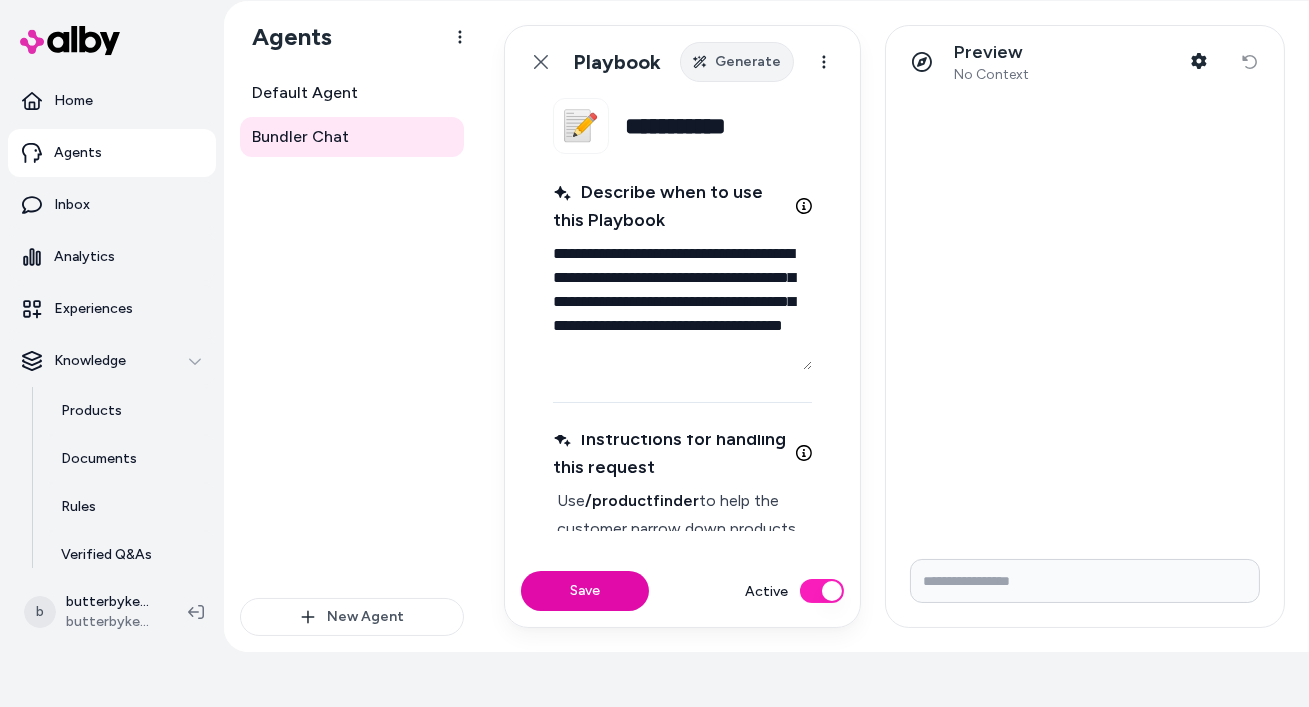 click on "Generate" at bounding box center [737, 62] 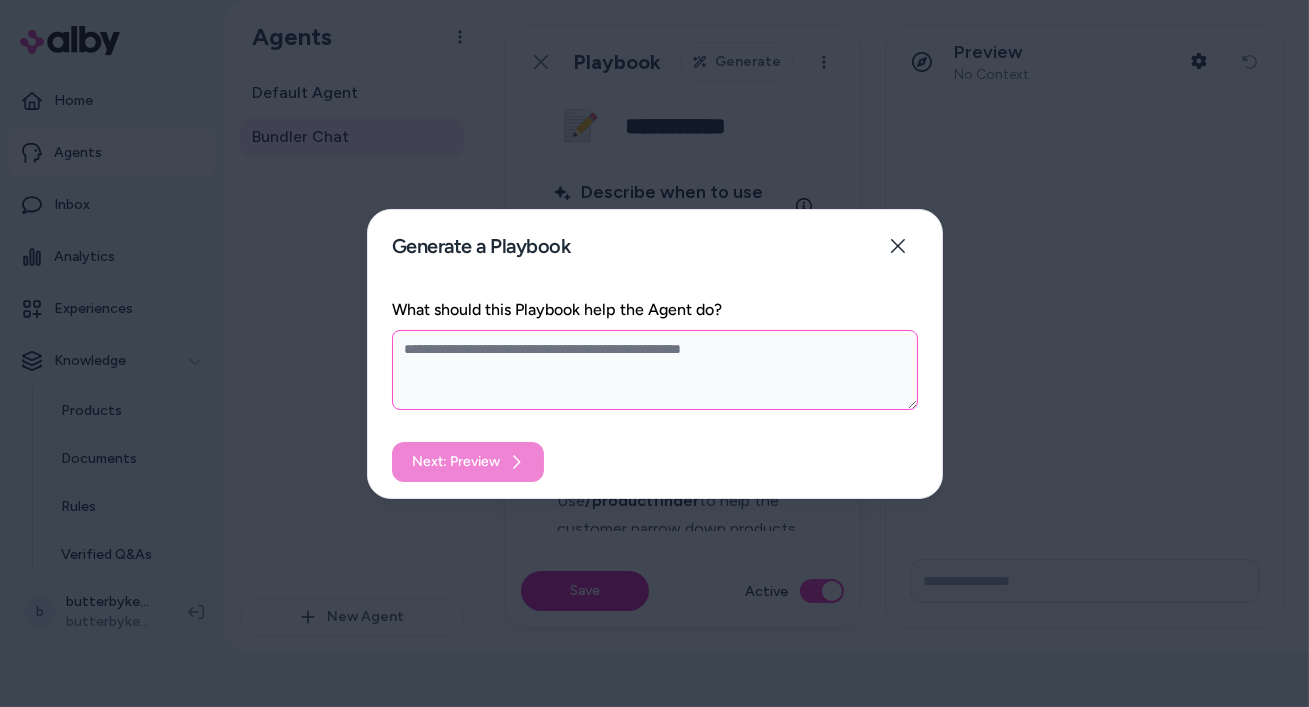 click on "What should this Playbook help the Agent do?" at bounding box center (655, 370) 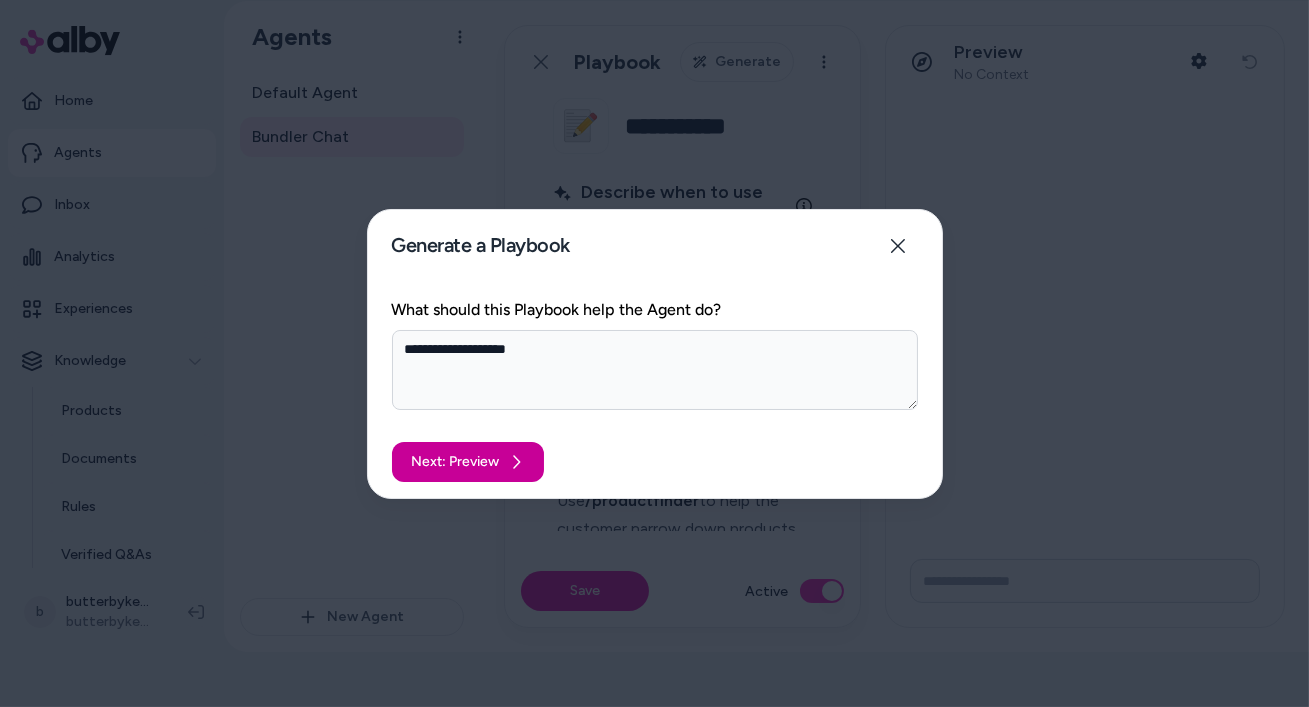 click 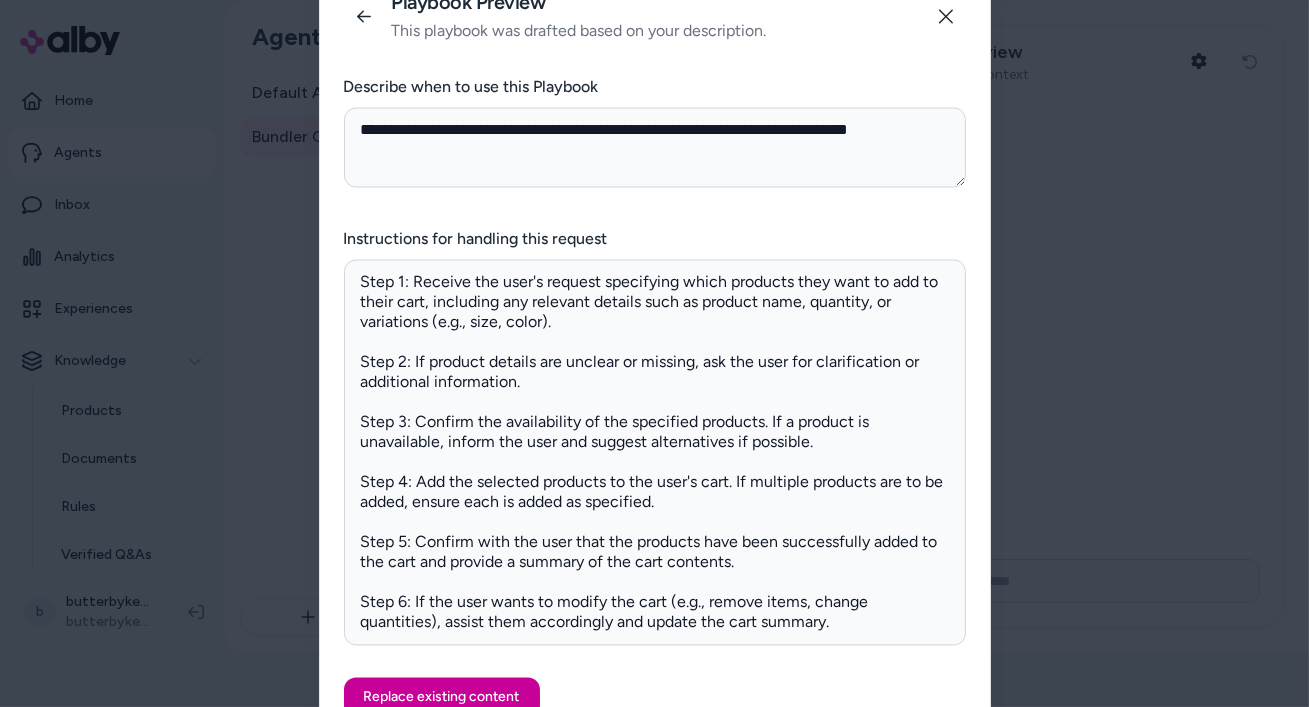 click on "Replace existing content" at bounding box center [442, 697] 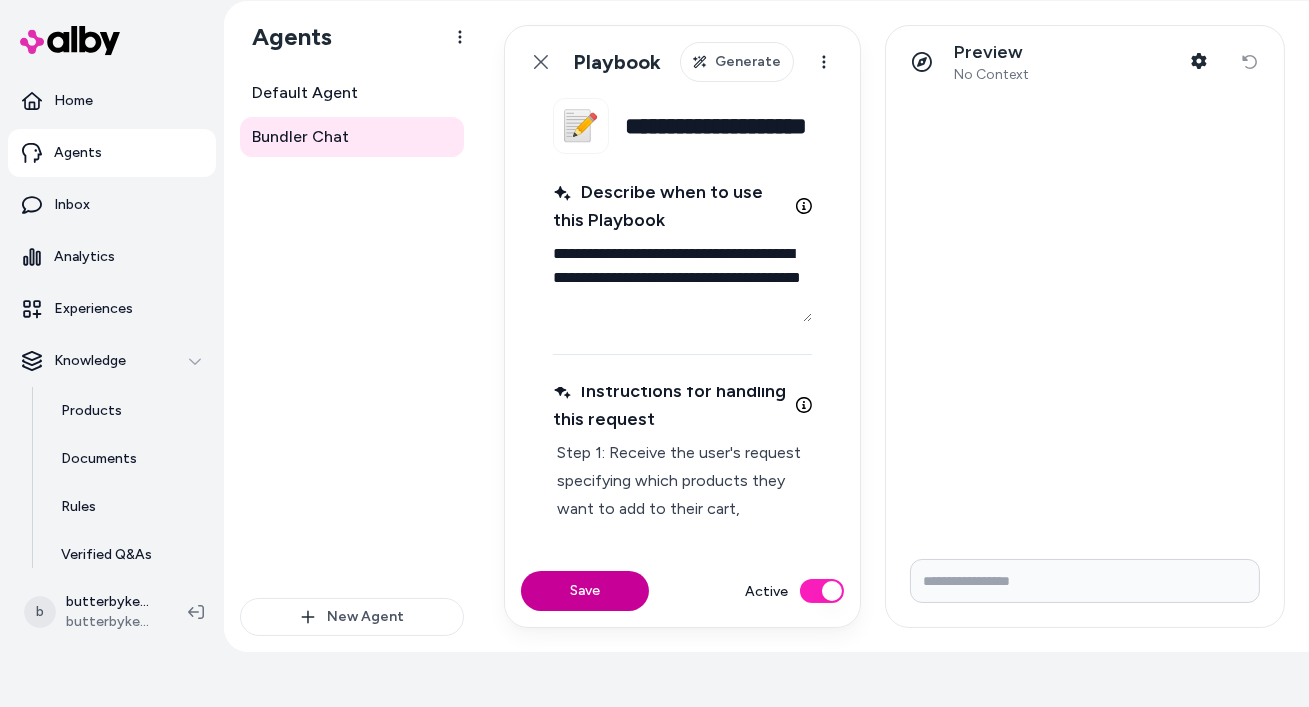click on "Save" at bounding box center [585, 591] 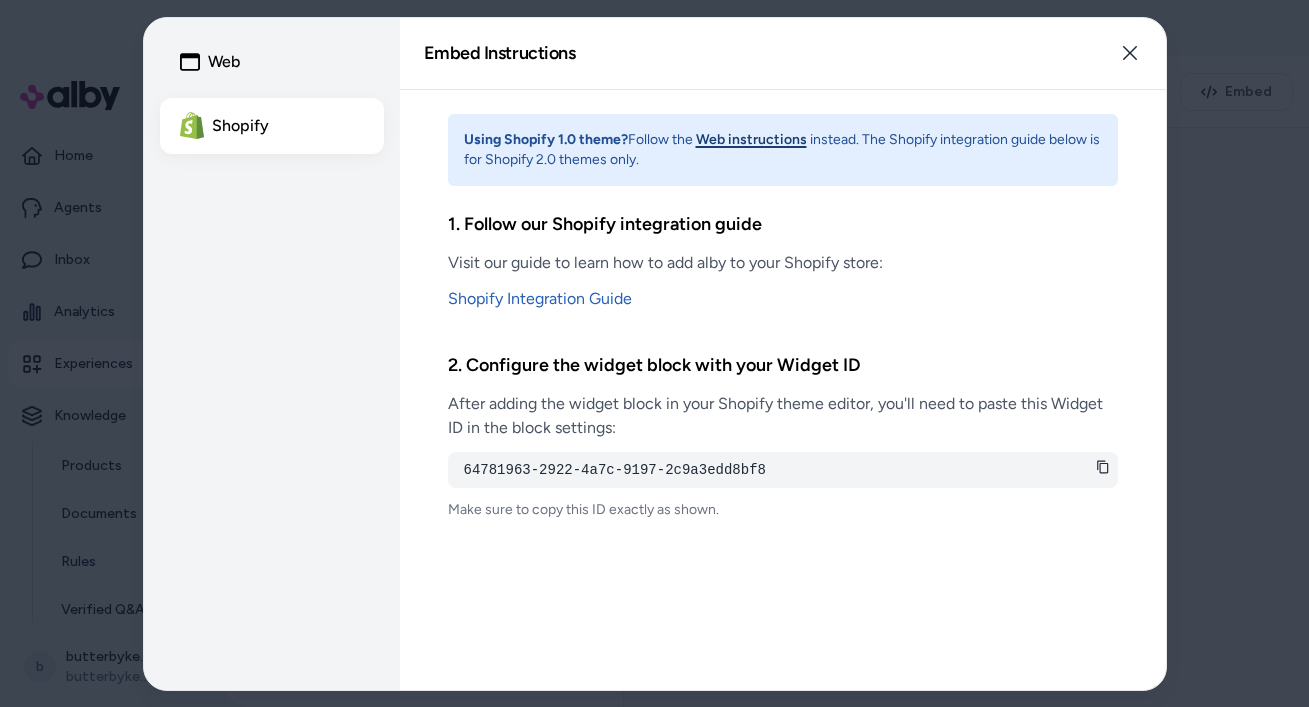 select on "**********" 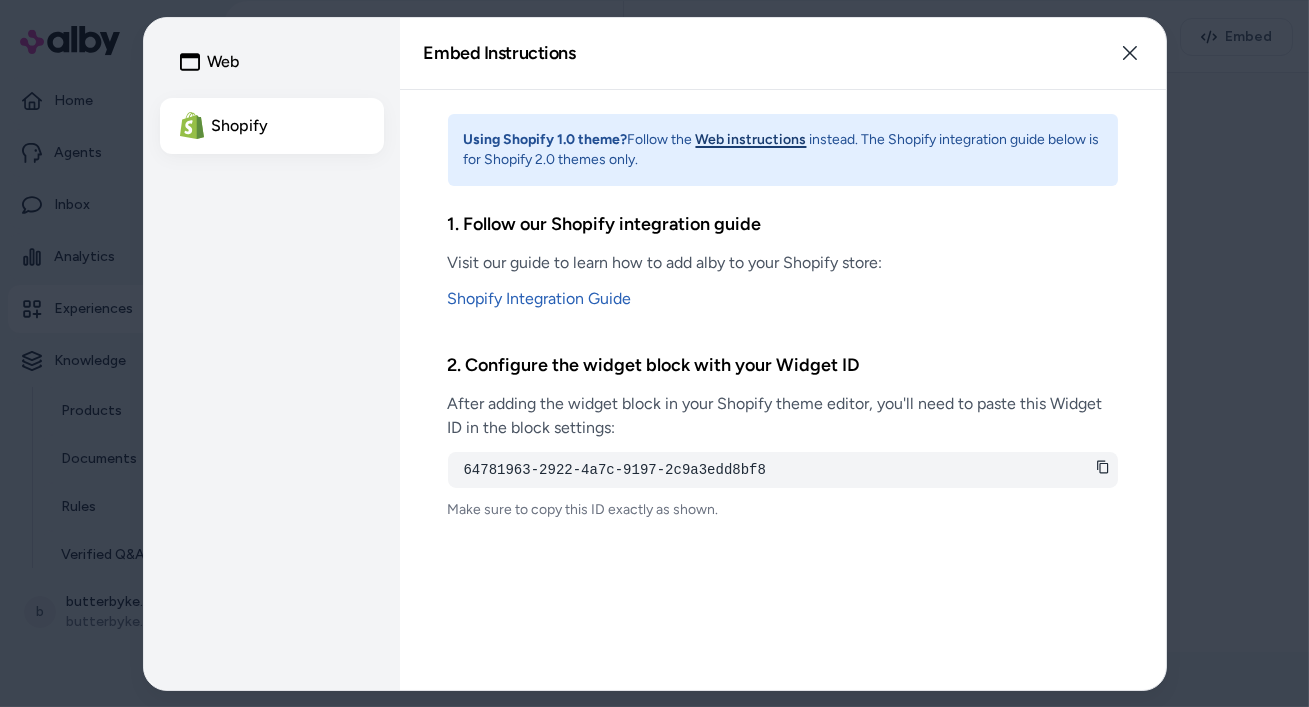 scroll, scrollTop: 55, scrollLeft: 0, axis: vertical 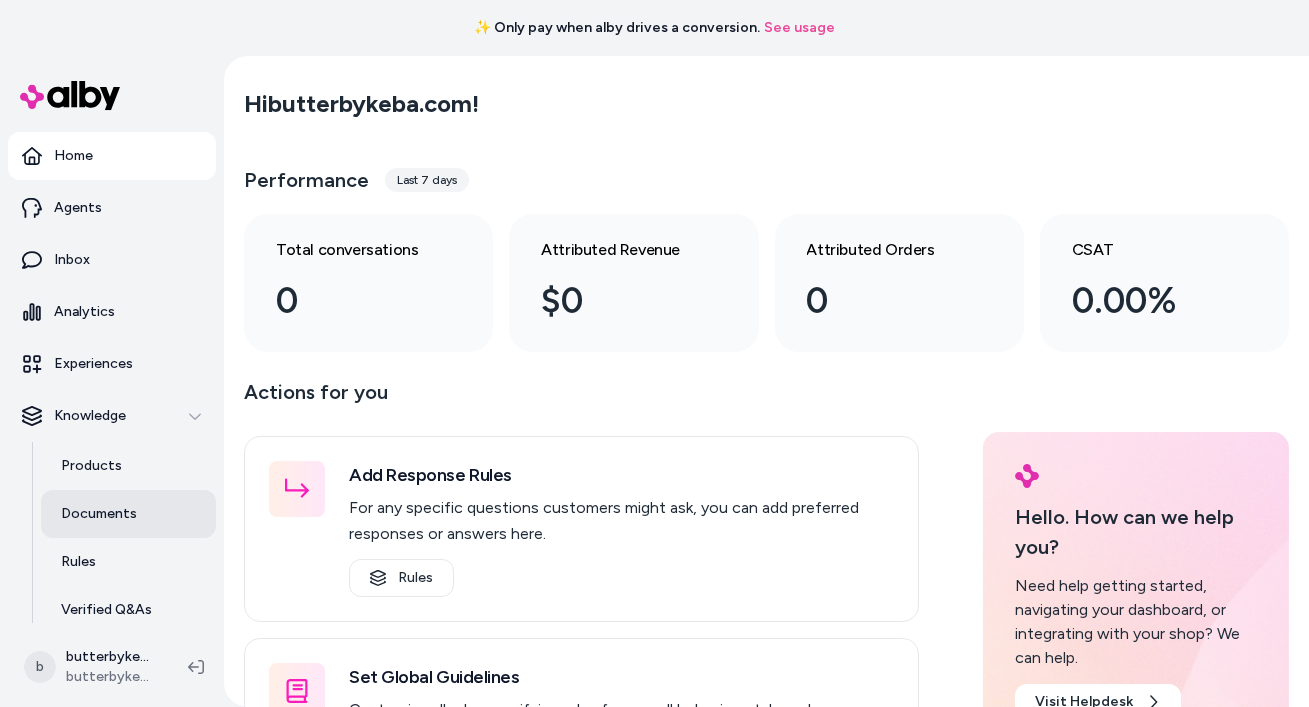 click on "Documents" at bounding box center [99, 514] 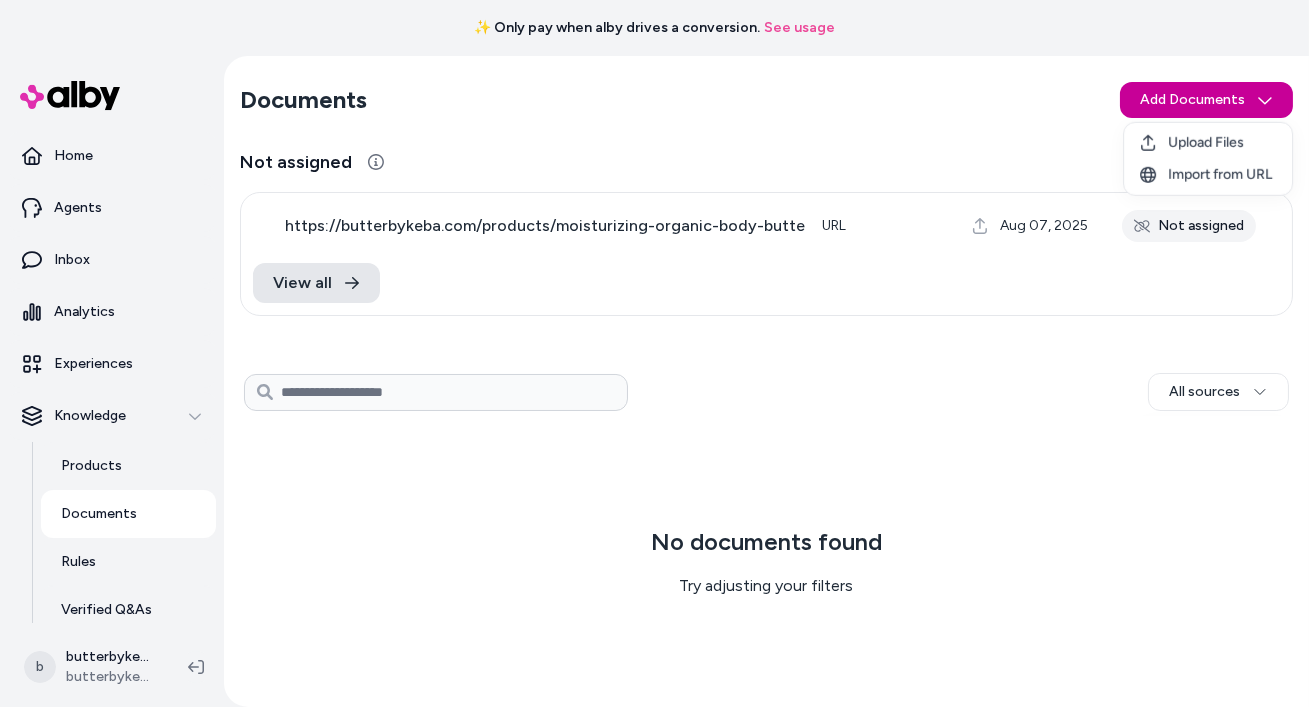 click on "✨ Only pay when alby drives a conversion.   See usage Home Agents Inbox Analytics Experiences Knowledge Products Documents Rules Verified Q&As Reviews Survey Questions Integrations b butterbykeba.com Shopify butterbykeba.com Documents Add Documents  Not assigned https://butterbykeba.com/products/moisturizing-organic-body-butter URL Aug 07, 2025 Not assigned View all All sources 0  Selected Edit Multiple No documents found Try adjusting your filters   Upload Files   Import from URL" at bounding box center (654, 353) 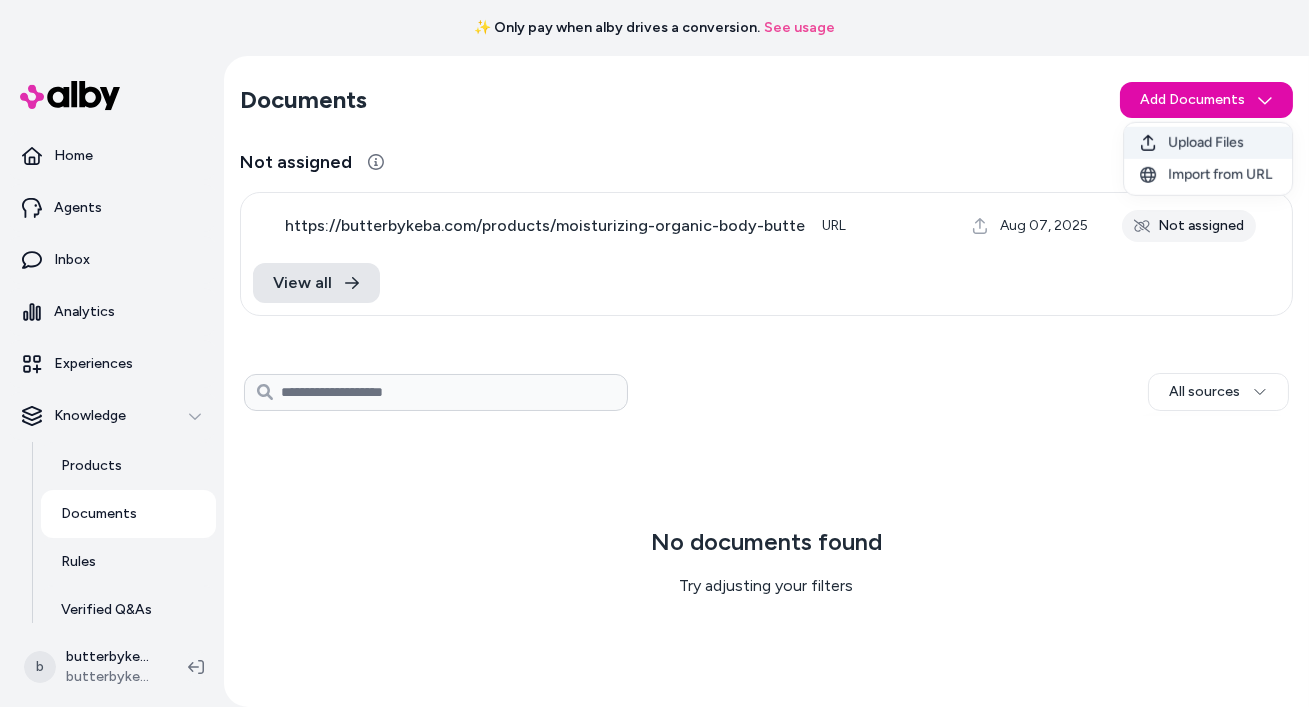 click on "Upload Files" at bounding box center [1206, 143] 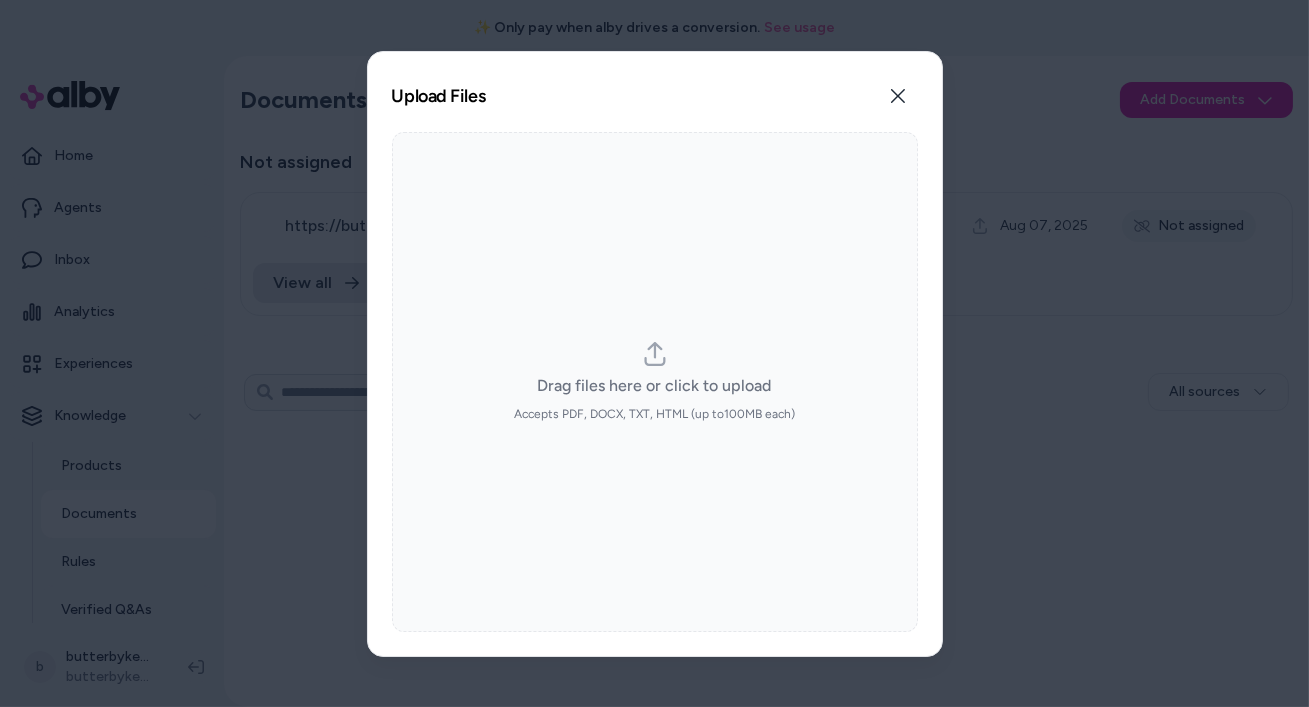 click on "Drag files here or click to upload" at bounding box center (655, 386) 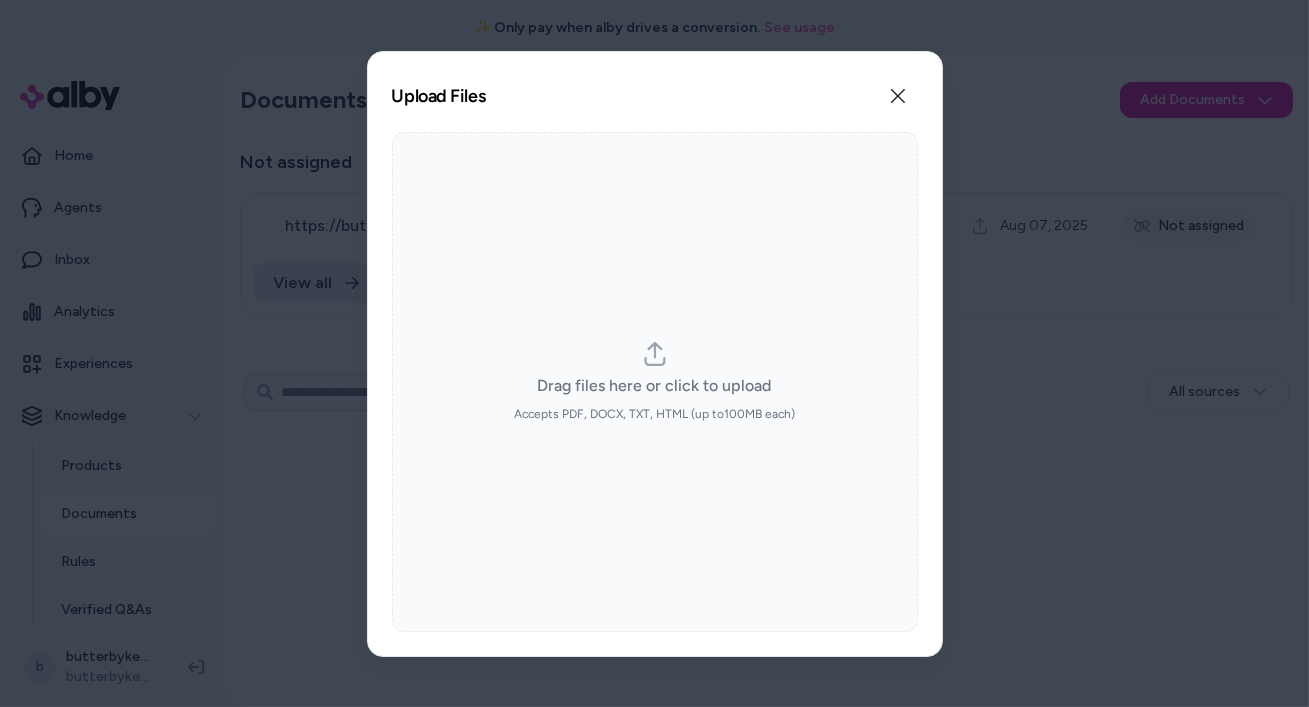 type on "**********" 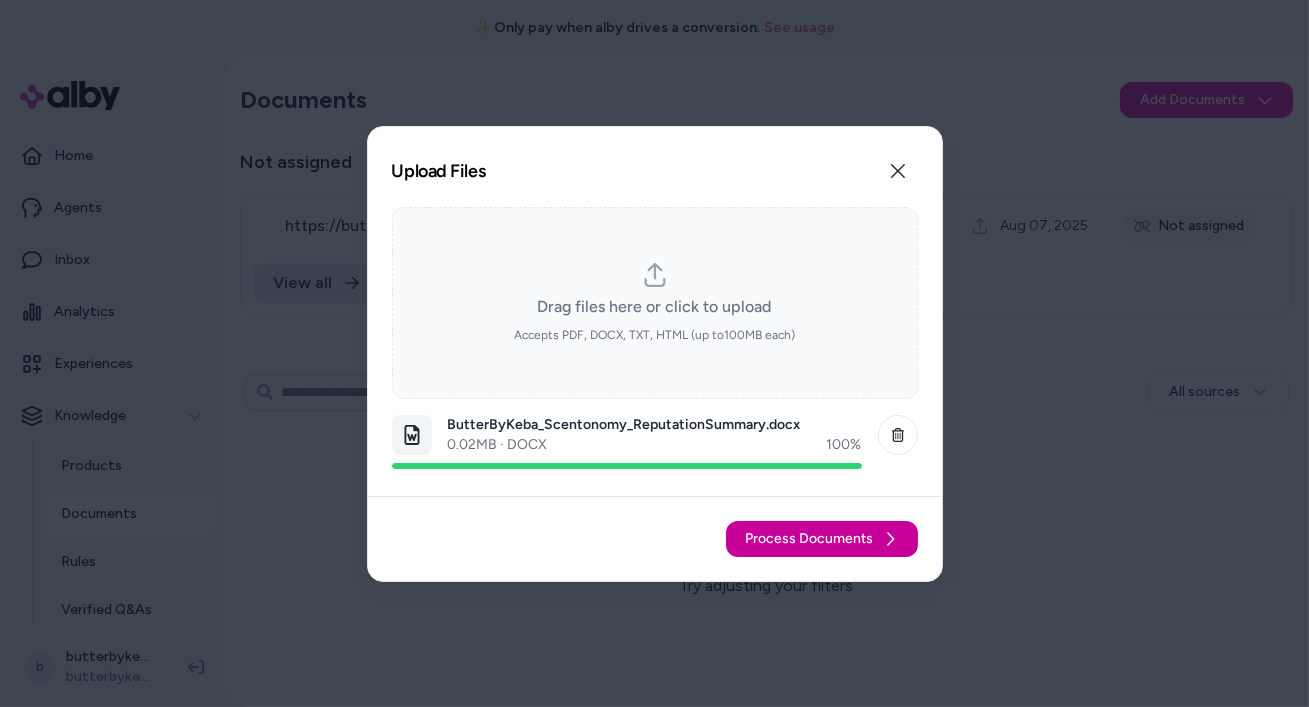 click on "Process Documents" at bounding box center (822, 539) 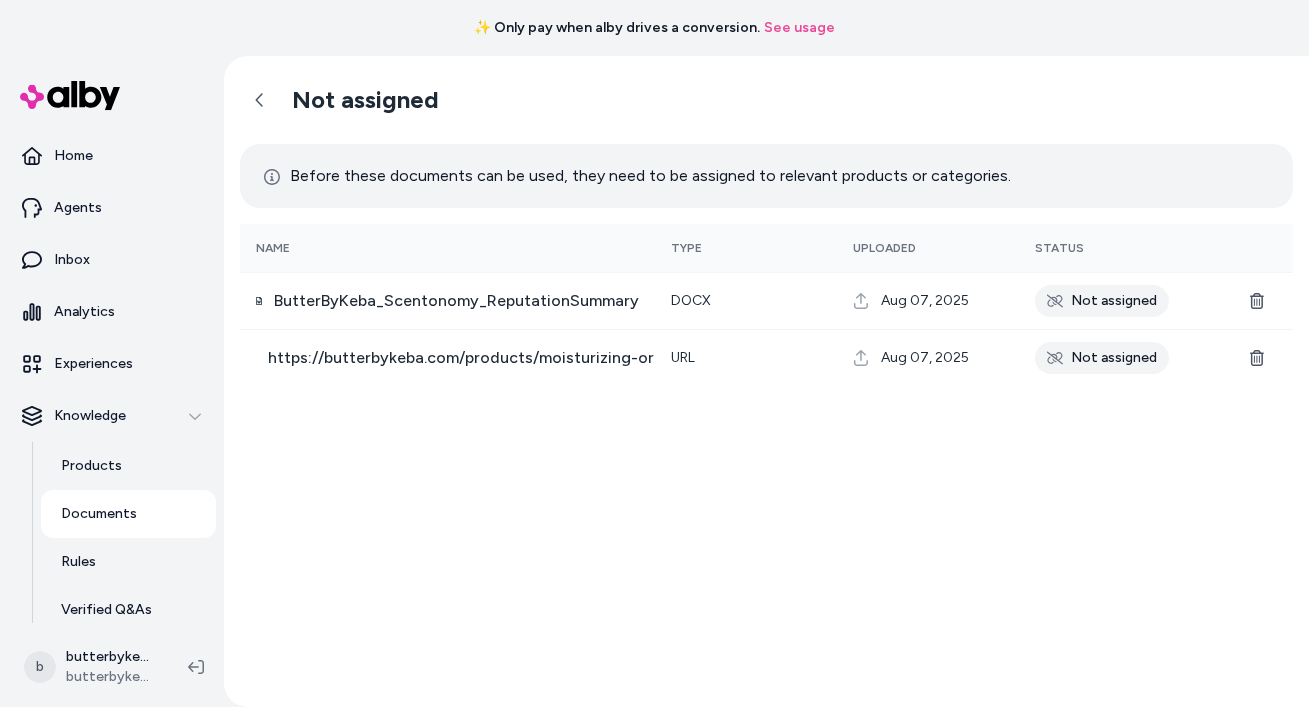 click on "Not assigned" at bounding box center [766, 100] 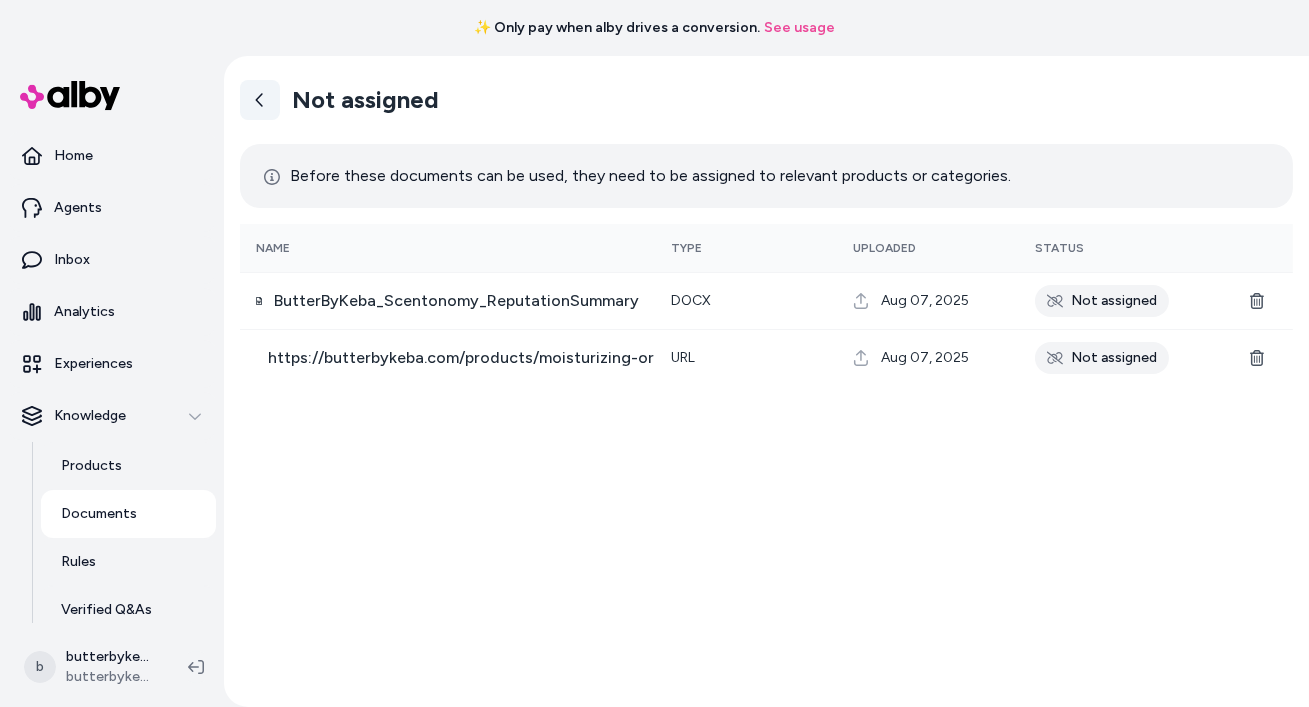 click 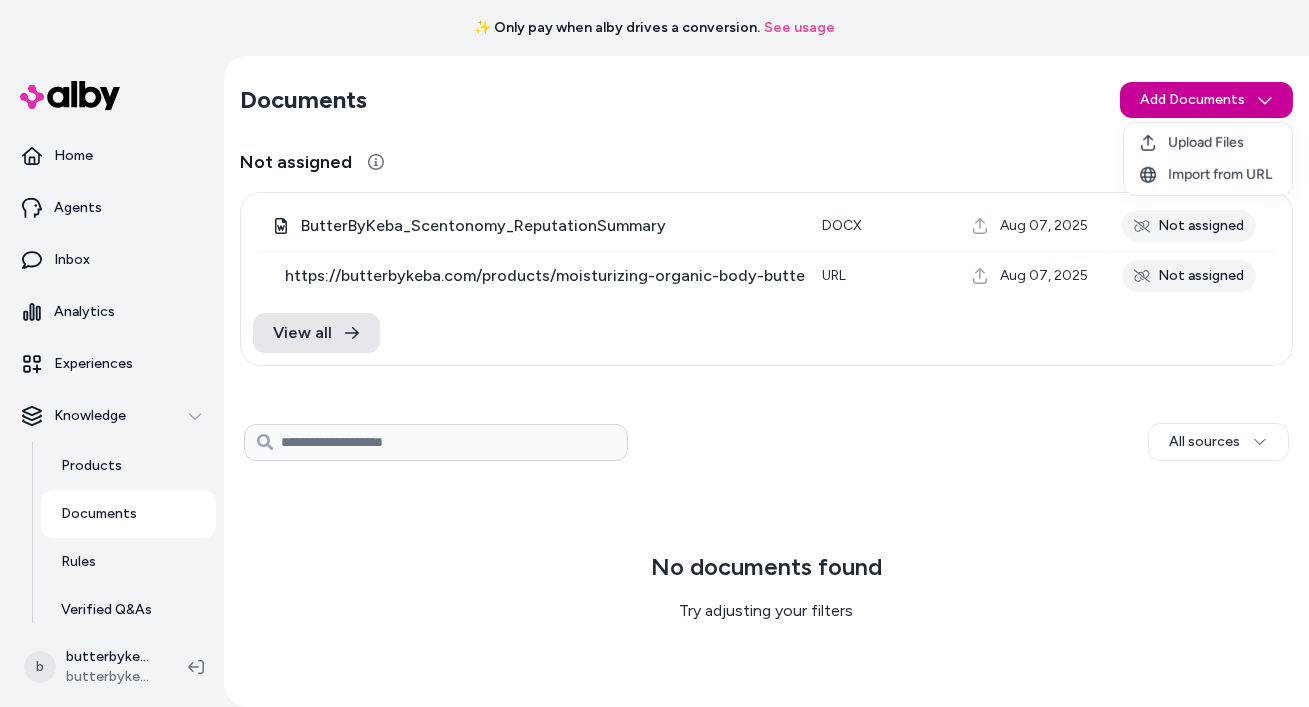 click on "✨ Only pay when alby drives a conversion.   See usage Home Agents Inbox Analytics Experiences Knowledge Products Documents Rules Verified Q&As Reviews Survey Questions Integrations b butterbykeba.com Shopify butterbykeba.com Documents Add Documents  Not assigned ButterByKeba_Scentonomy_ReputationSummary docx Aug 07, [YEAR] Not assigned https://butterbykeba.com/products/moisturizing-organic-body-butter URL Aug 07, [YEAR] Not assigned View all All sources 0  Selected Edit Multiple No documents found Try adjusting your filters   Upload Files   Import from URL" at bounding box center (654, 353) 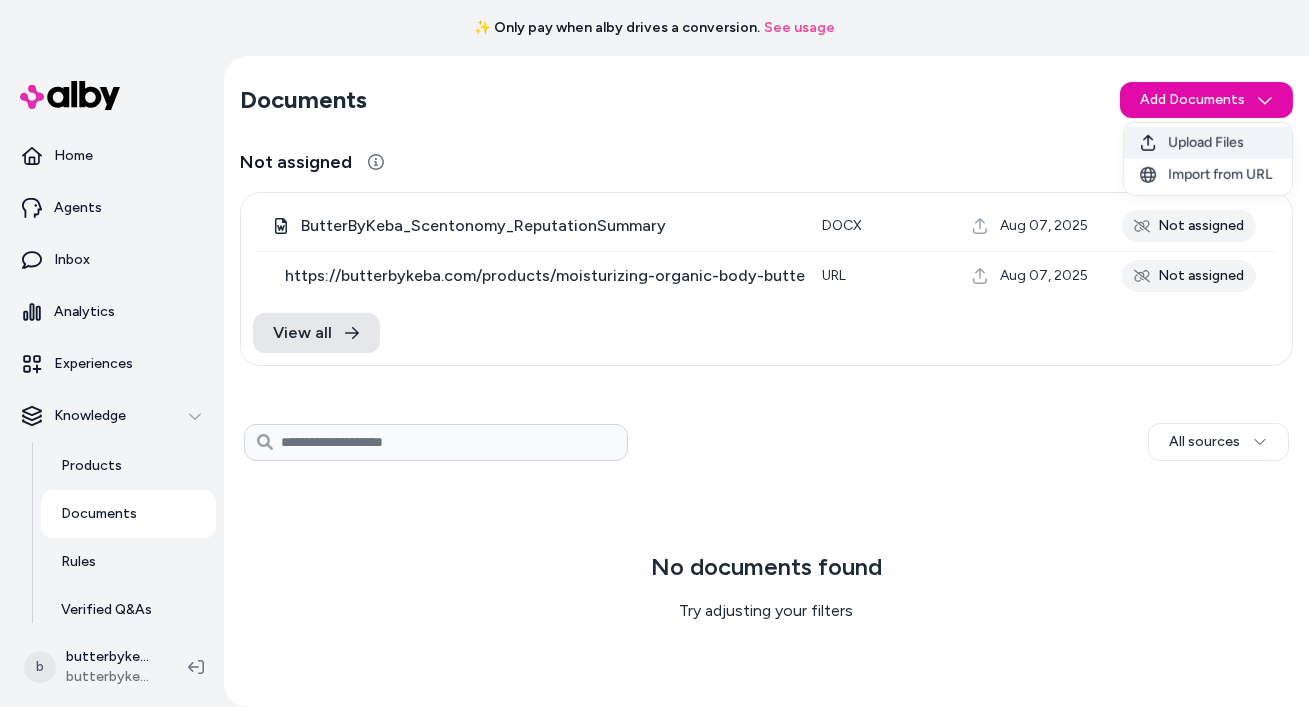 click on "Upload Files" at bounding box center (1206, 143) 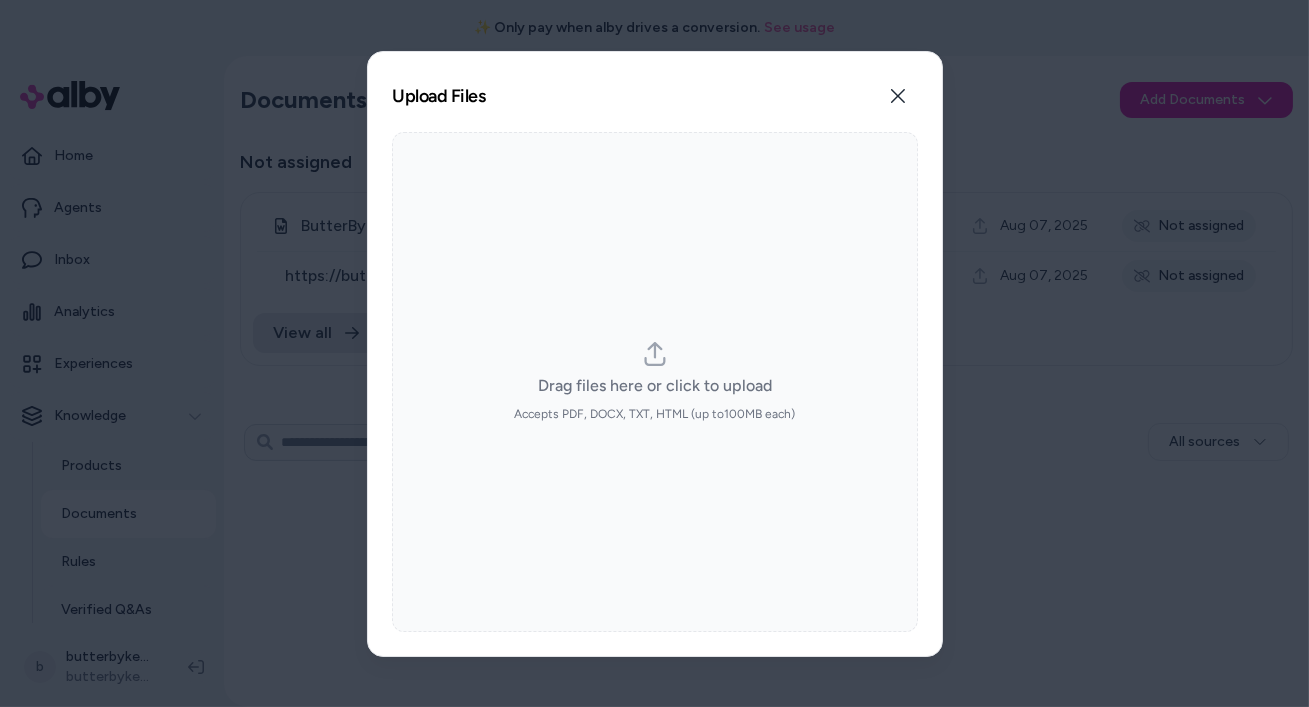 click on "Drag files here or click to upload" at bounding box center (655, 386) 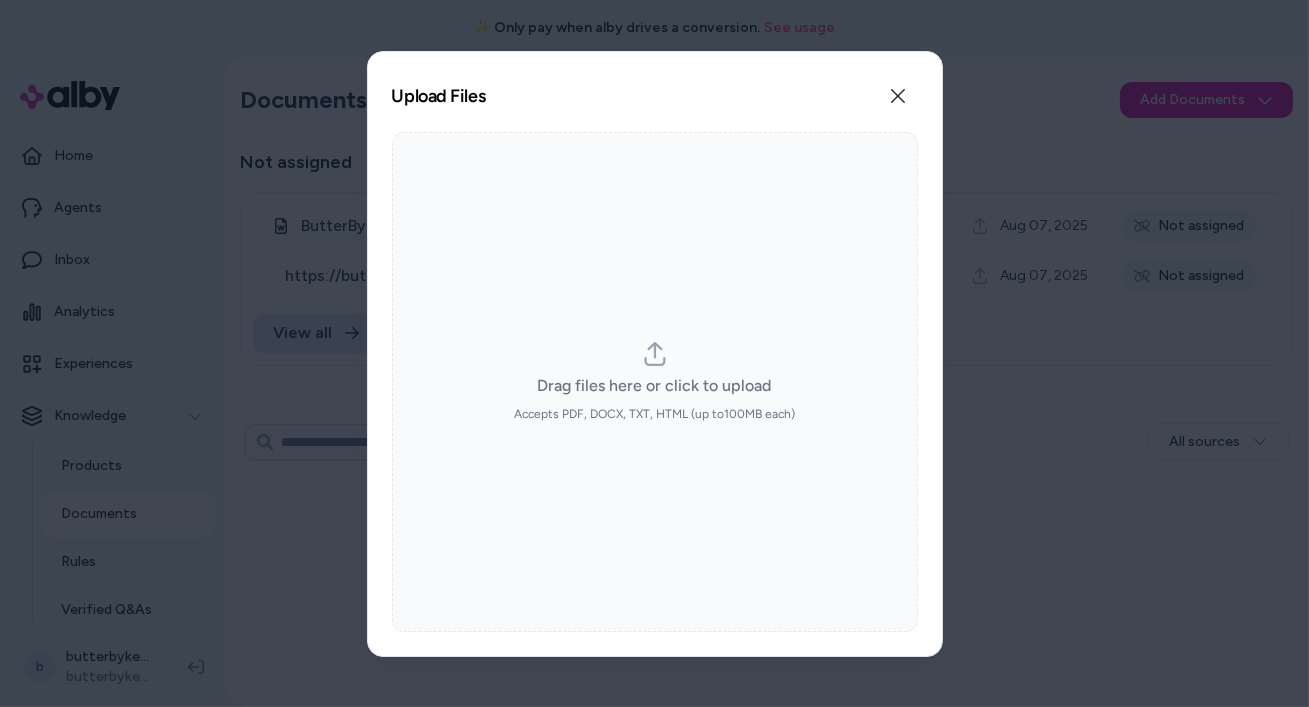 type on "**********" 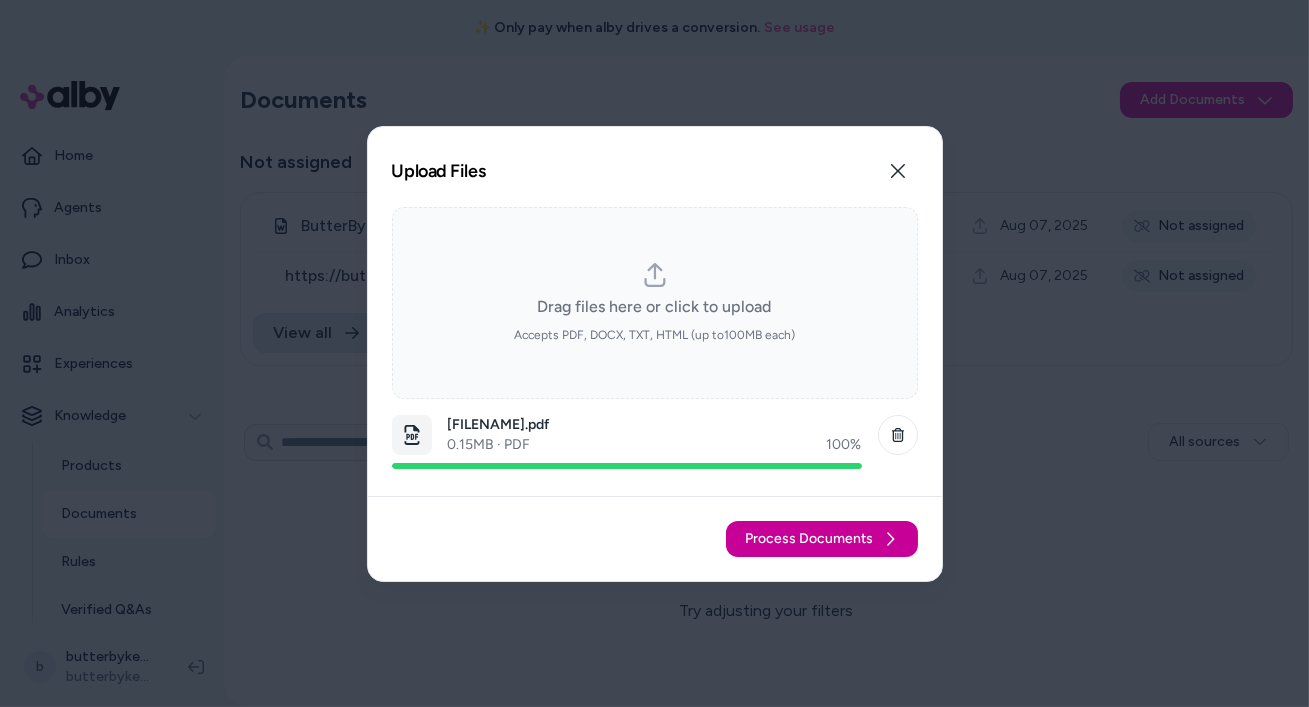 click on "Process Documents" at bounding box center [822, 539] 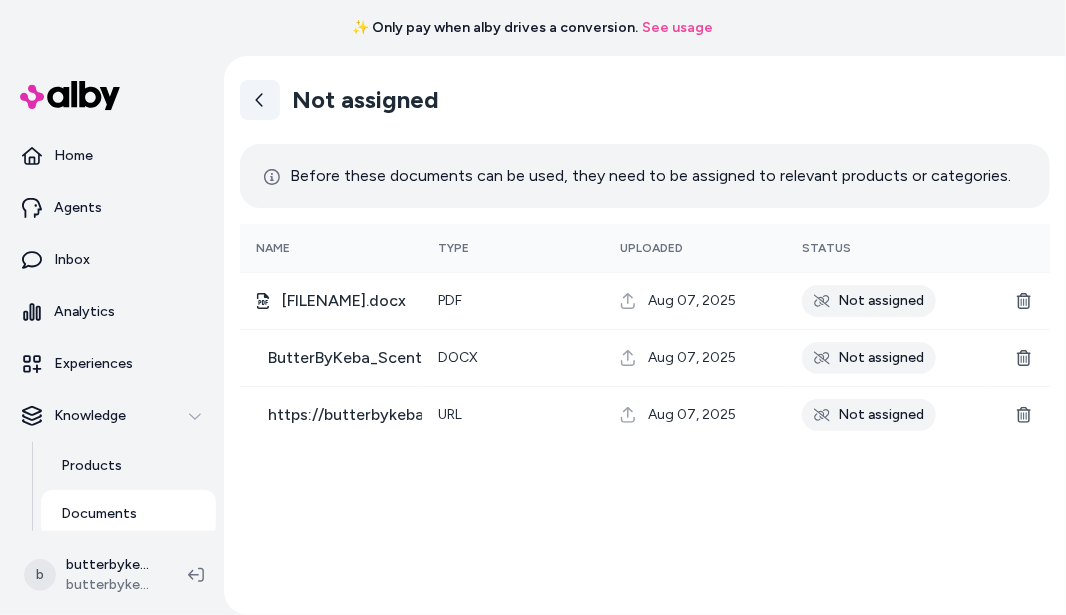 click 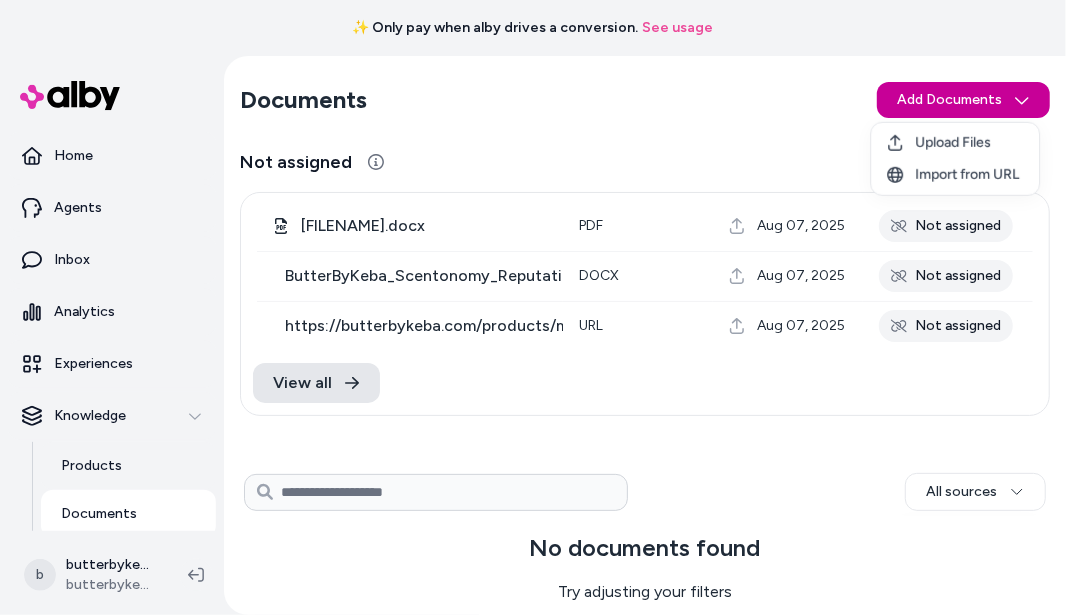 click on "✨ Only pay when alby drives a conversion.   See usage Home Agents Inbox Analytics Experiences Knowledge Products Documents Rules Verified Q&As Reviews Survey Questions Integrations b butterbykeba.com Shopify butterbykeba.com Documents Add Documents  Not assigned [FILENAME] pdf Aug 07, 2025 Not assigned ButterByKeba_Scentonomy_ReputationSummary docx Aug 07, 2025 Not assigned https://butterbykeba.com/products/moisturizing-organic-body-butter URL Aug 07, 2025 Not assigned View all All sources 0  Selected Edit Multiple No documents found Try adjusting your filters   Upload Files   Import from URL" at bounding box center (533, 307) 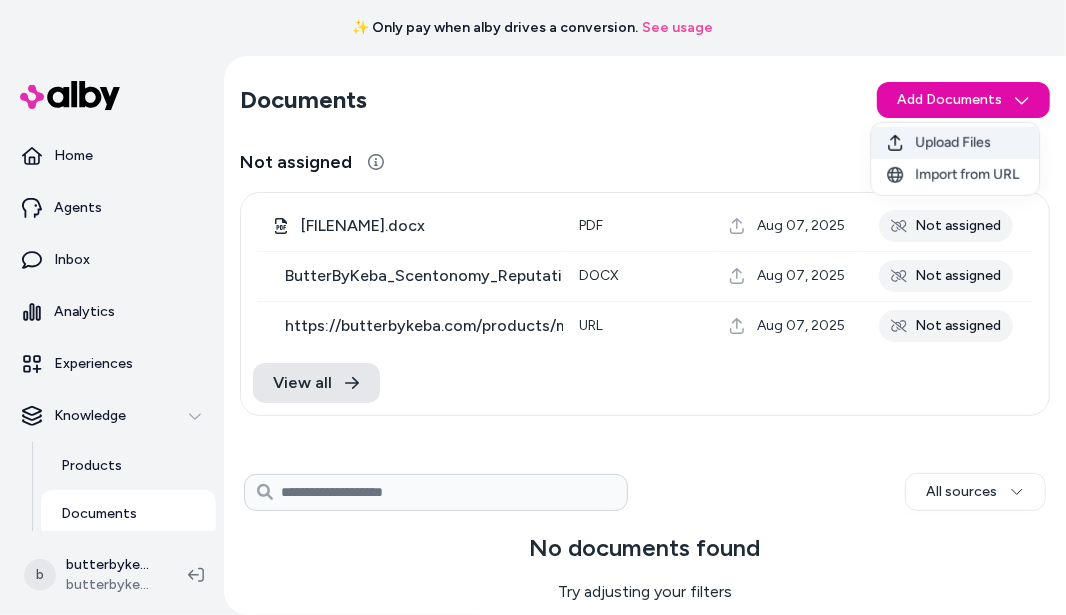 click on "Upload Files" at bounding box center (953, 143) 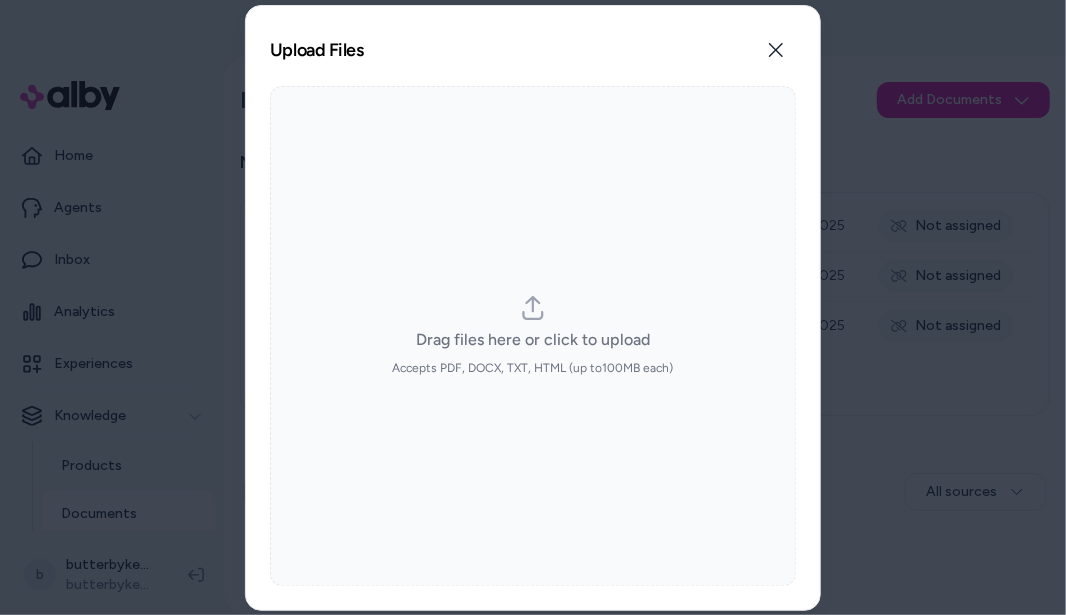 click 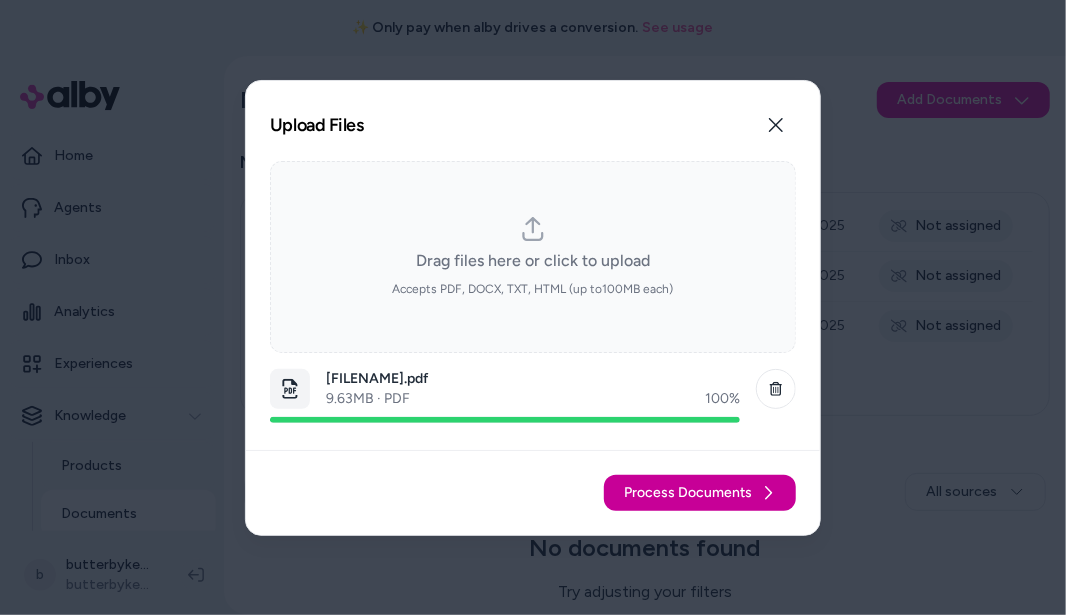 click on "Process Documents" at bounding box center [688, 493] 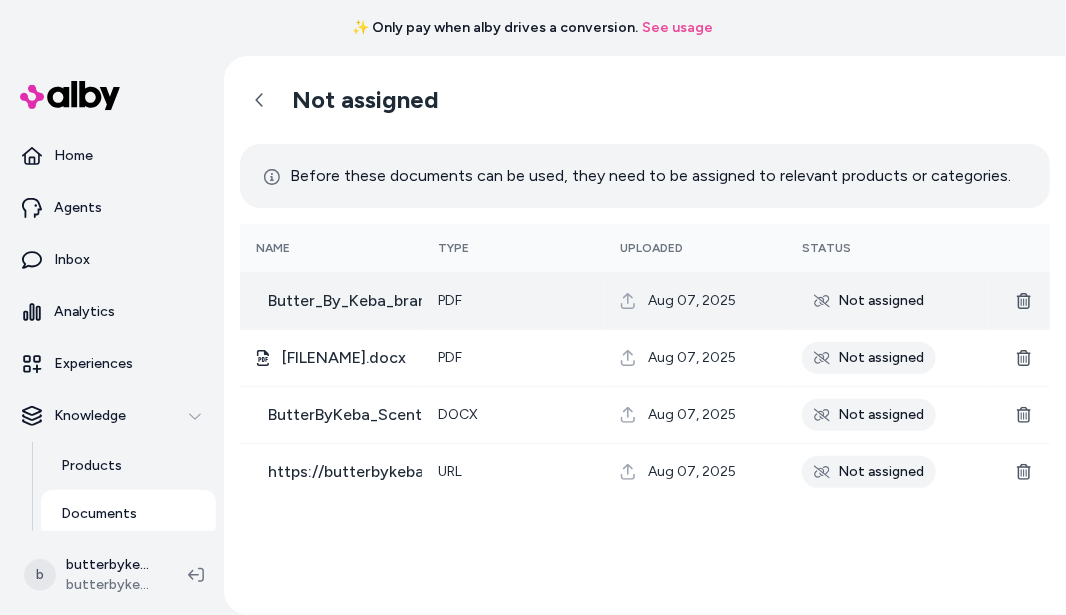 click on "Not assigned" at bounding box center (869, 301) 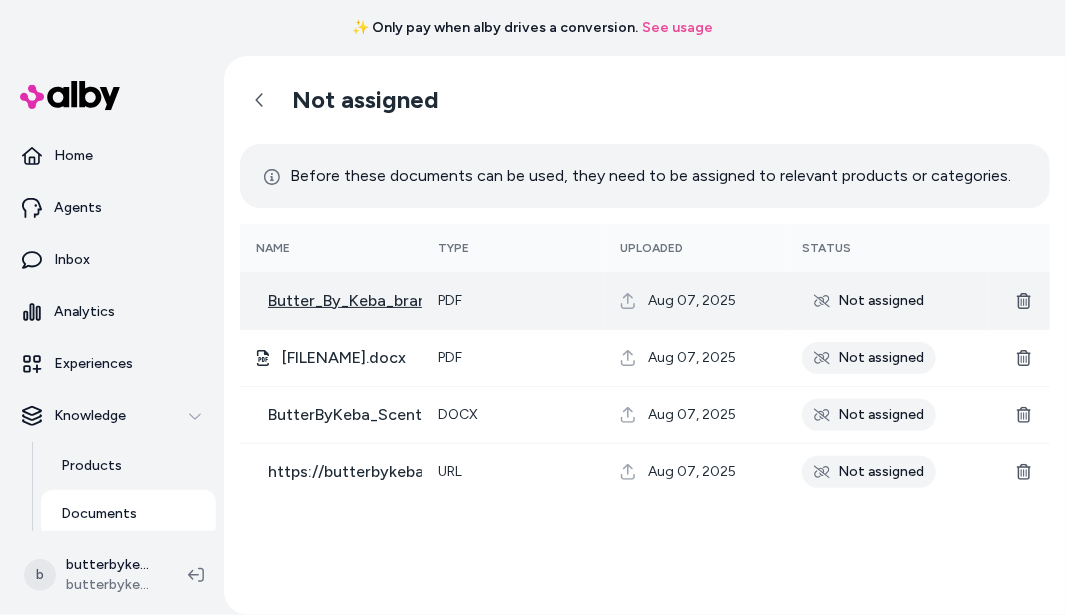 click on "Butter_By_Keba_brand_training_deck" at bounding box center [407, 301] 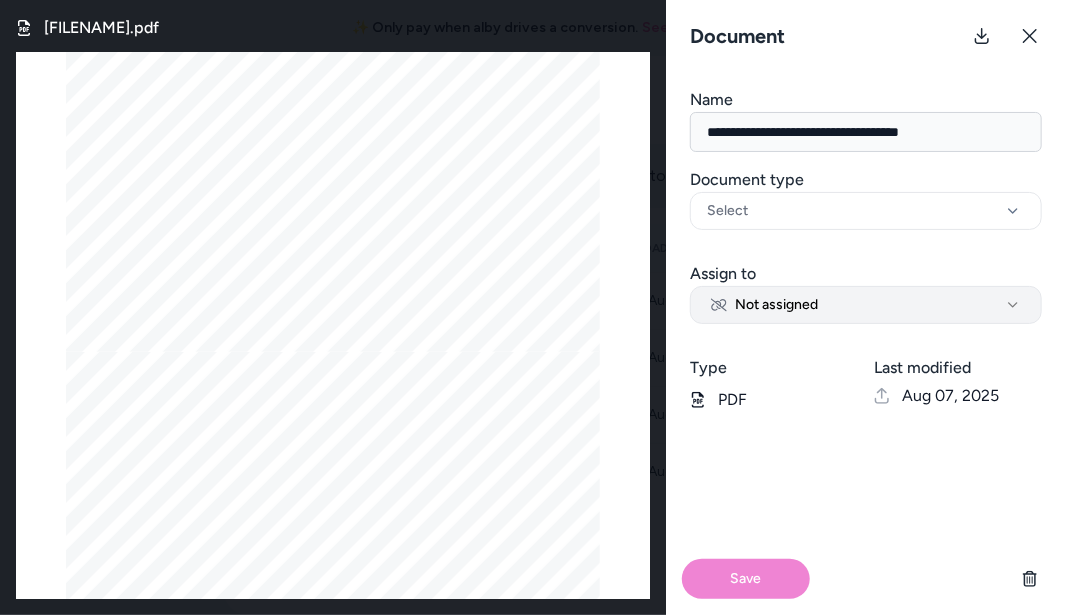 click on "Not assigned" at bounding box center [866, 305] 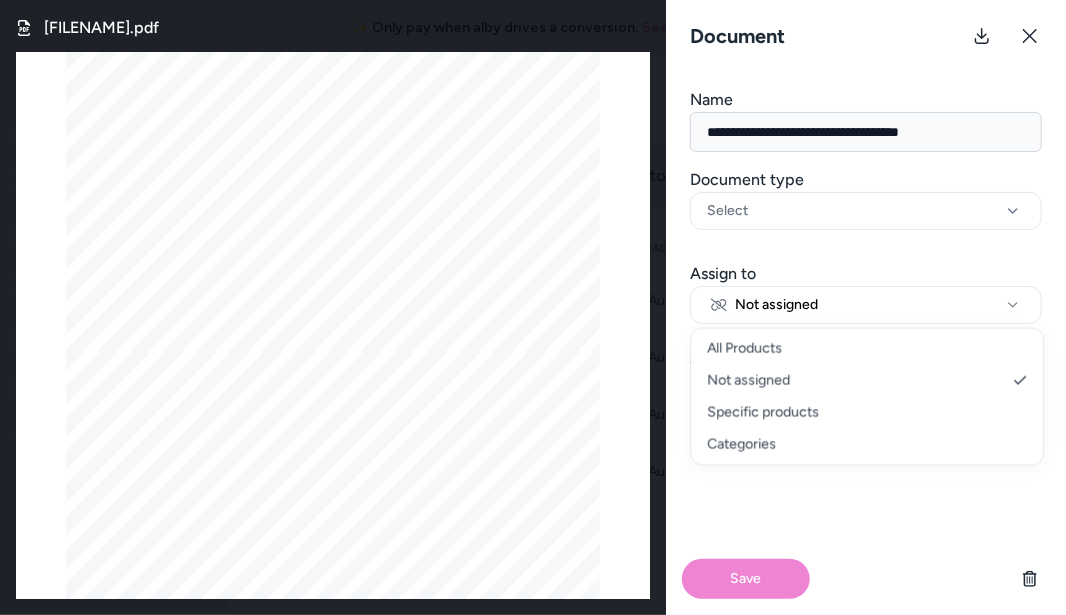 select on "**********" 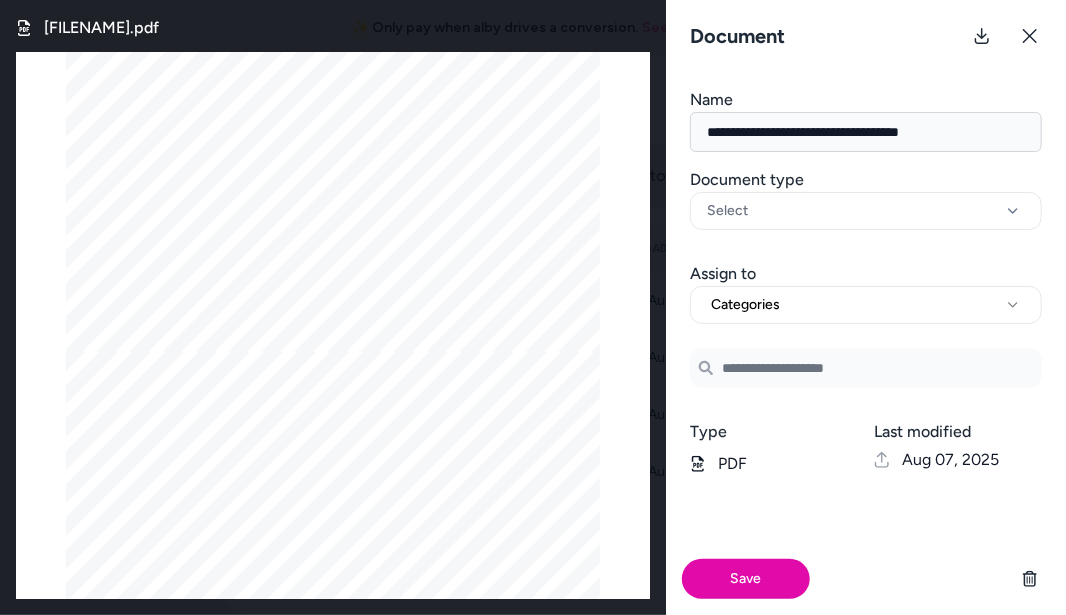 click at bounding box center (866, 368) 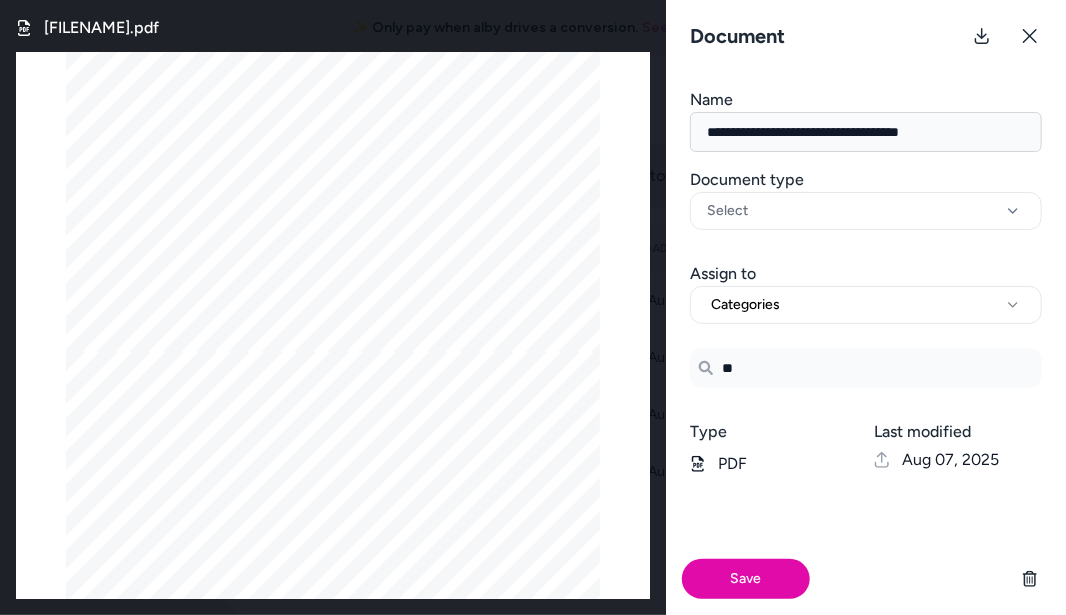 type on "*" 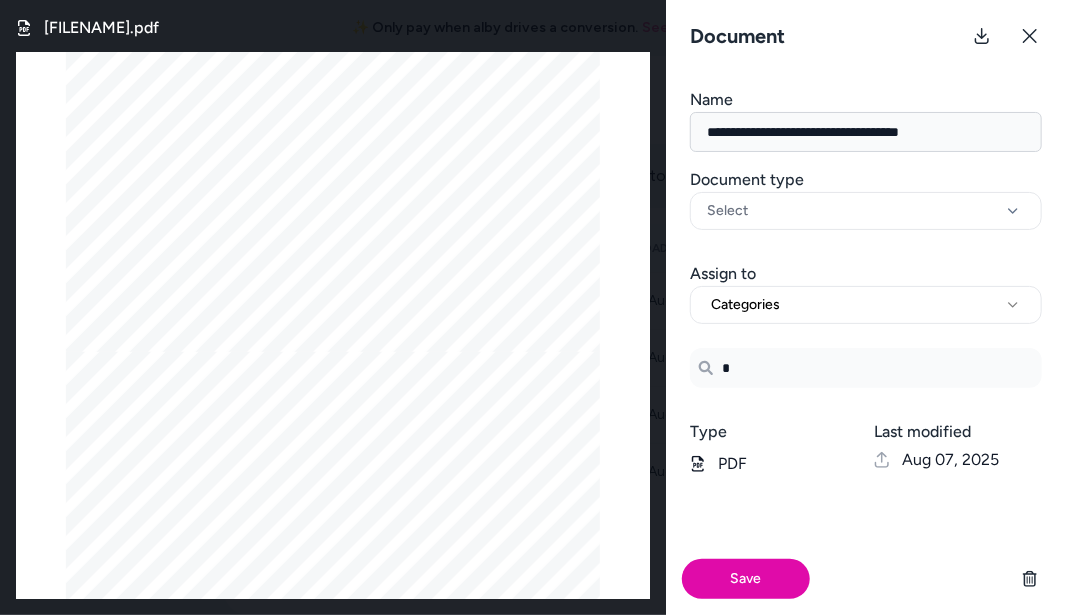 type 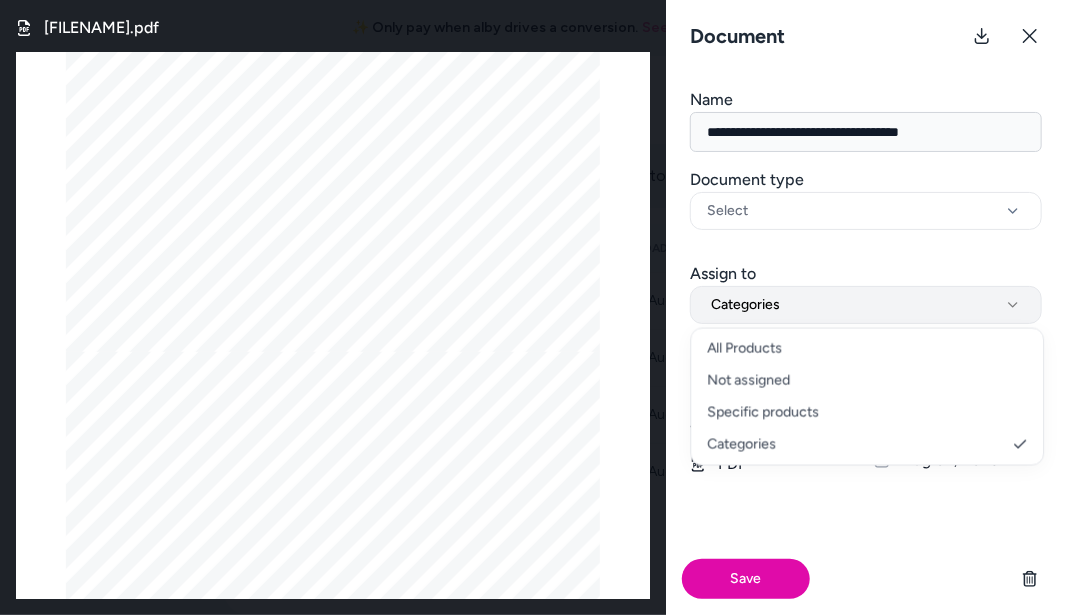 click on "Categories" at bounding box center (866, 305) 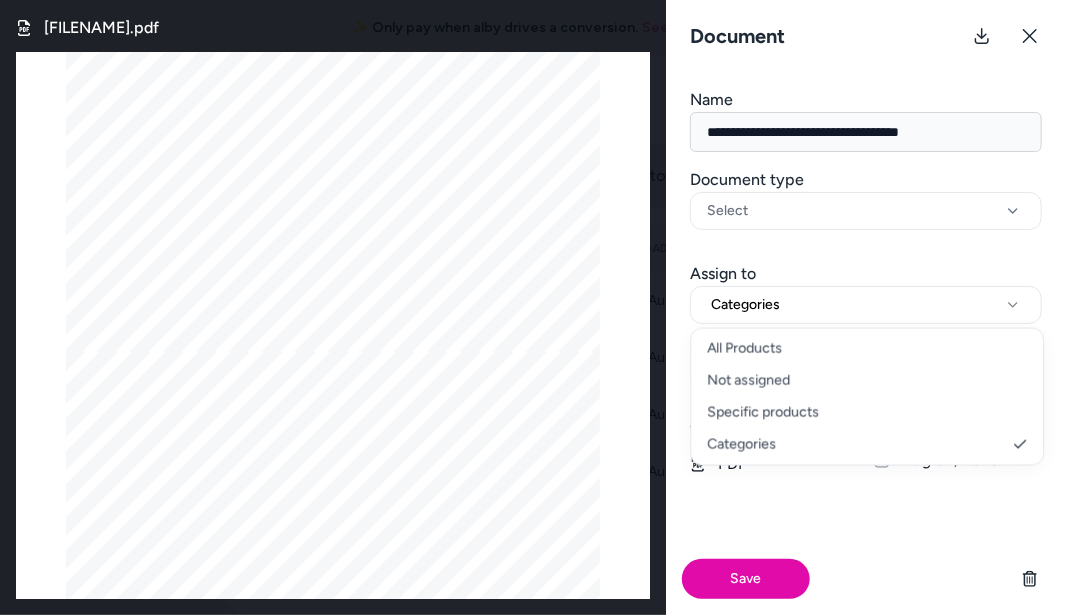 select on "***" 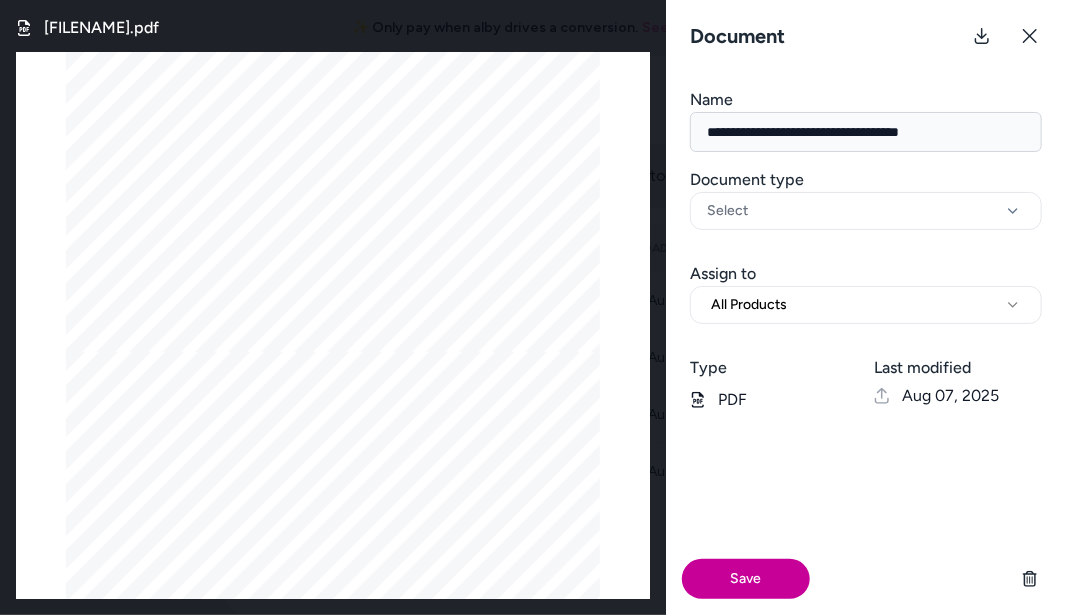click on "Save" at bounding box center (746, 579) 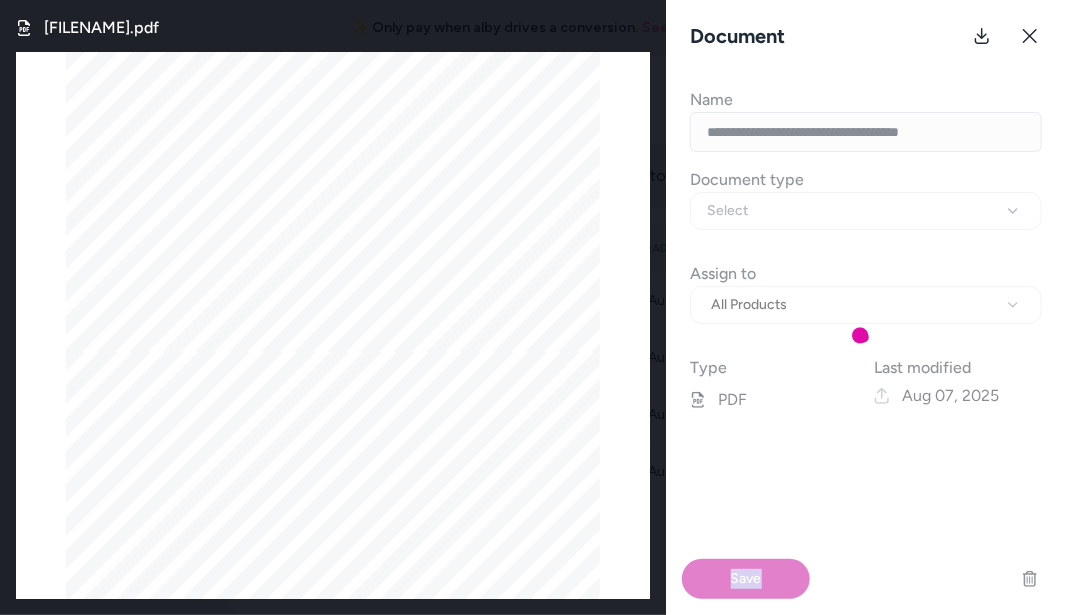 click at bounding box center [866, 351] 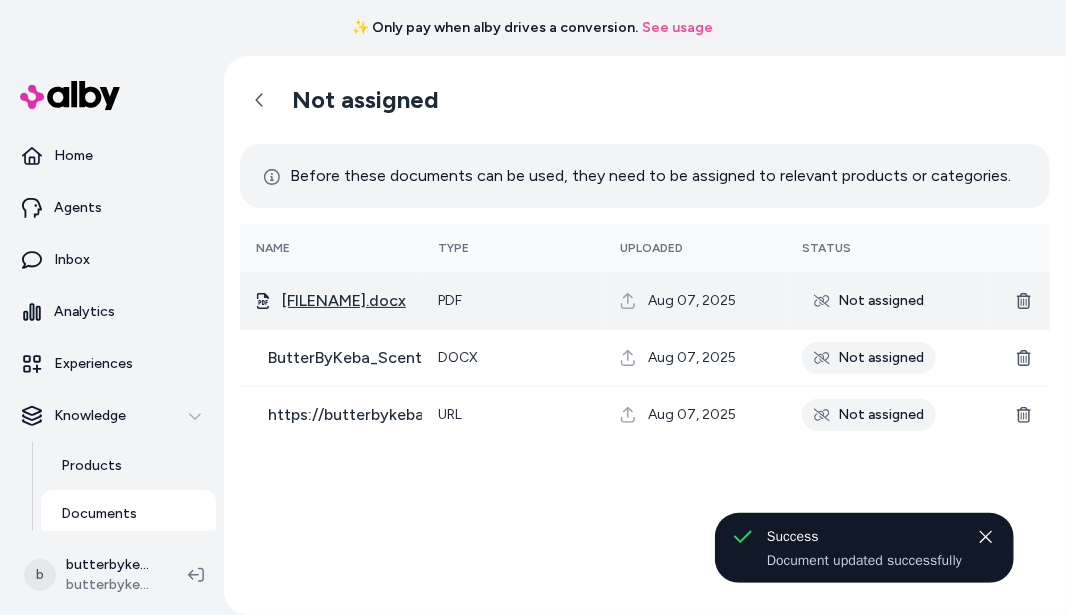 click on "[FILENAME].docx" at bounding box center (344, 301) 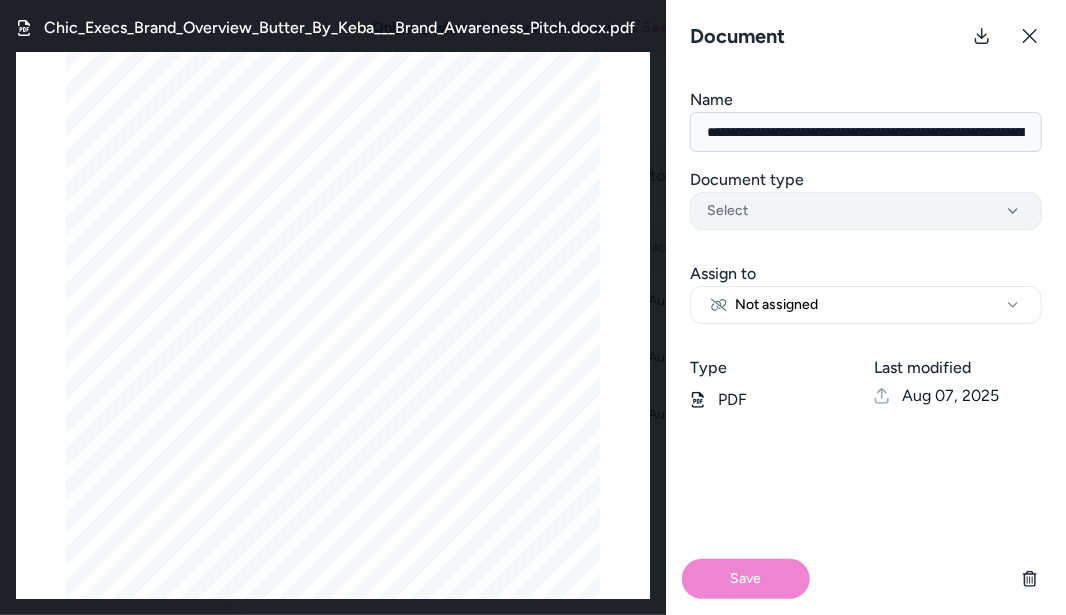 click on "Select" at bounding box center [866, 211] 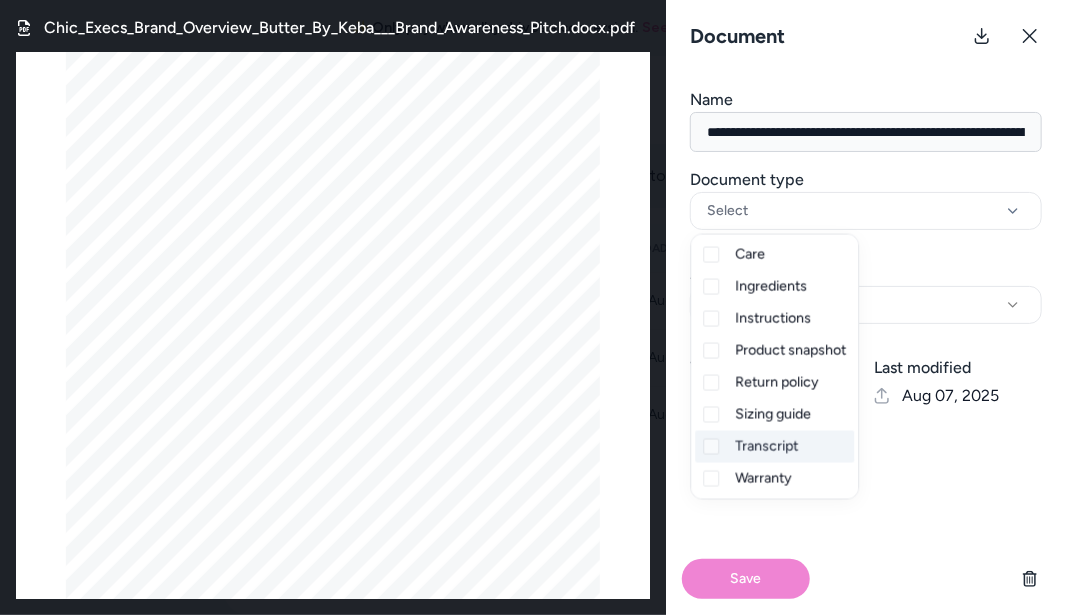 click on "Transcript" at bounding box center (766, 447) 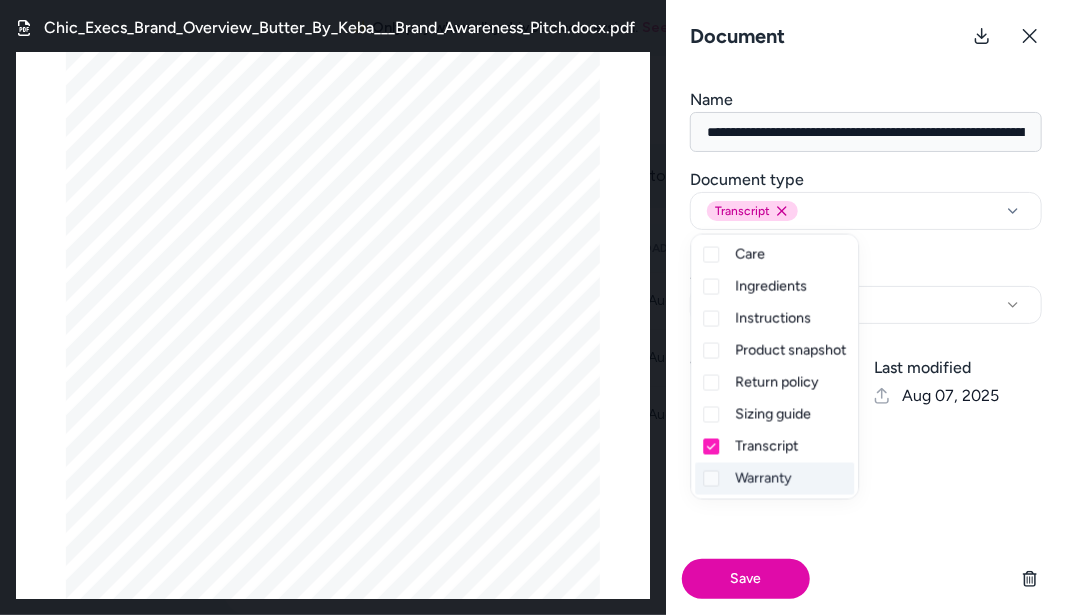 click on "Save" at bounding box center [866, 521] 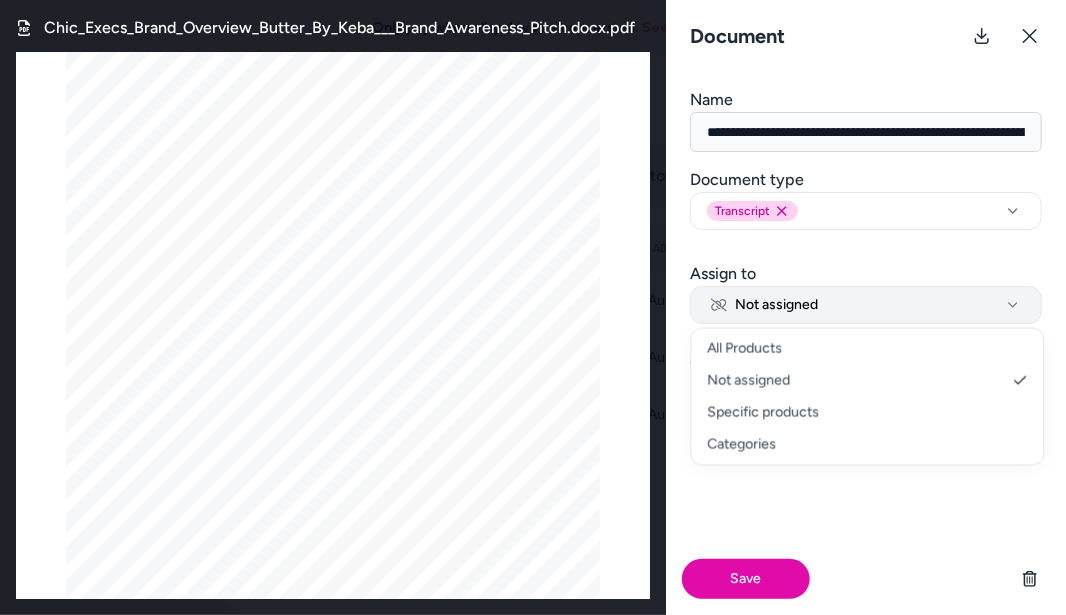 click on "Not assigned" at bounding box center (866, 305) 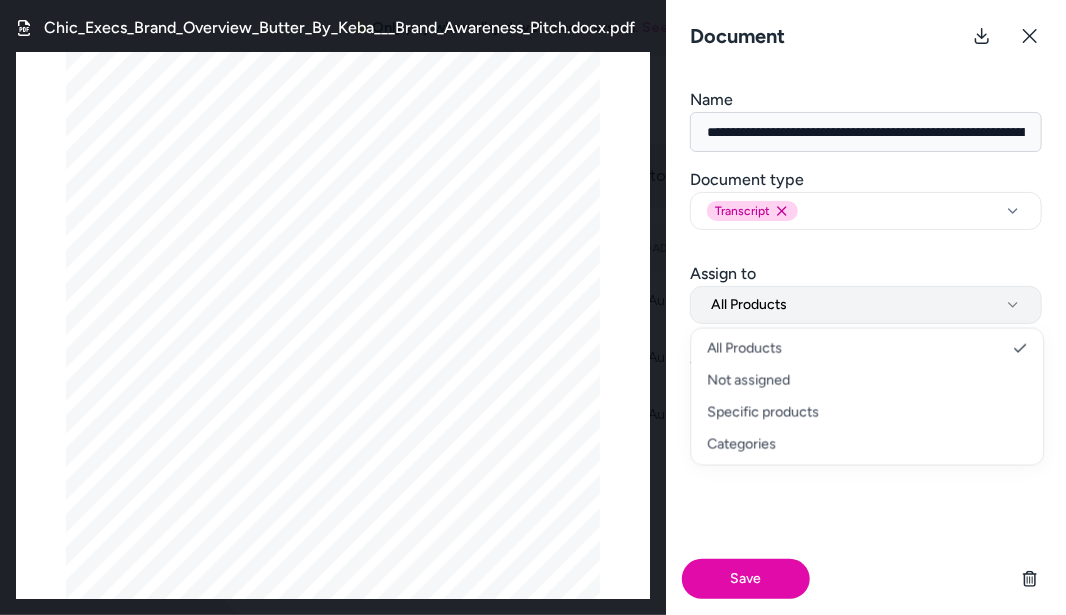 click on "All Products" at bounding box center [866, 305] 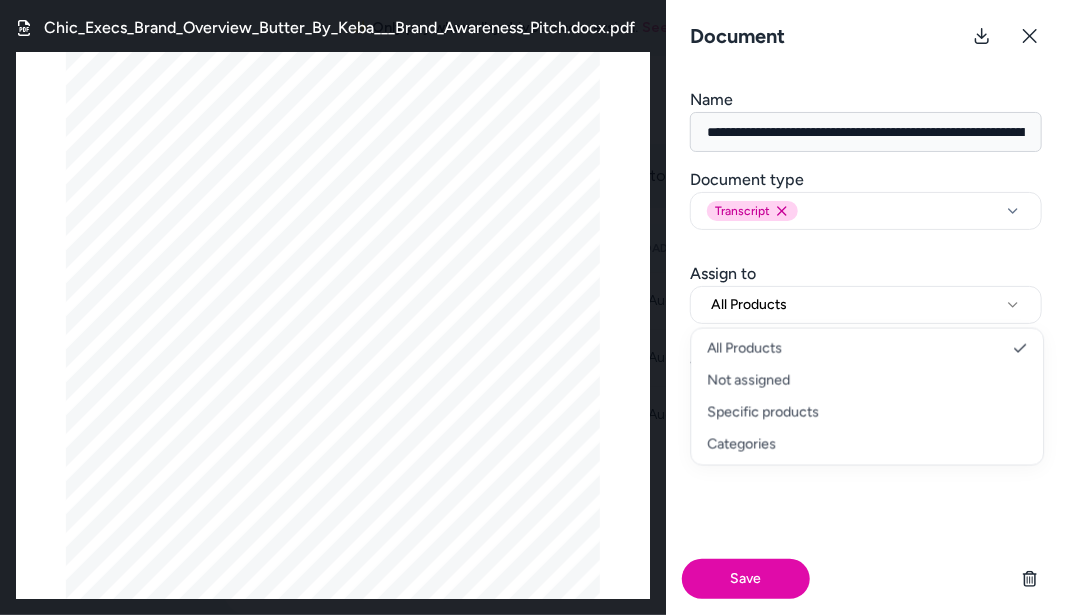 select on "********" 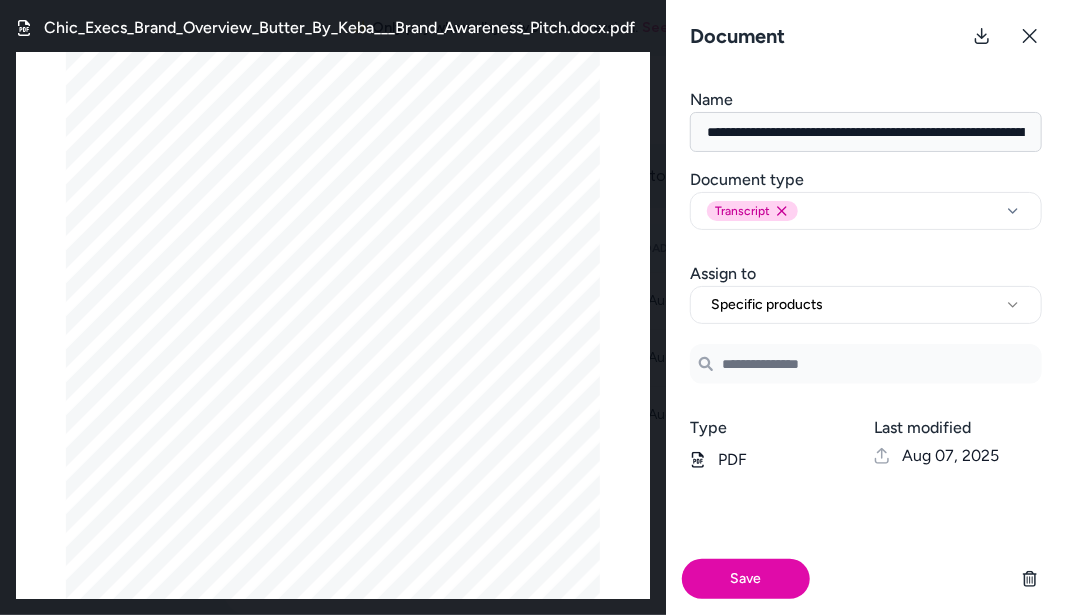 click on "Type" at bounding box center [774, 428] 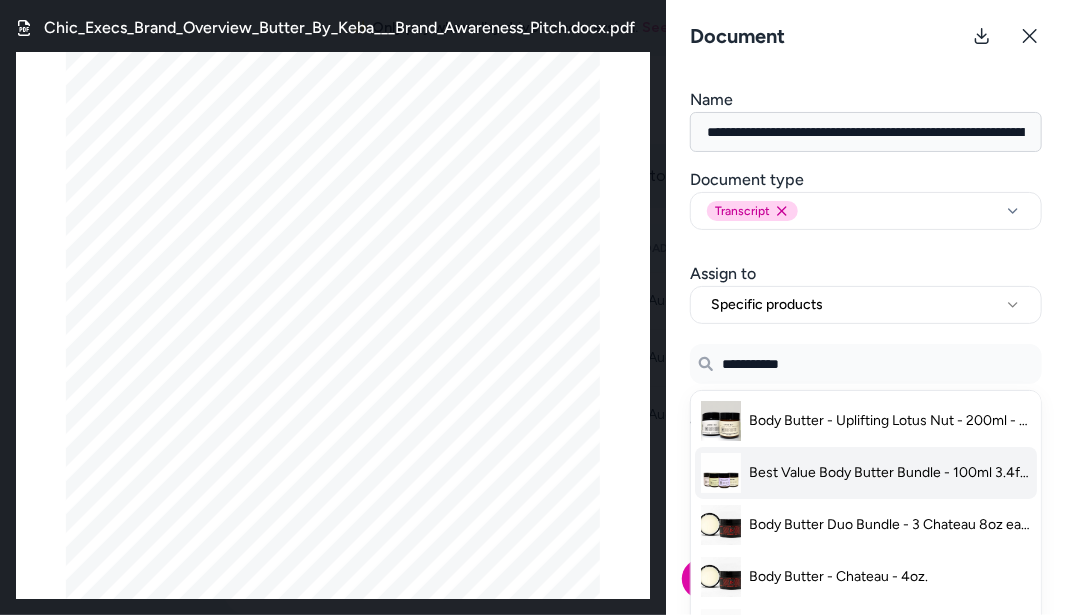 click on "Best Value Body Butter Bundle - 100ml 3.4fl oz x 4" at bounding box center [890, 473] 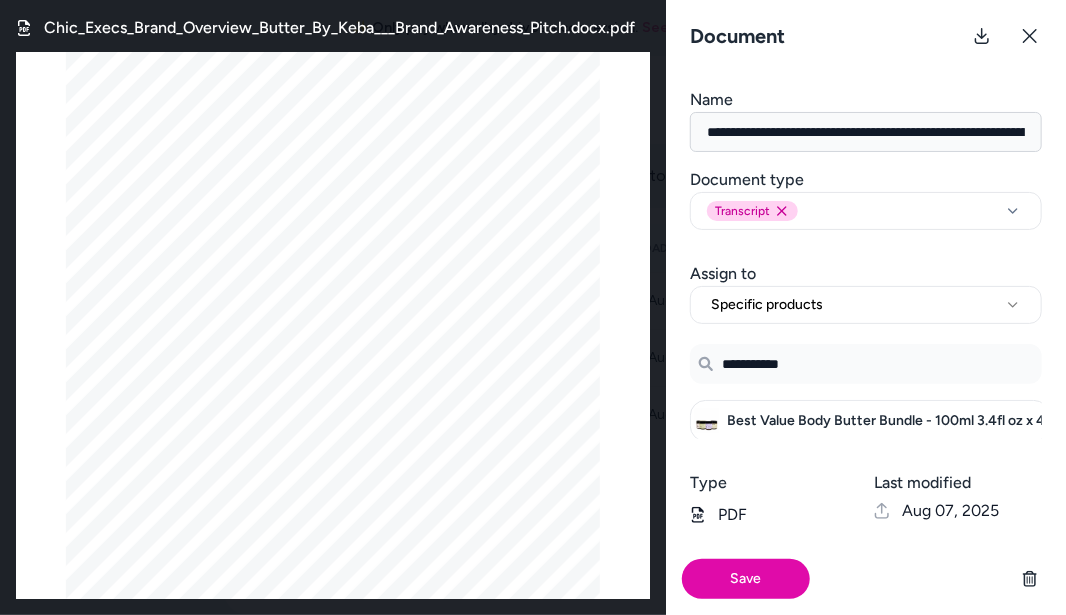 click on "**********" at bounding box center (866, 364) 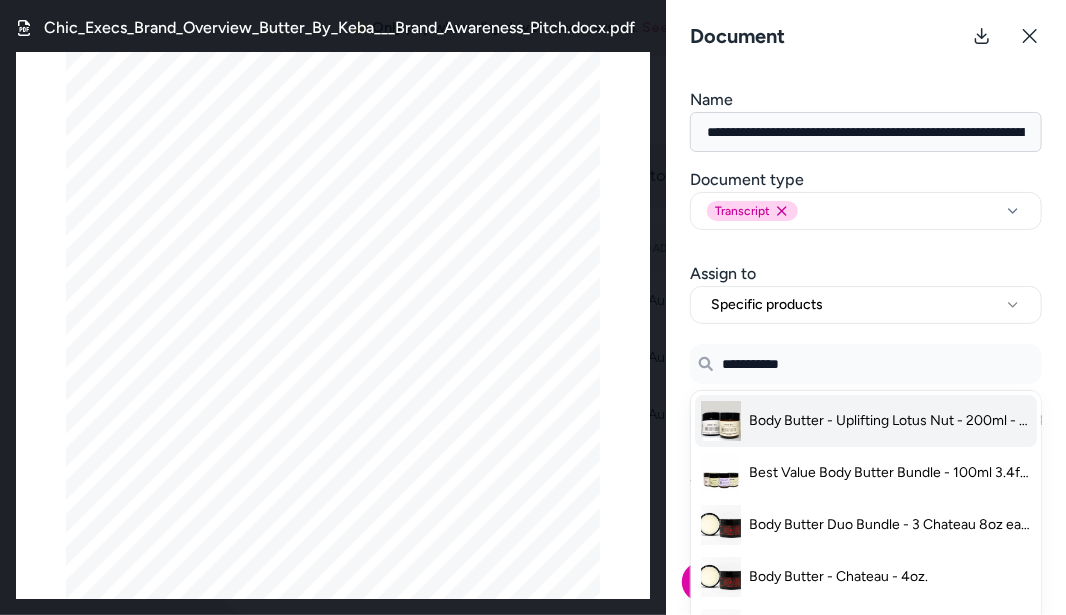 click on "Body Butter - Uplifting Lotus Nut - 200ml - 6.8 fl oz Body Butter & Cream Duo" at bounding box center [890, 421] 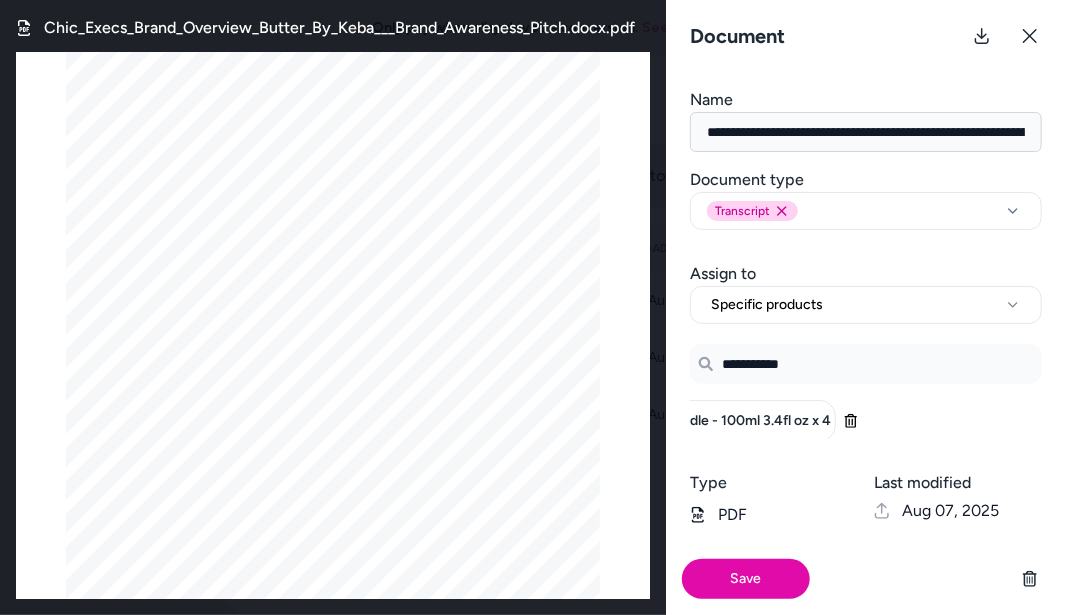 scroll, scrollTop: 0, scrollLeft: 0, axis: both 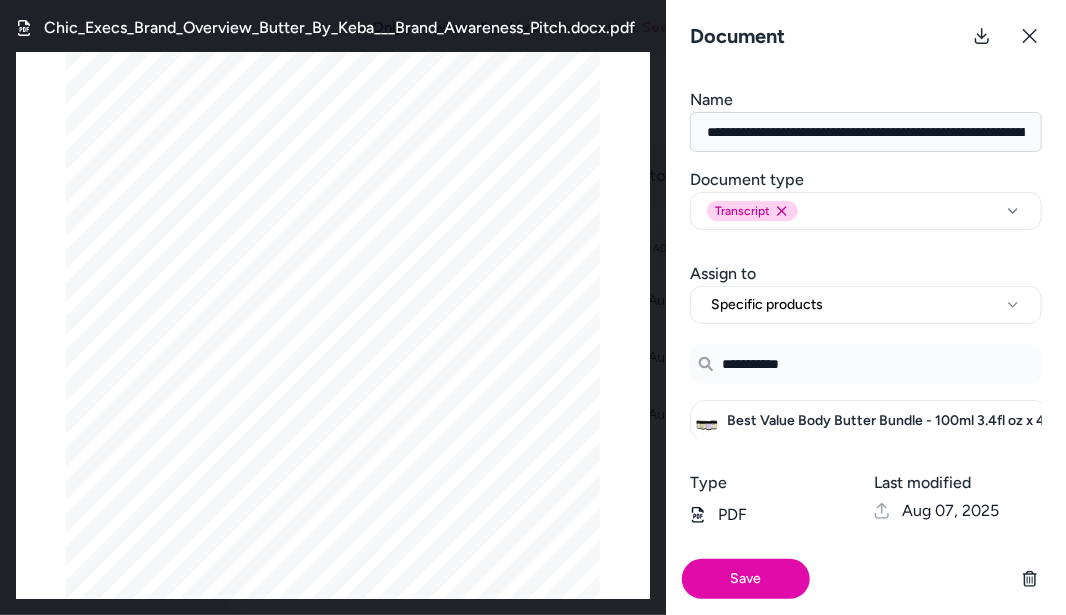 click on "**********" at bounding box center (866, 364) 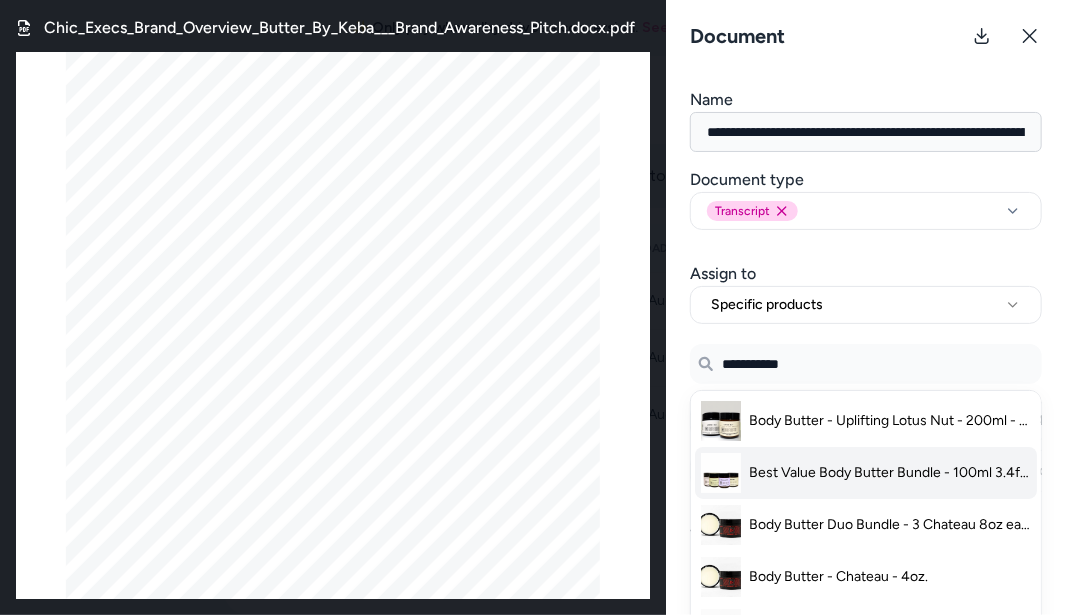 click on "Best Value Body Butter Bundle - 100ml 3.4fl oz x 4" at bounding box center (890, 473) 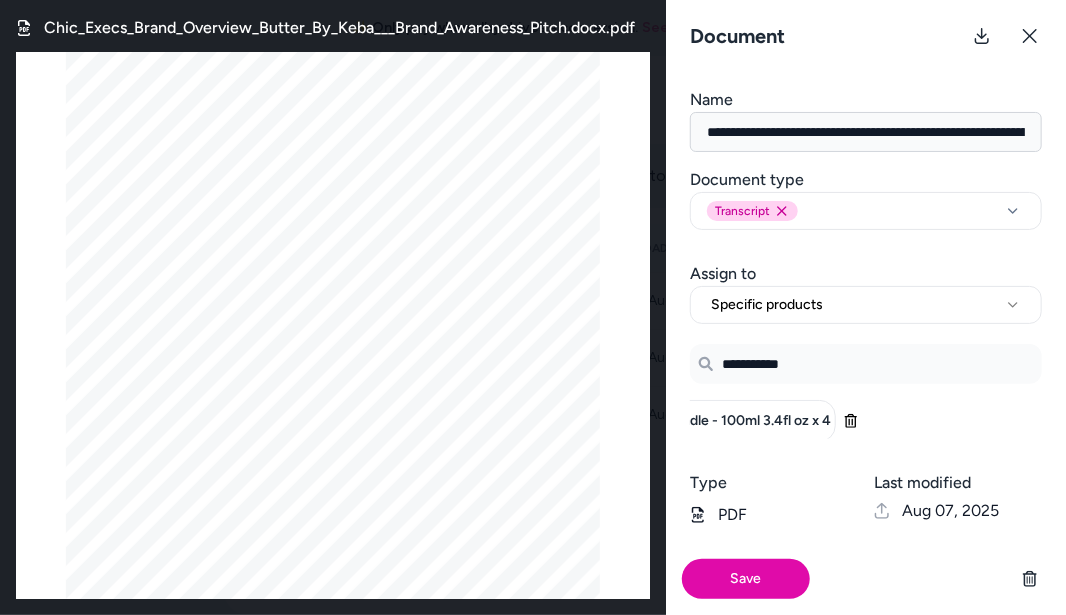 scroll, scrollTop: 0, scrollLeft: 0, axis: both 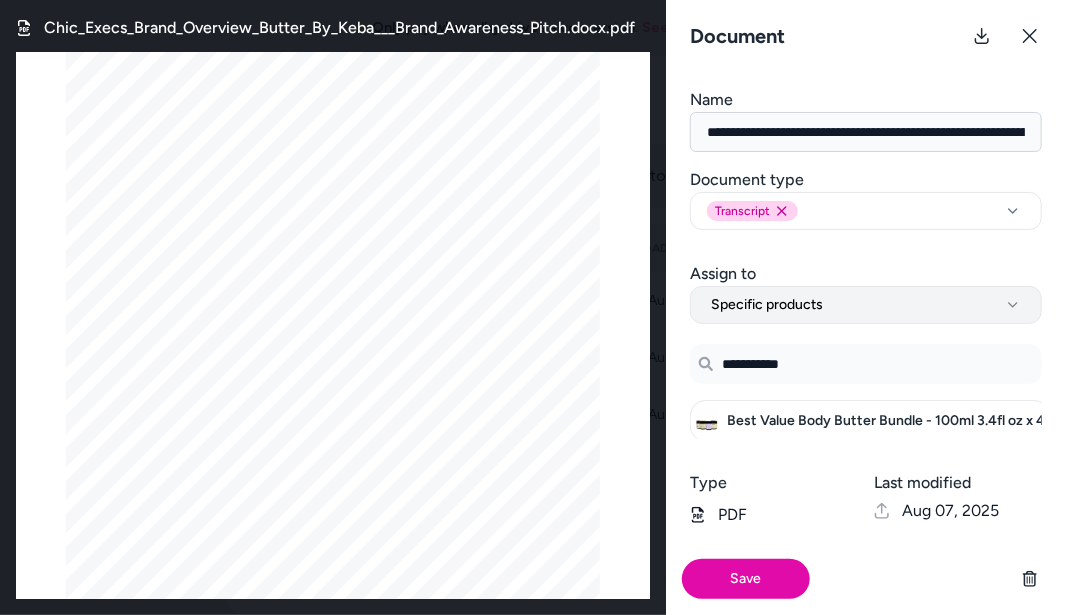 type on "**********" 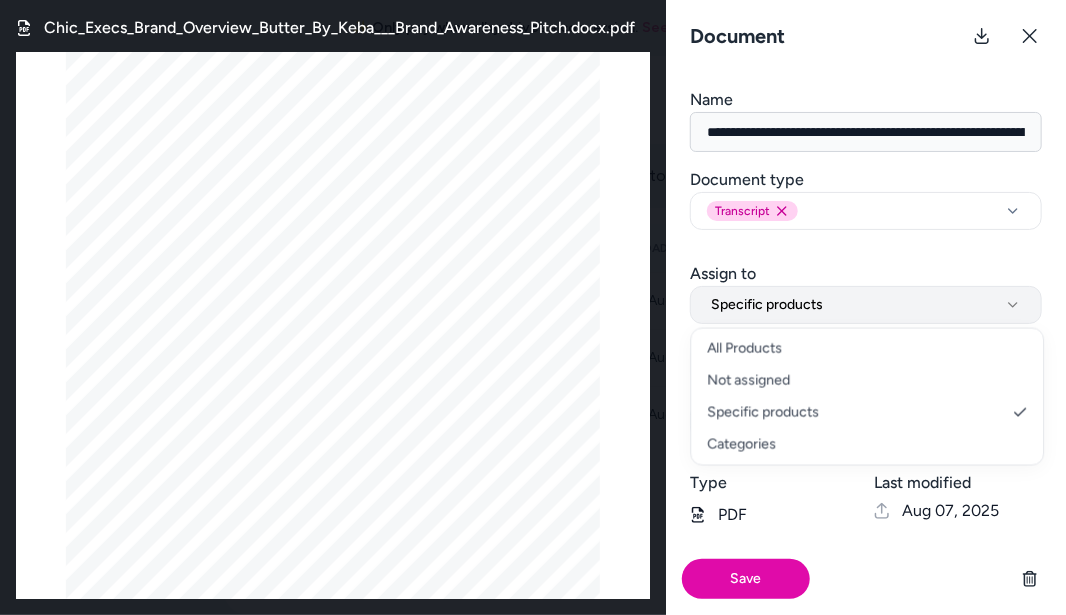 click on "Specific products" at bounding box center (866, 305) 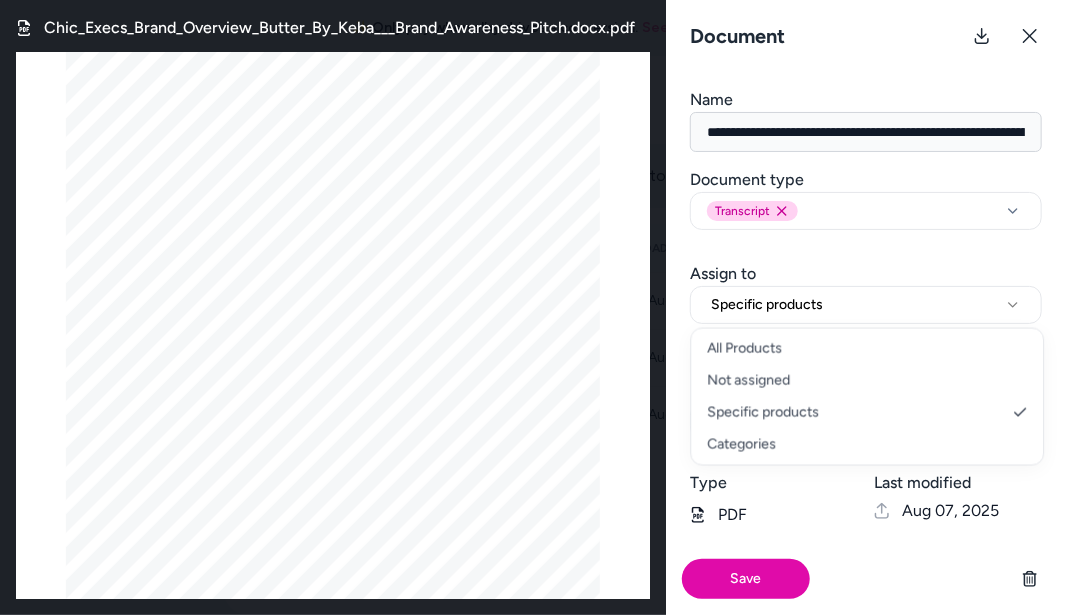 select on "***" 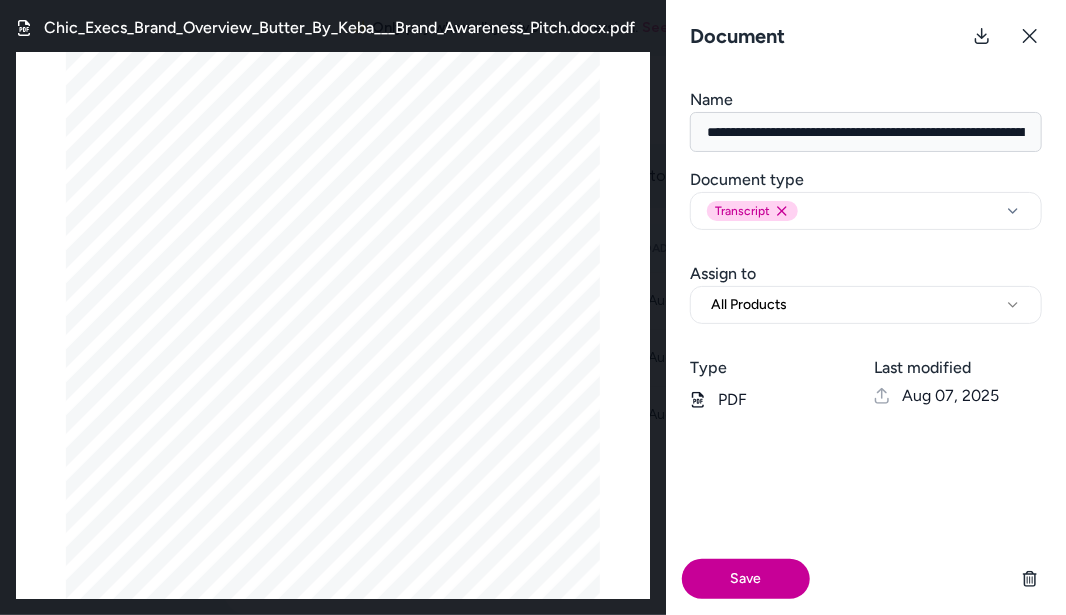 click on "Save" at bounding box center [746, 579] 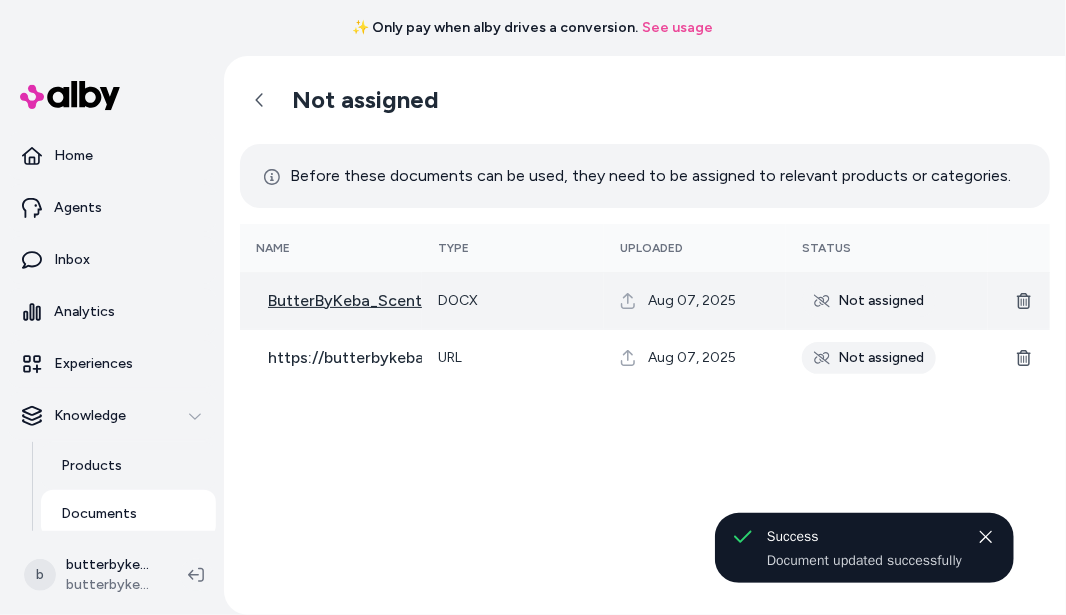 click on "ButterByKeba_Scentonomy_ReputationSummary" at bounding box center [450, 301] 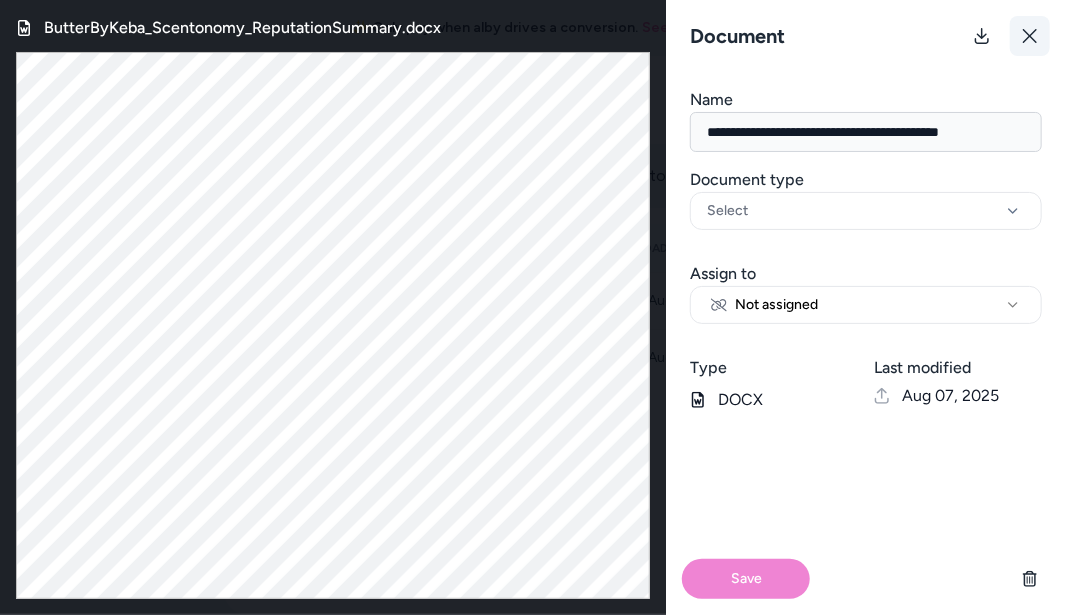 click at bounding box center (1030, 36) 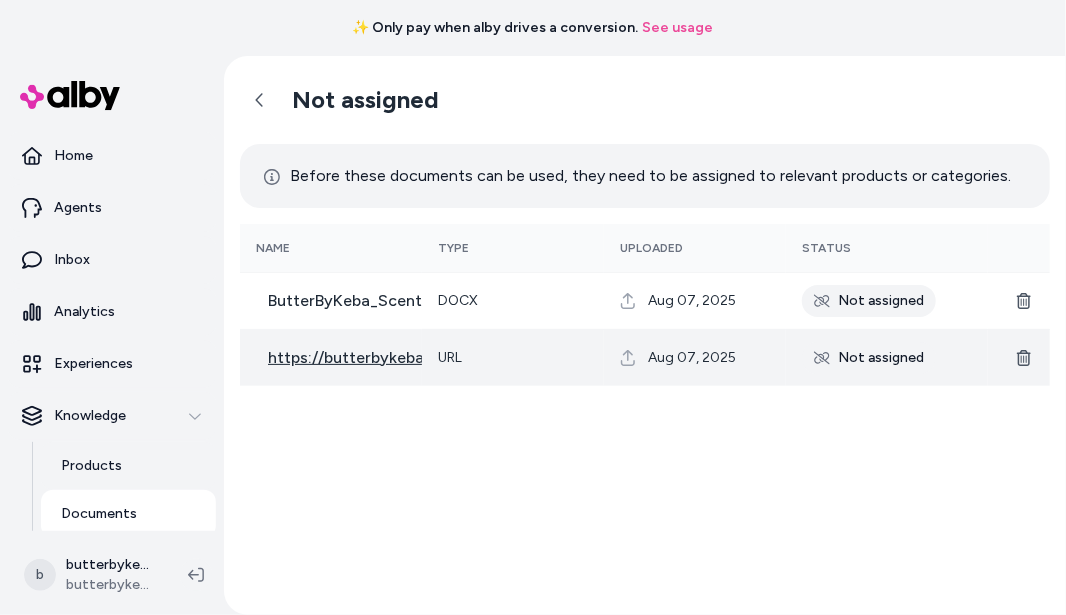 click on "https://butterbykeba.com/products/moisturizing-organic-body-butter" at bounding box center [531, 358] 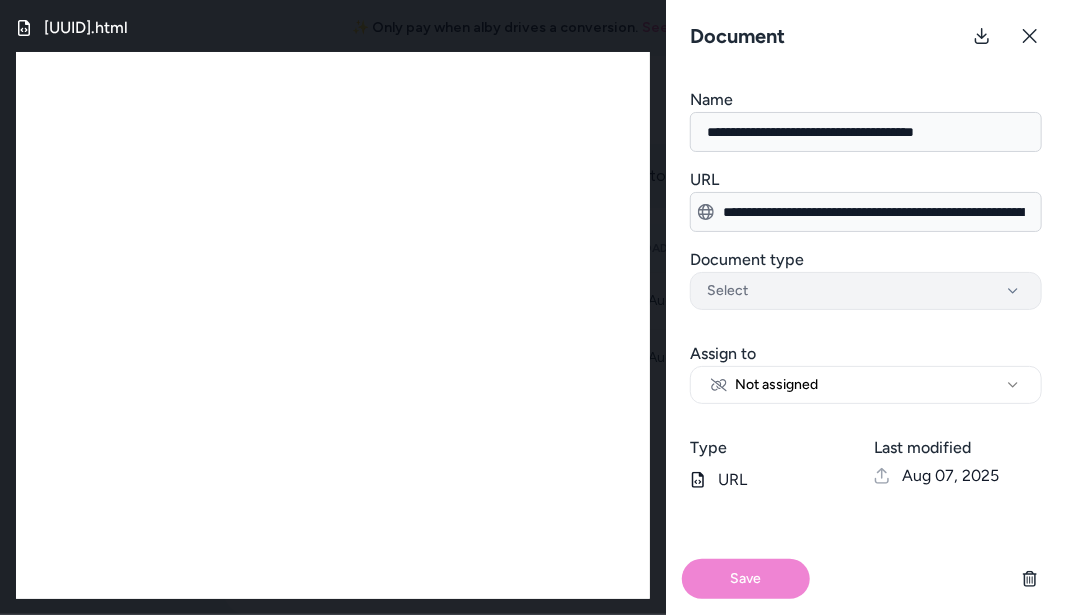 click on "Select" at bounding box center (866, 291) 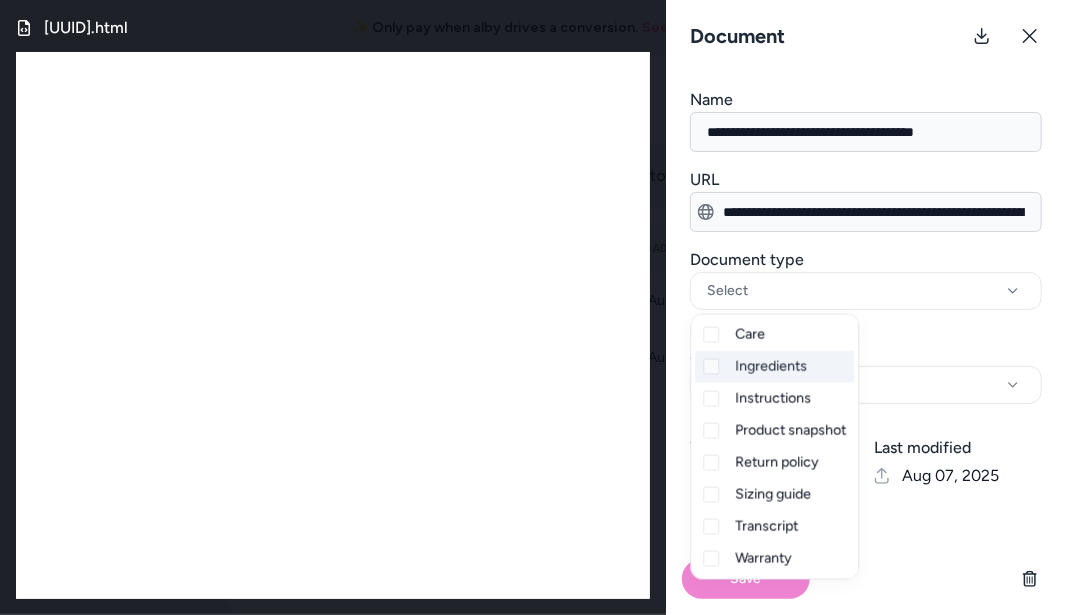 click on "Ingredients" at bounding box center (771, 367) 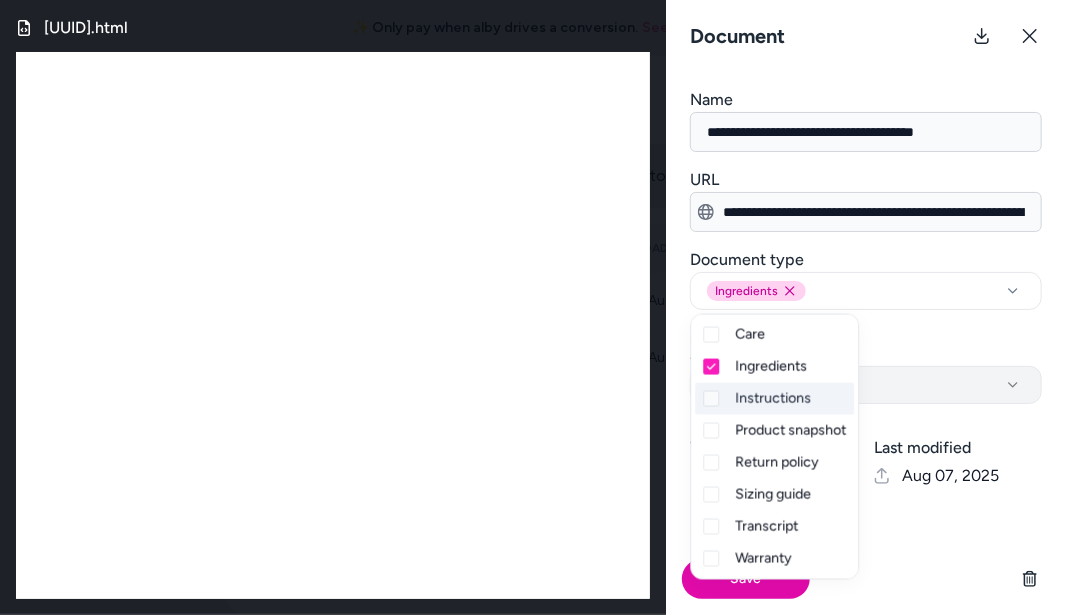 click on "Not assigned" at bounding box center (866, 385) 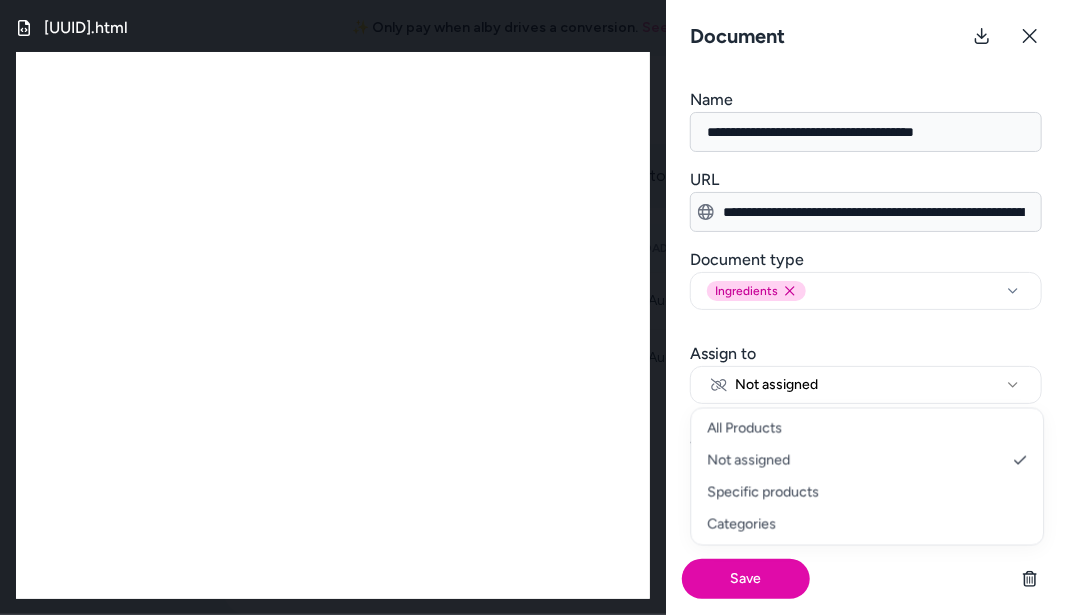 select on "***" 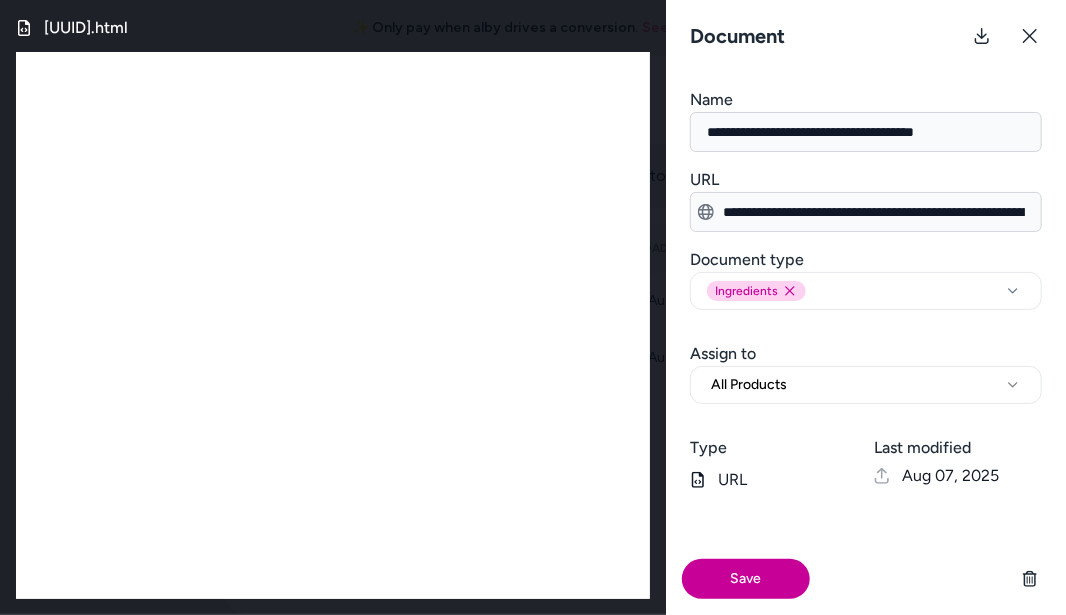 click on "Save" at bounding box center (746, 579) 